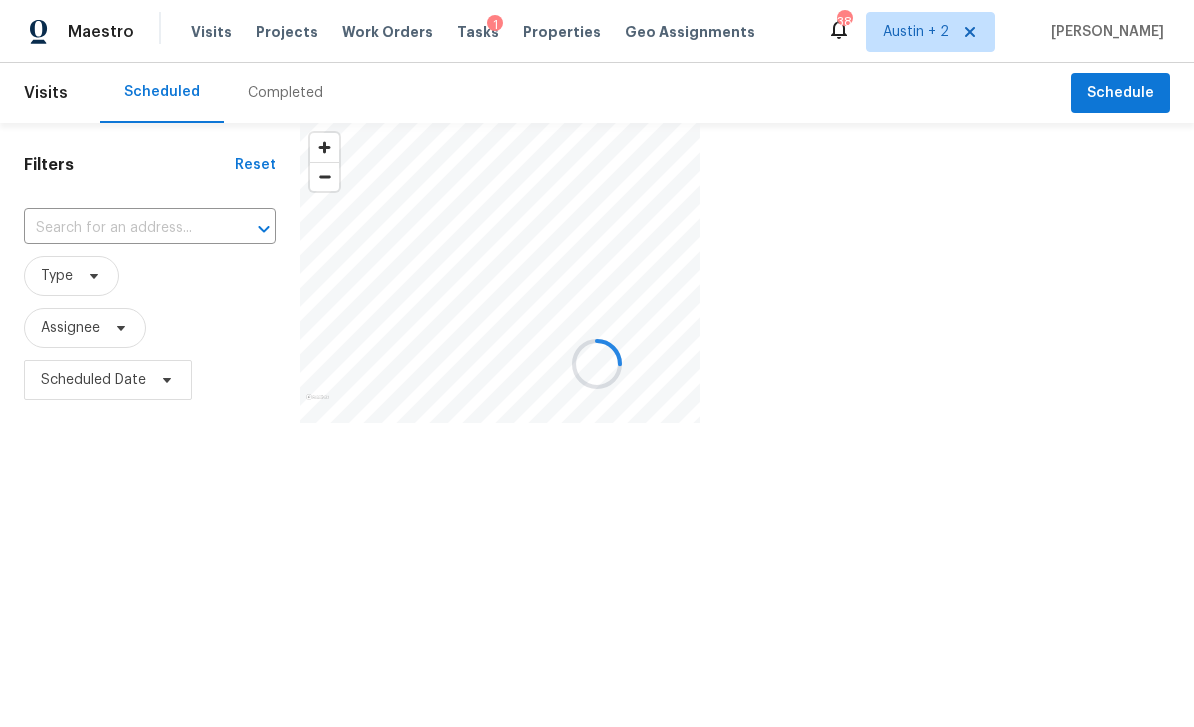 scroll, scrollTop: 0, scrollLeft: 0, axis: both 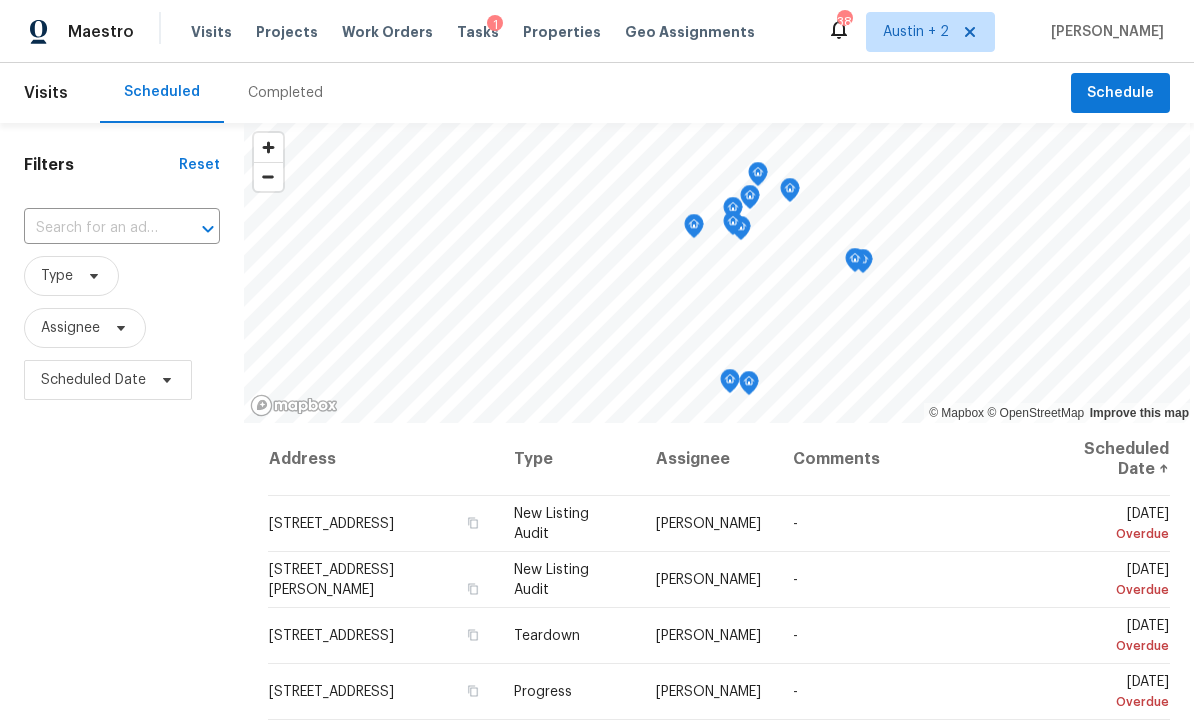 click on "[STREET_ADDRESS]" at bounding box center [383, 524] 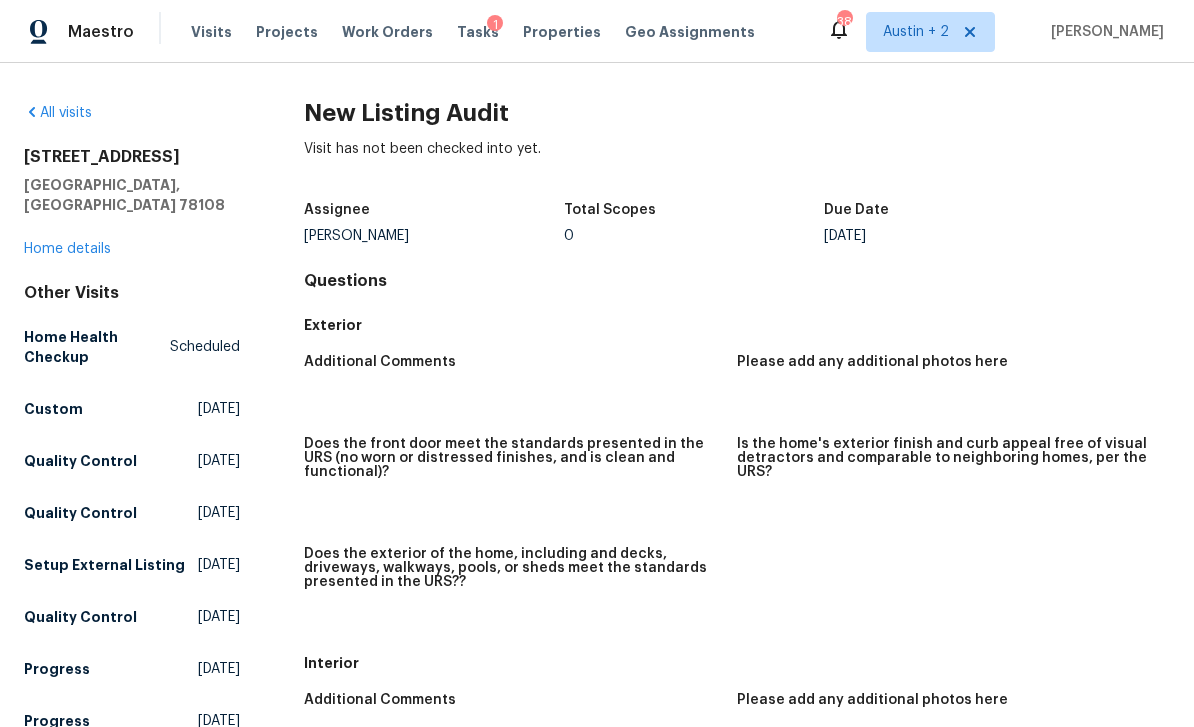 click on "Home details" at bounding box center (67, 249) 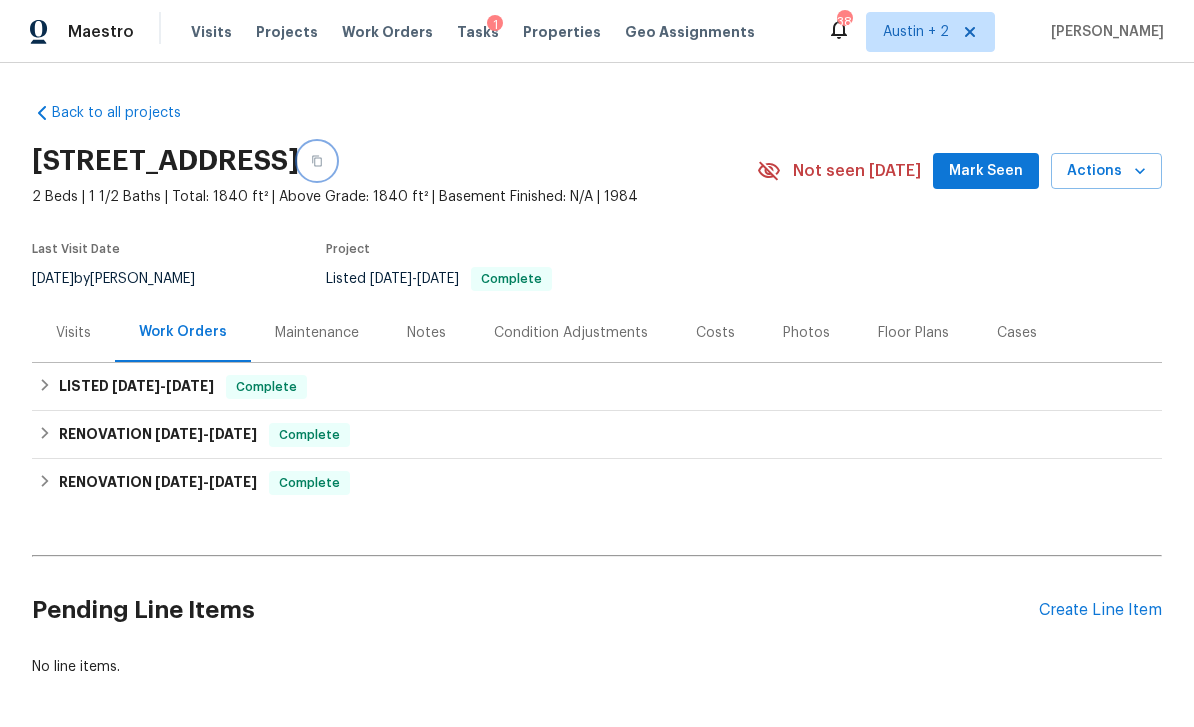 click 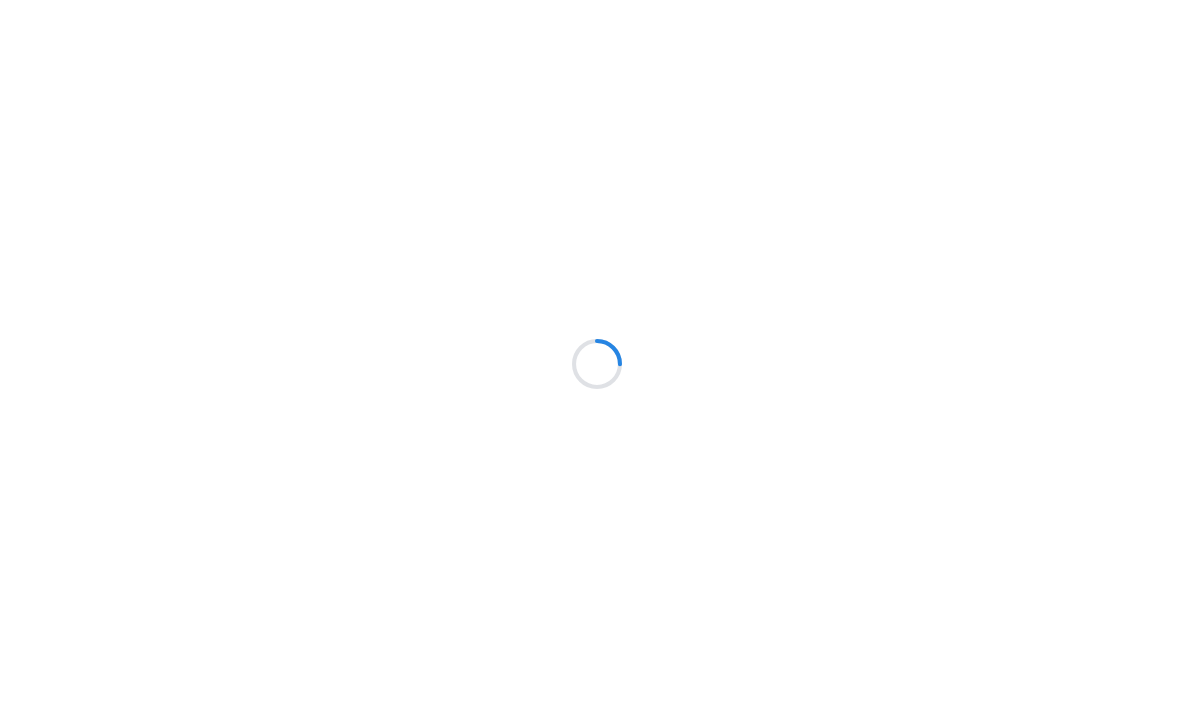 scroll, scrollTop: 0, scrollLeft: 0, axis: both 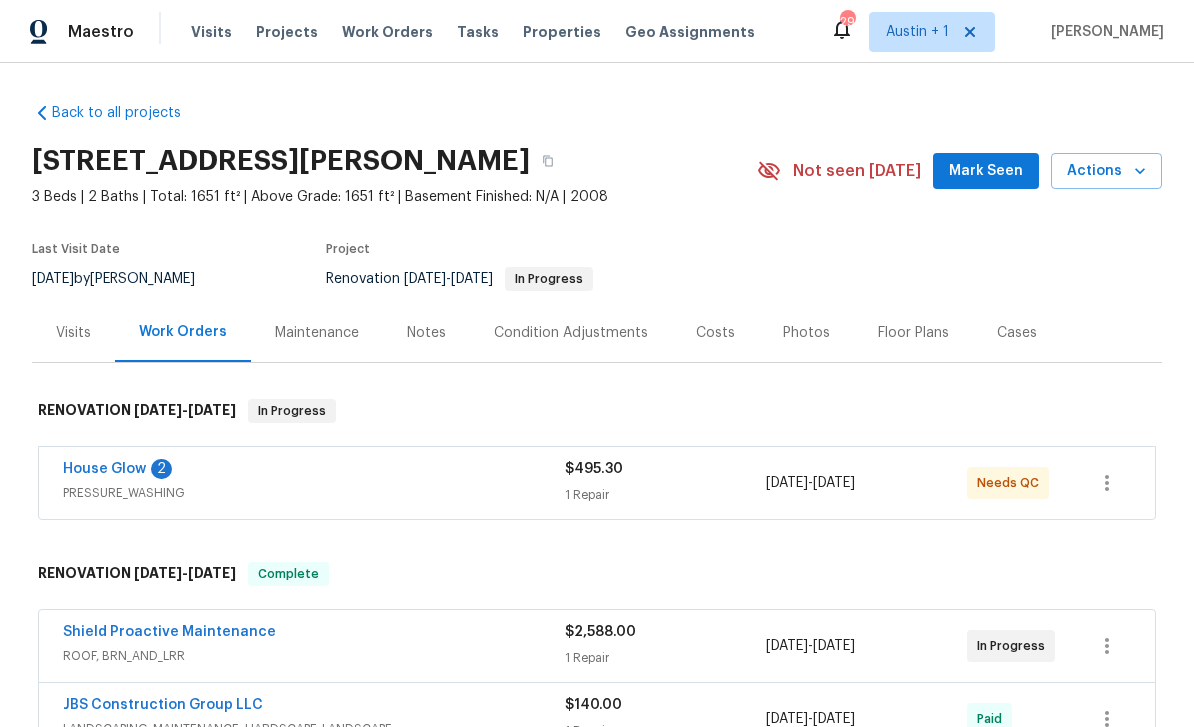 click on "Projects" at bounding box center [287, 32] 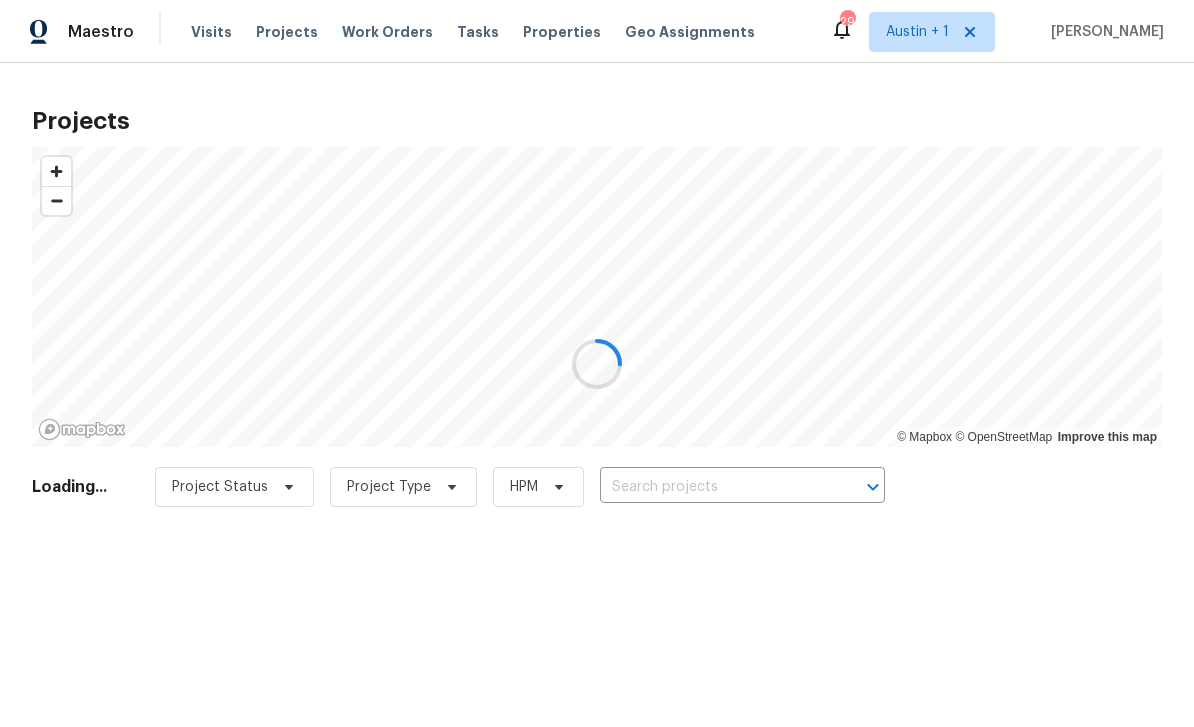 click at bounding box center (597, 363) 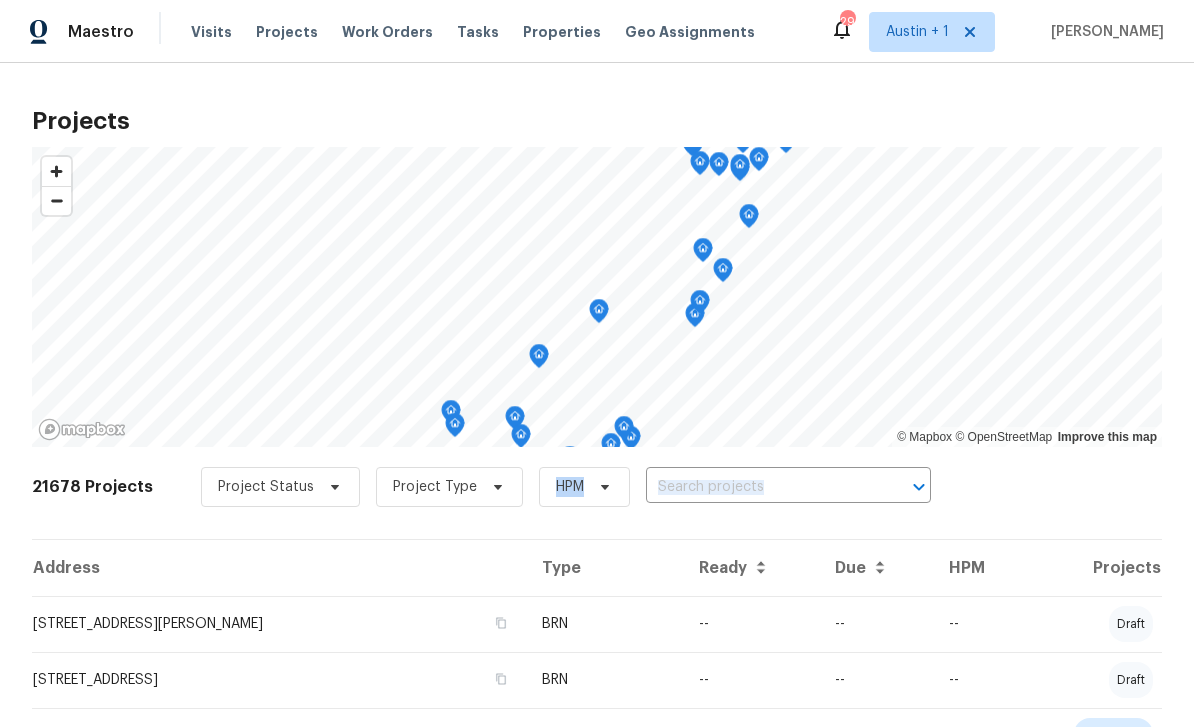 click on "Projects © Mapbox   © OpenStreetMap   Improve this map 21678 Projects Project Status Project Type HPM ​ Address Type Ready Due HPM Projects [STREET_ADDRESS][PERSON_NAME] BRN -- -- -- draft [STREET_ADDRESS] BRN -- -- -- draft [STREET_ADDRESS][US_STATE] LISTED [DATE] [DATE] -- completed [STREET_ADDRESS] LISTED [DATE] [DATE] -- completed [STREET_ADDRESS][PERSON_NAME] LISTED [DATE] [DATE] -- in progress [STREET_ADDRESS][PERSON_NAME] RENOVATION [DATE] [DATE] -- in progress [STREET_ADDRESS] RENOVATION [DATE] -- -- draft [STREET_ADDRESS] BRN -- -- -- draft [STREET_ADDRESS] BRN -- -- -- draft [STREET_ADDRESS] BRN -- -- -- draft [STREET_ADDRESS][PERSON_NAME][PERSON_NAME] BRN -- [DATE] -- in progress [STREET_ADDRESS][PERSON_NAME] LISTED [DATE] [DATE] -- draft [STREET_ADDRESS] RENOVATION [DATE] -- -- draft BRN -- -- -- draft LISTED" at bounding box center (597, 1780) 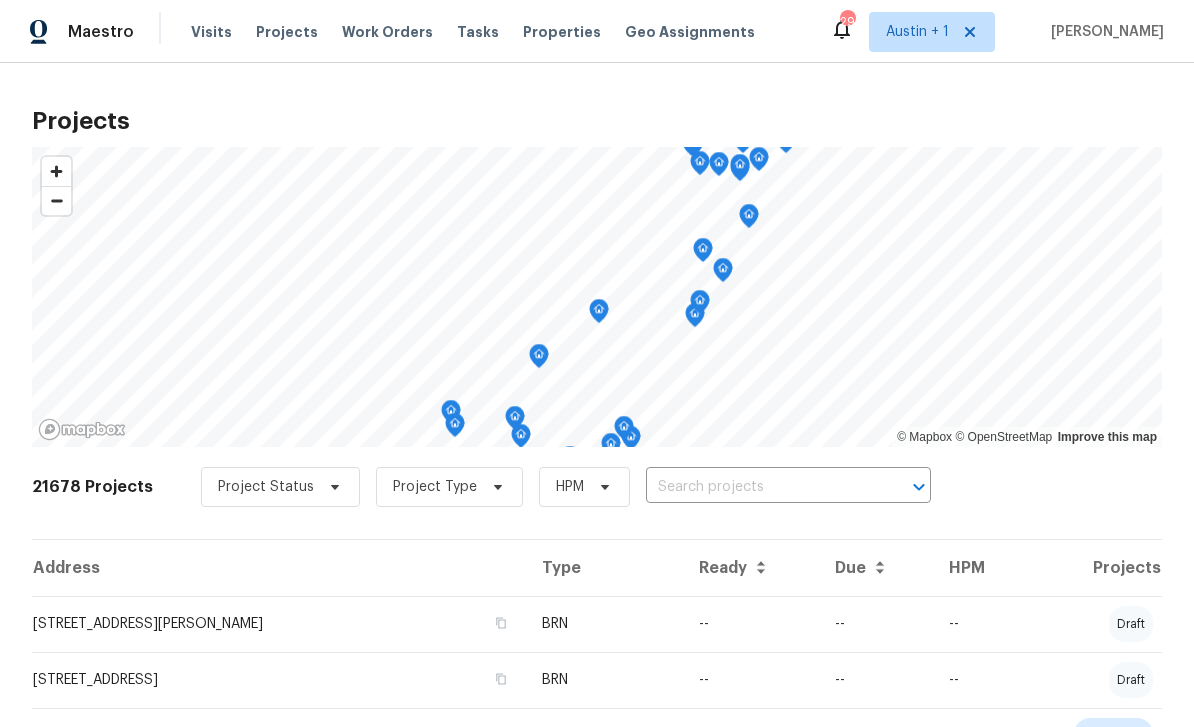click at bounding box center [760, 487] 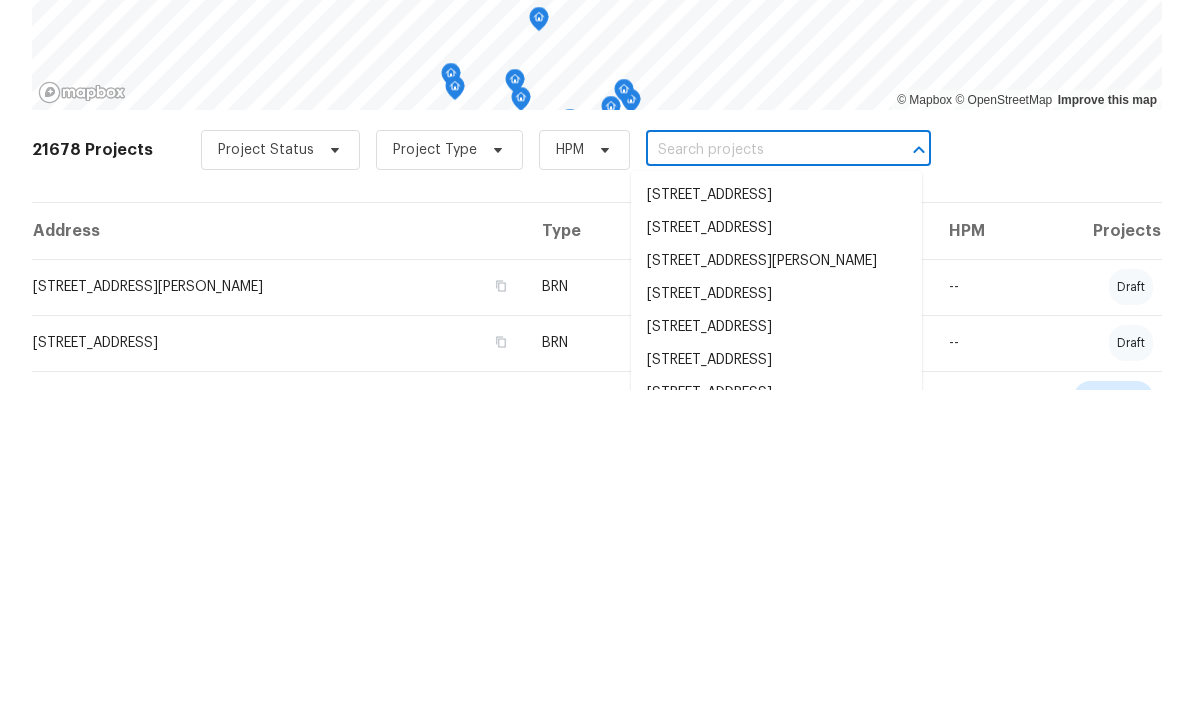 click at bounding box center (760, 487) 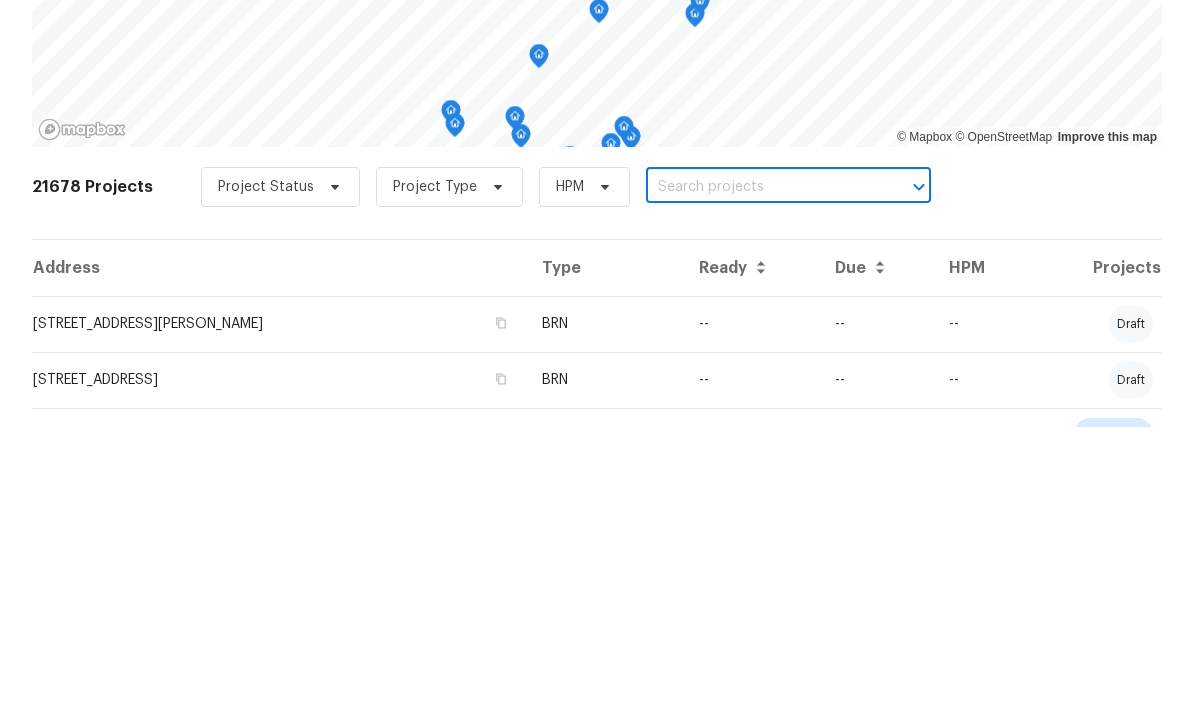 click at bounding box center [760, 487] 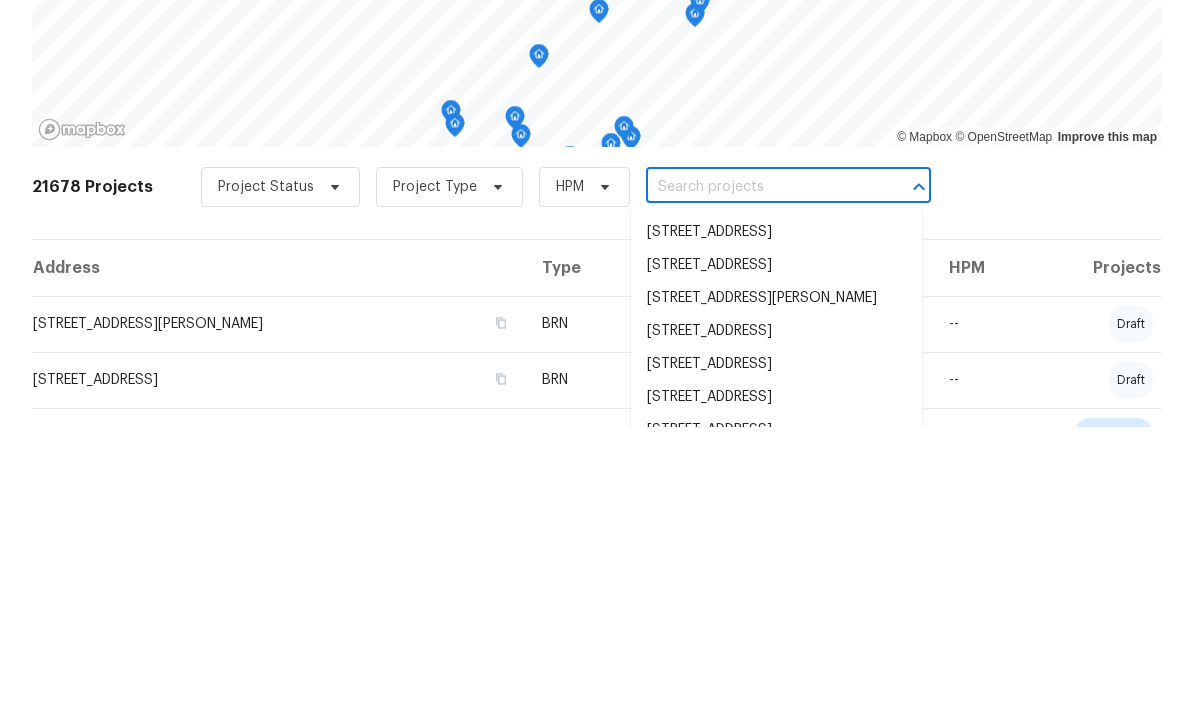 paste on "[STREET_ADDRESS]" 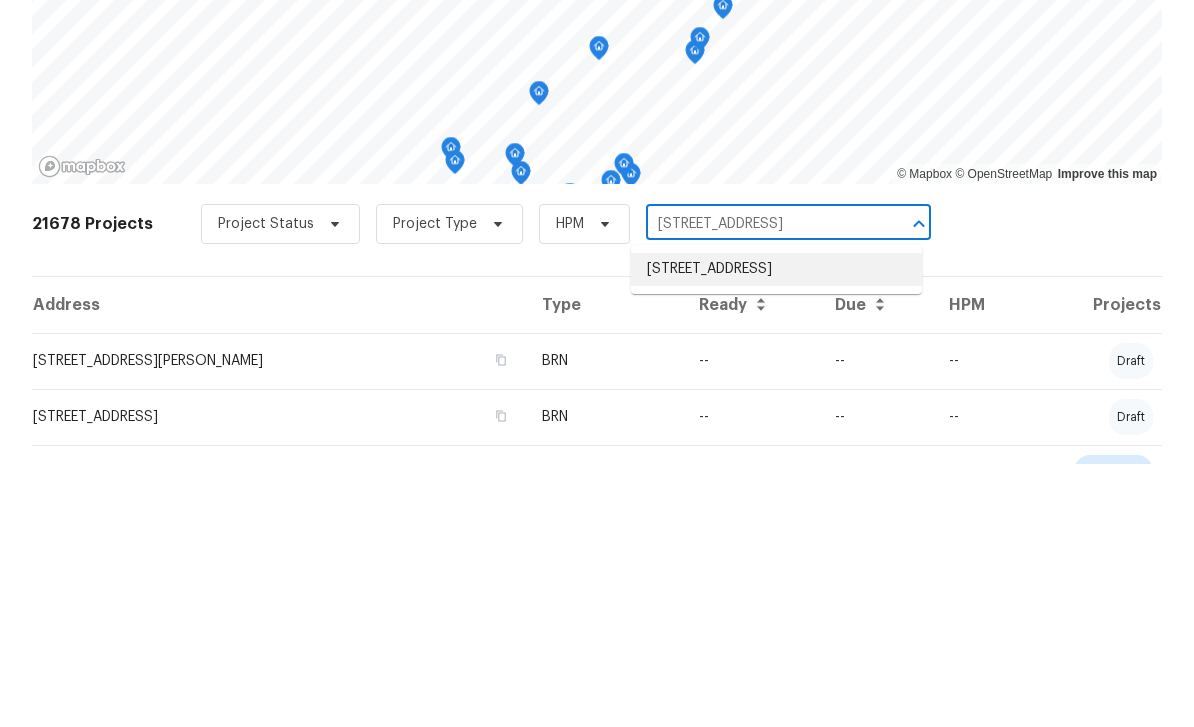 click on "[STREET_ADDRESS]" at bounding box center (776, 532) 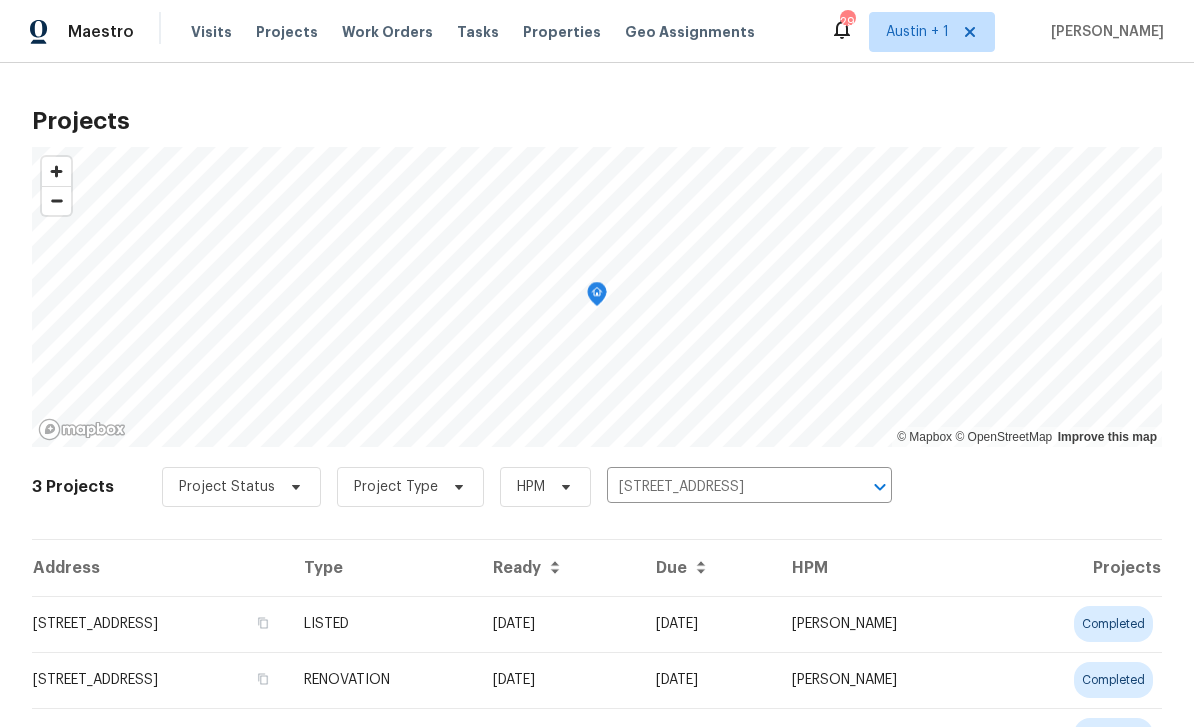 click on "[STREET_ADDRESS]" at bounding box center [160, 624] 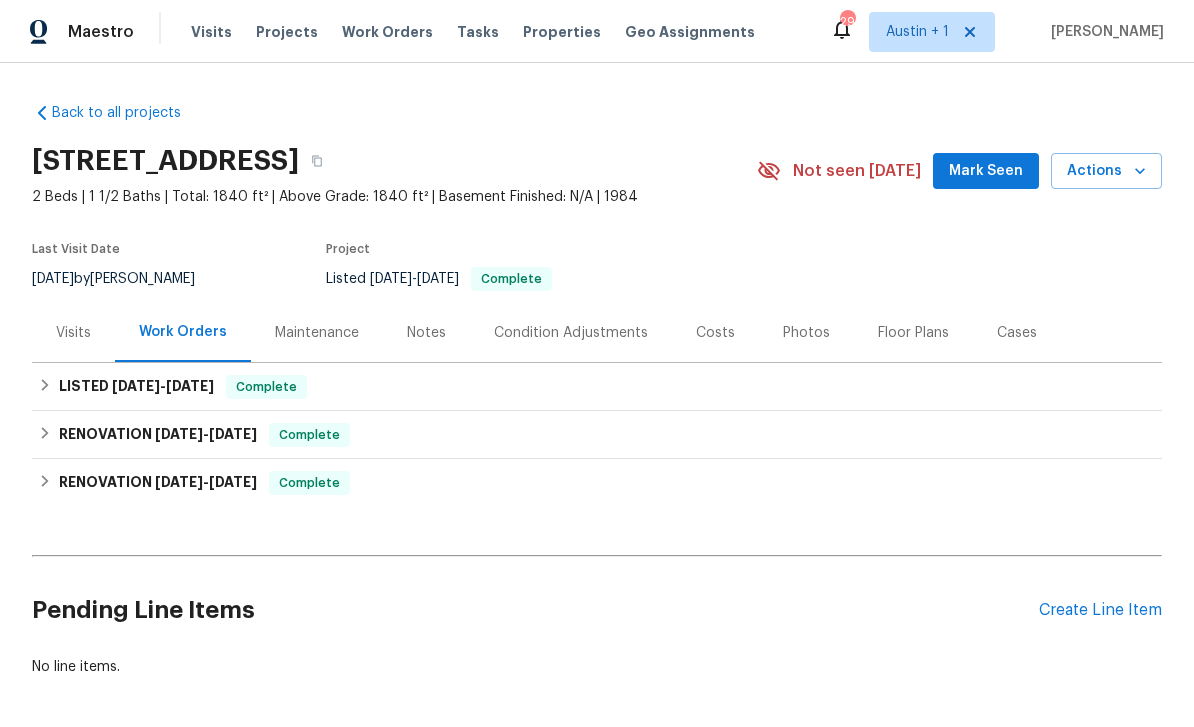 click on "Mark Seen" at bounding box center (986, 171) 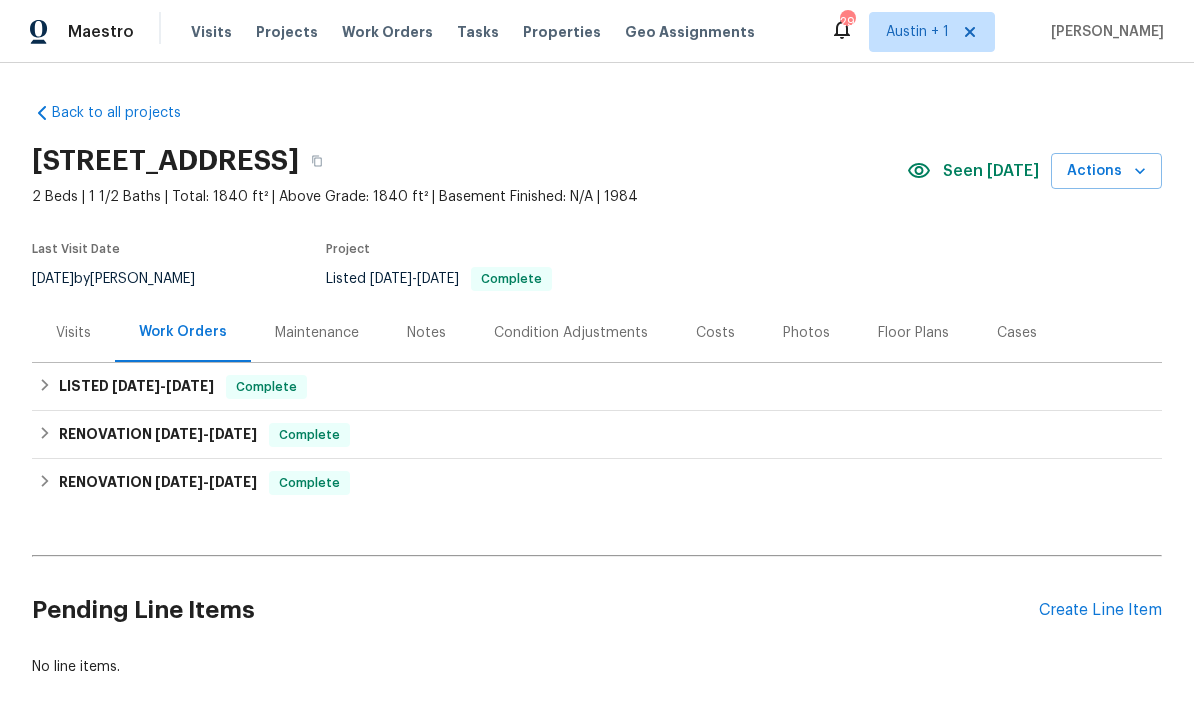 click on "Actions" at bounding box center [1106, 171] 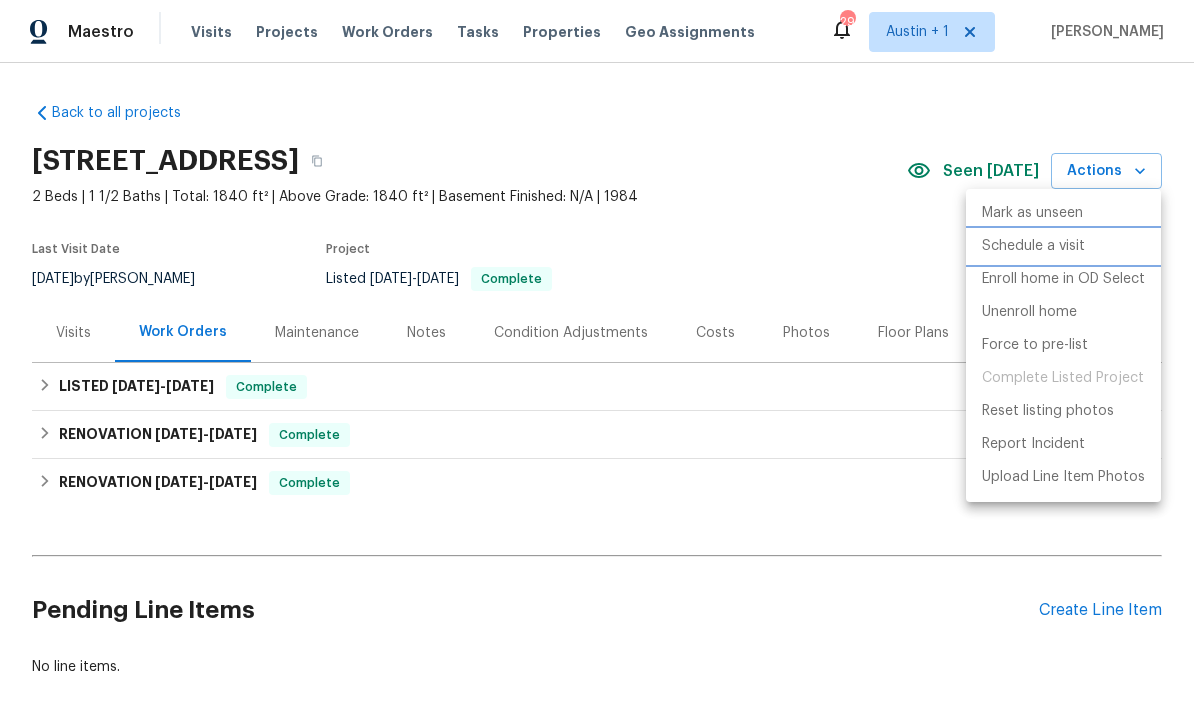 click on "Schedule a visit" at bounding box center [1033, 246] 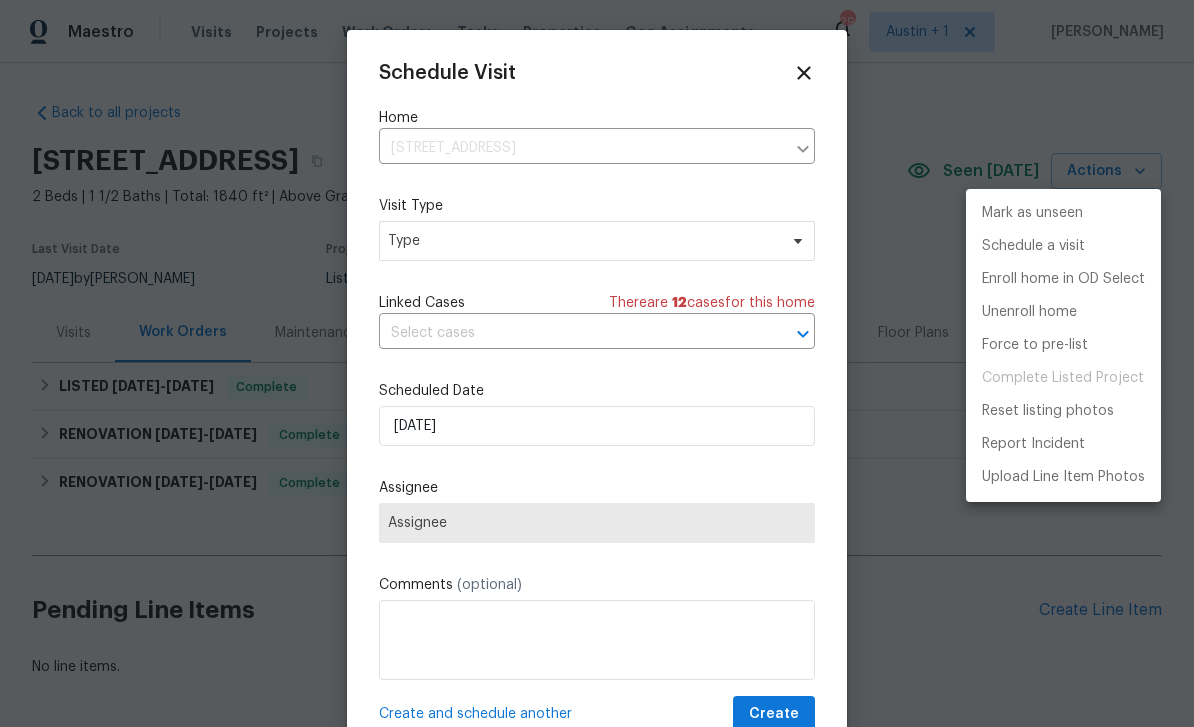click at bounding box center [597, 363] 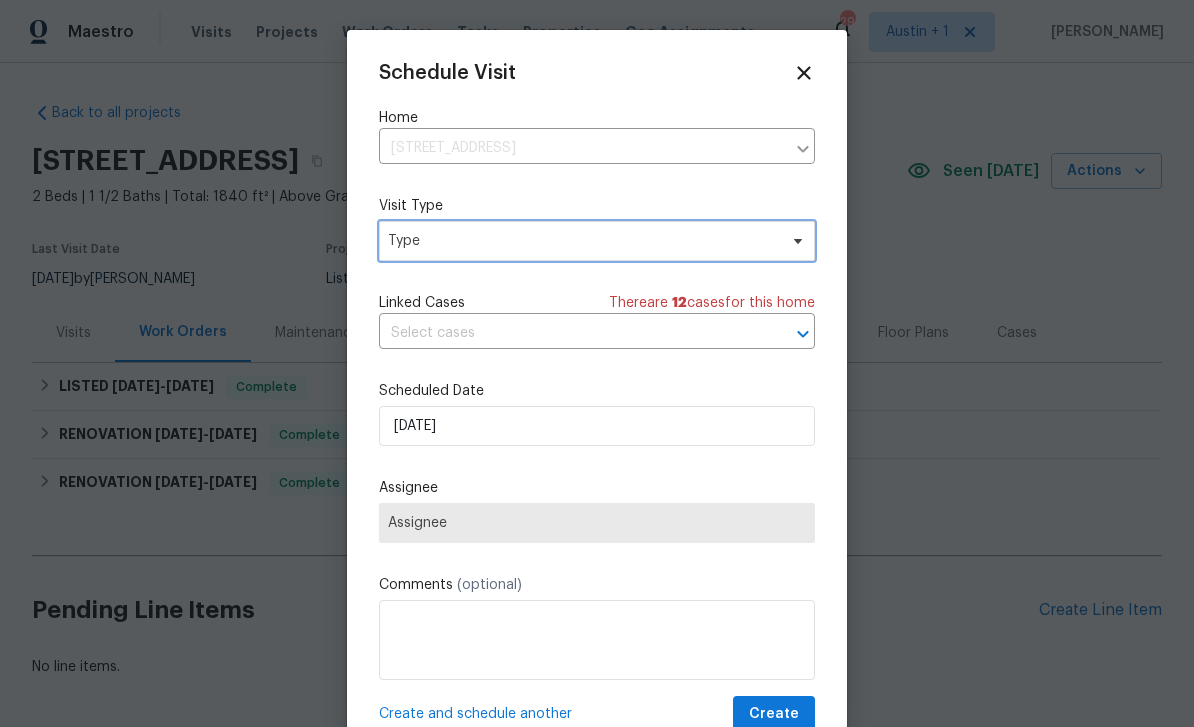 click on "Type" at bounding box center (597, 241) 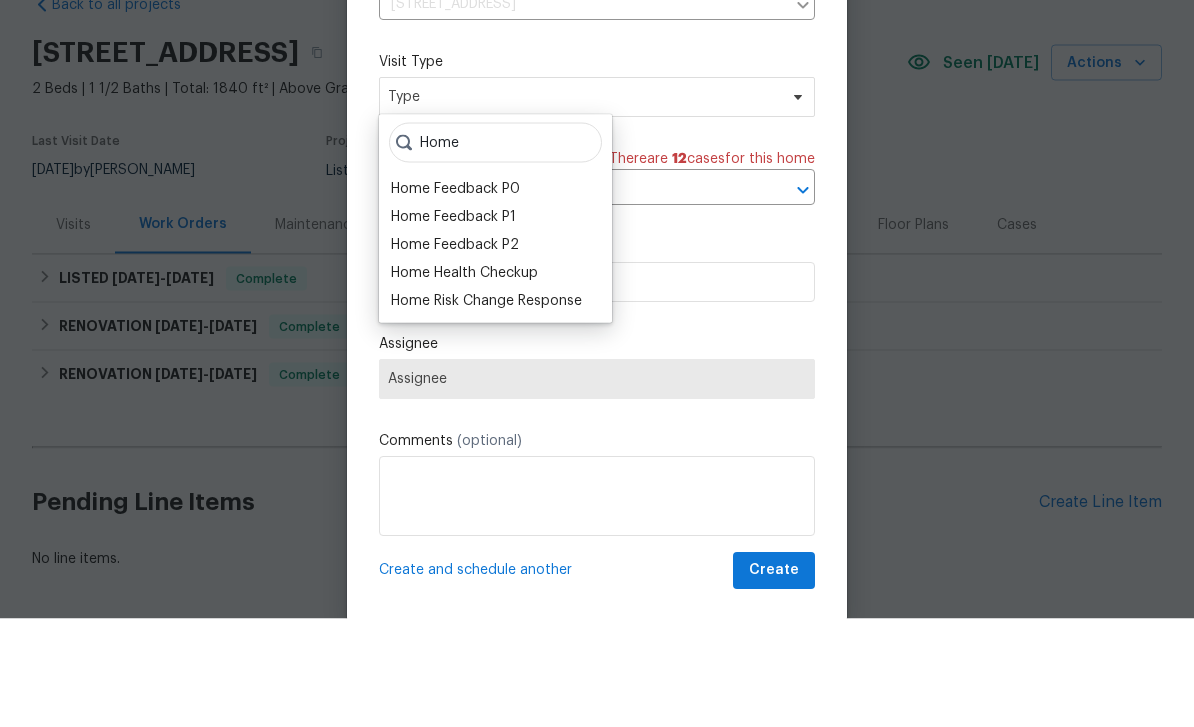 scroll, scrollTop: 39, scrollLeft: 0, axis: vertical 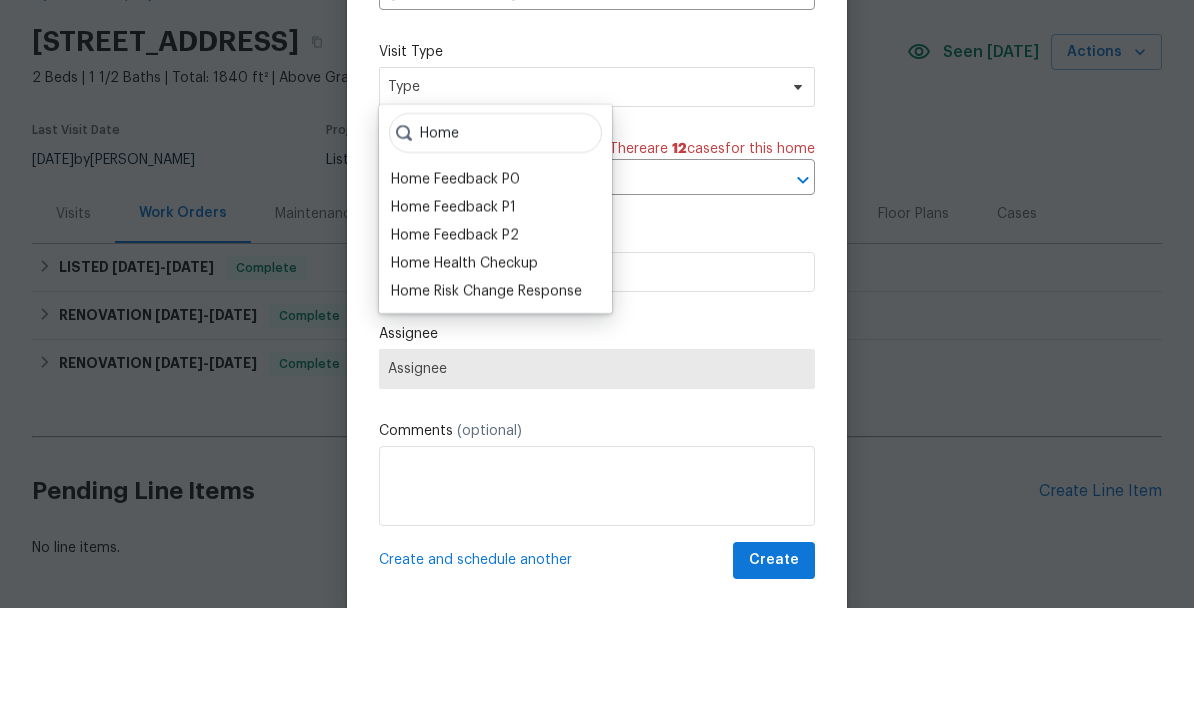 type on "Home" 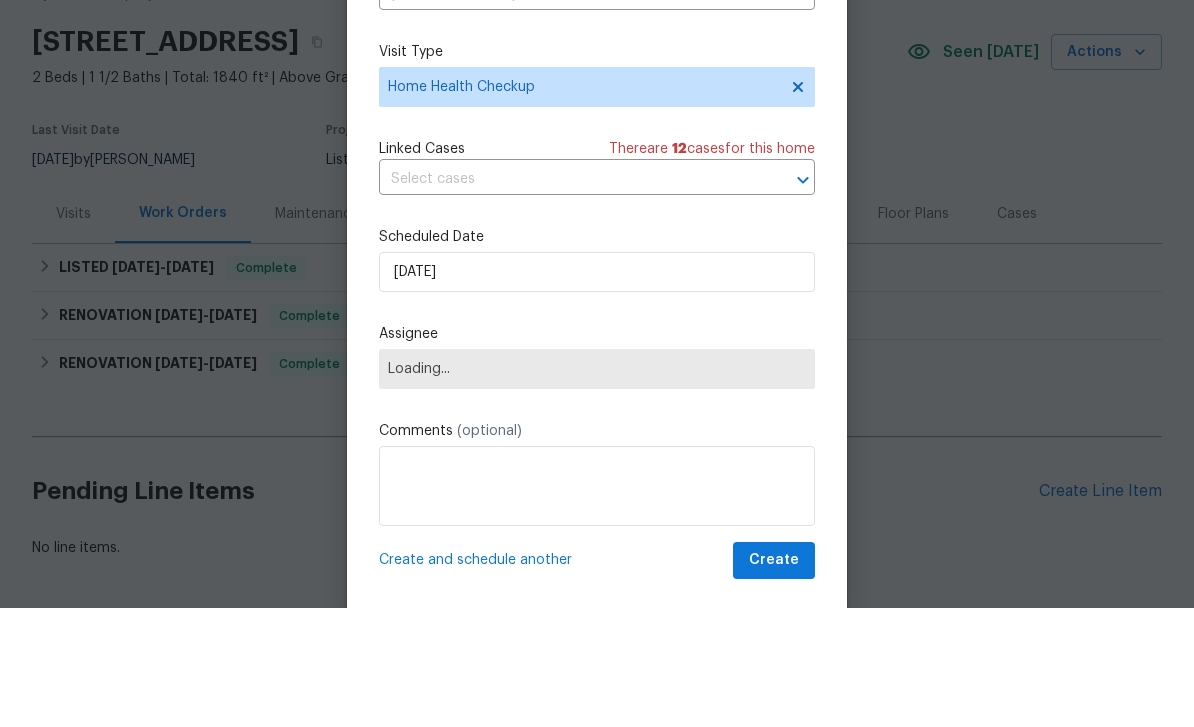 scroll, scrollTop: 64, scrollLeft: 0, axis: vertical 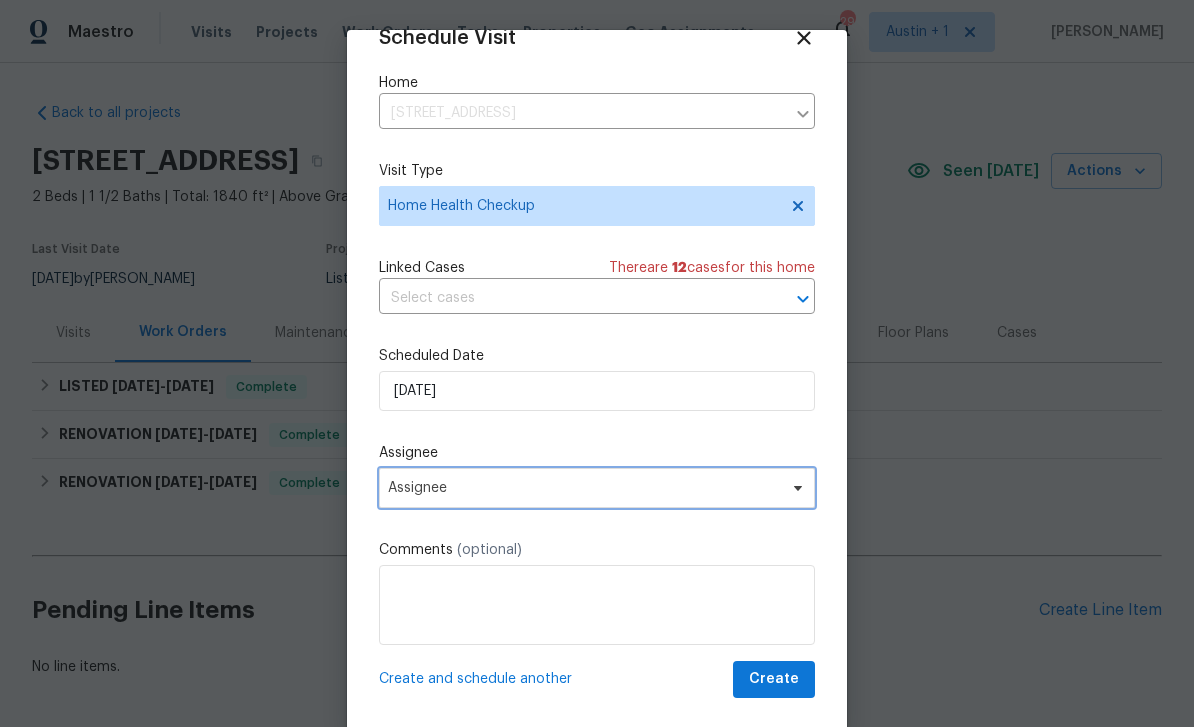 click on "Assignee" at bounding box center (597, 488) 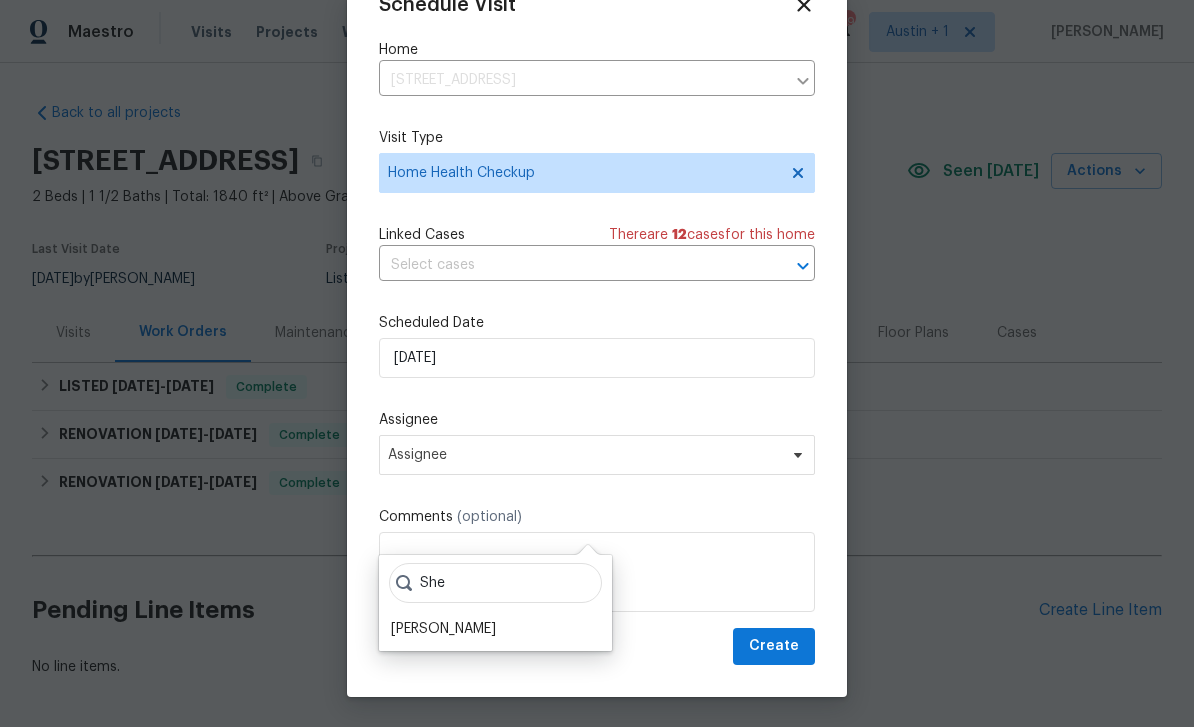 scroll, scrollTop: 33, scrollLeft: 0, axis: vertical 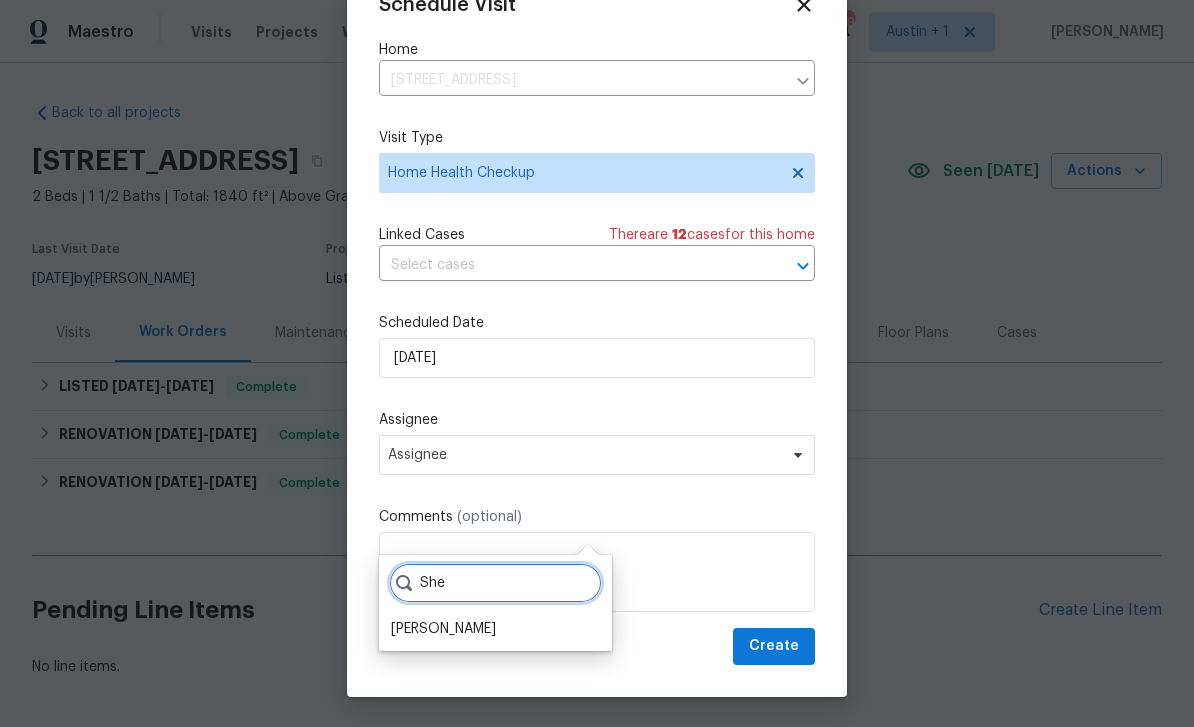 type on "She" 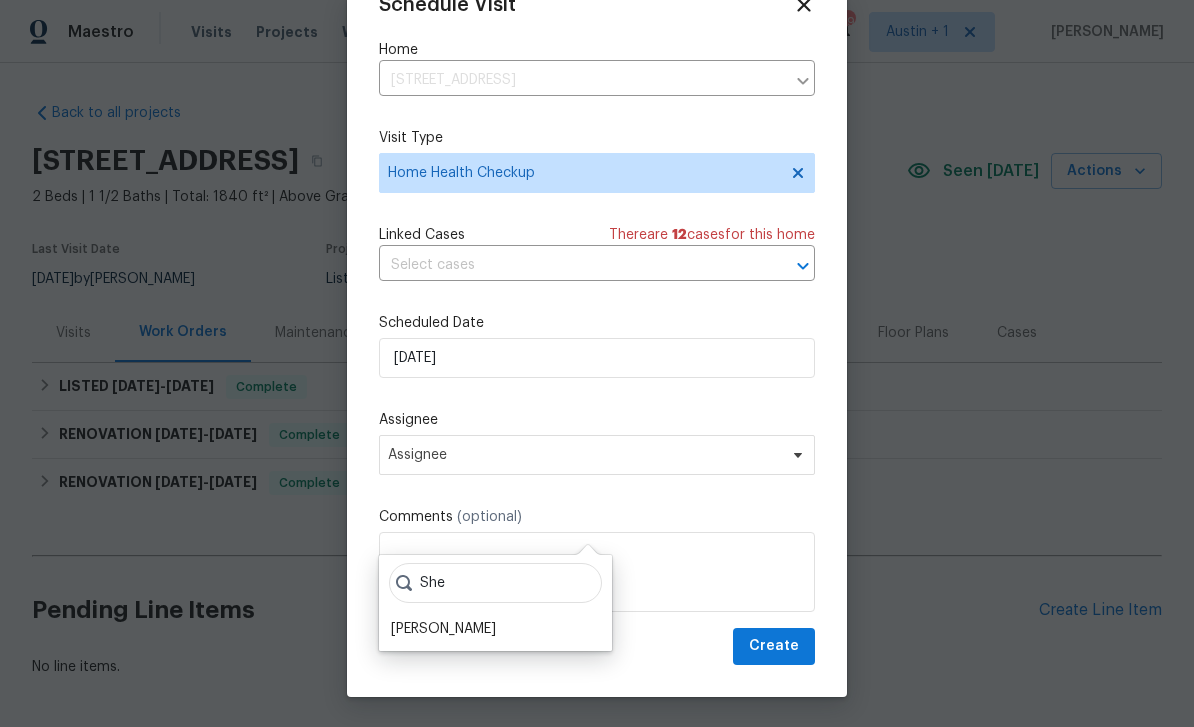 click on "[PERSON_NAME]" at bounding box center (495, 629) 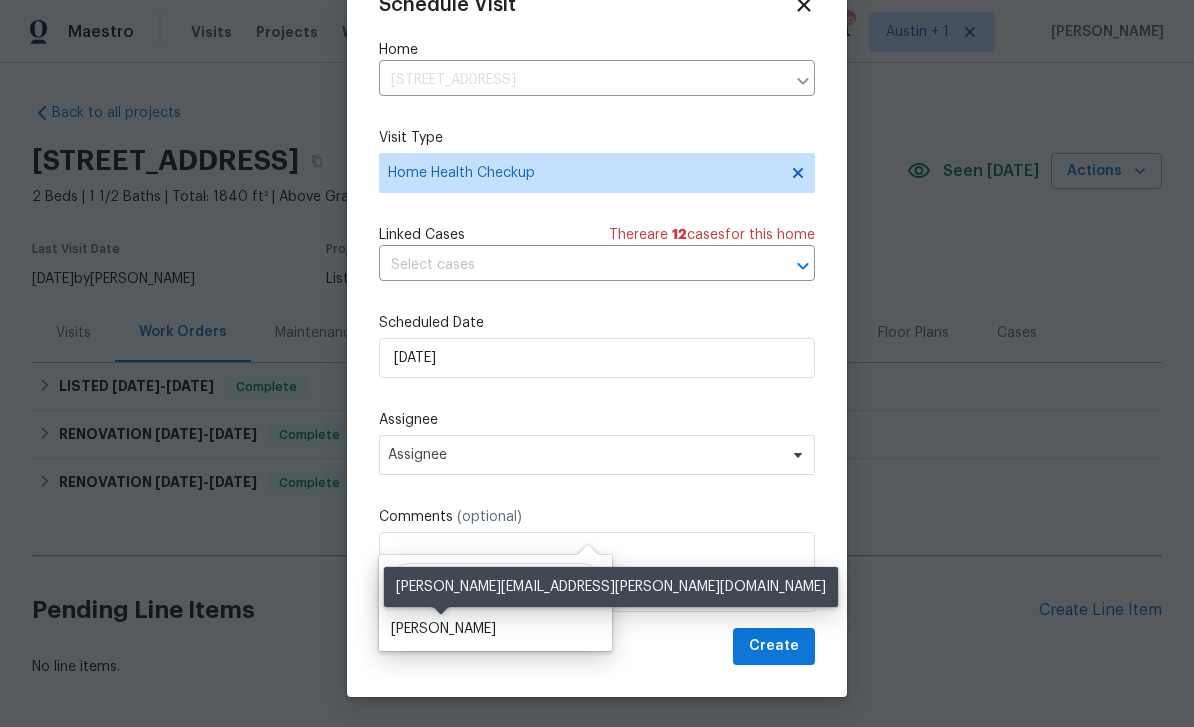 click on "[PERSON_NAME]" at bounding box center (443, 629) 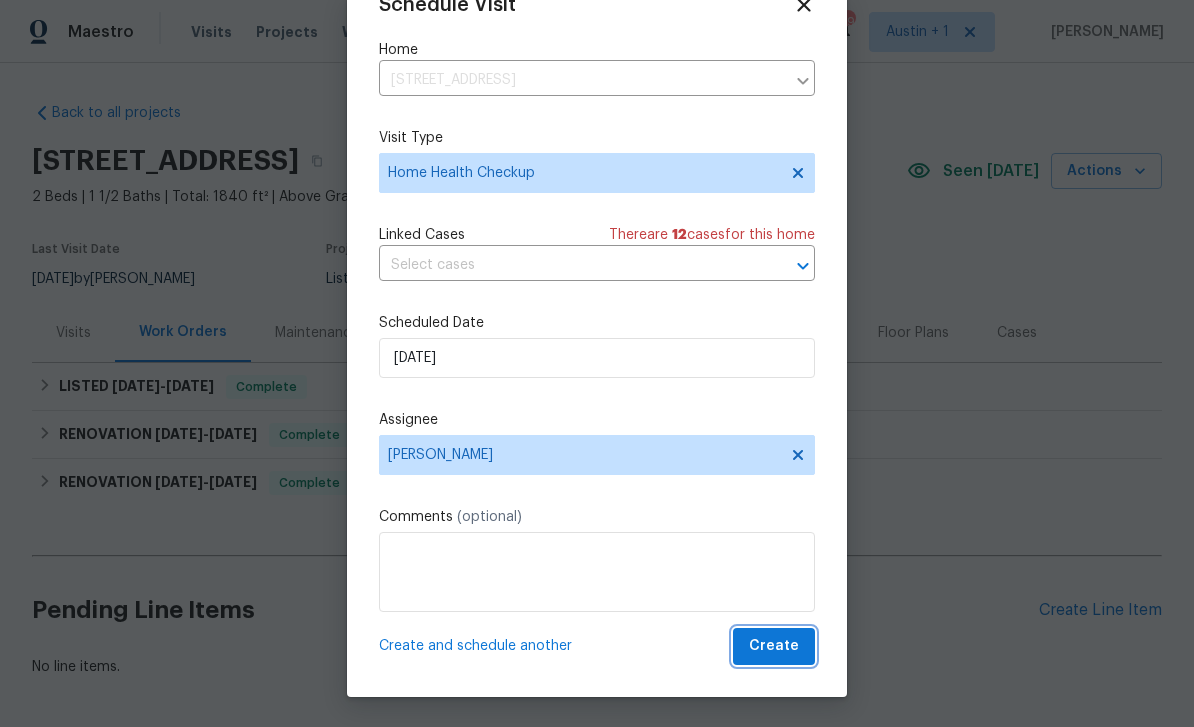 click on "Create" at bounding box center [774, 646] 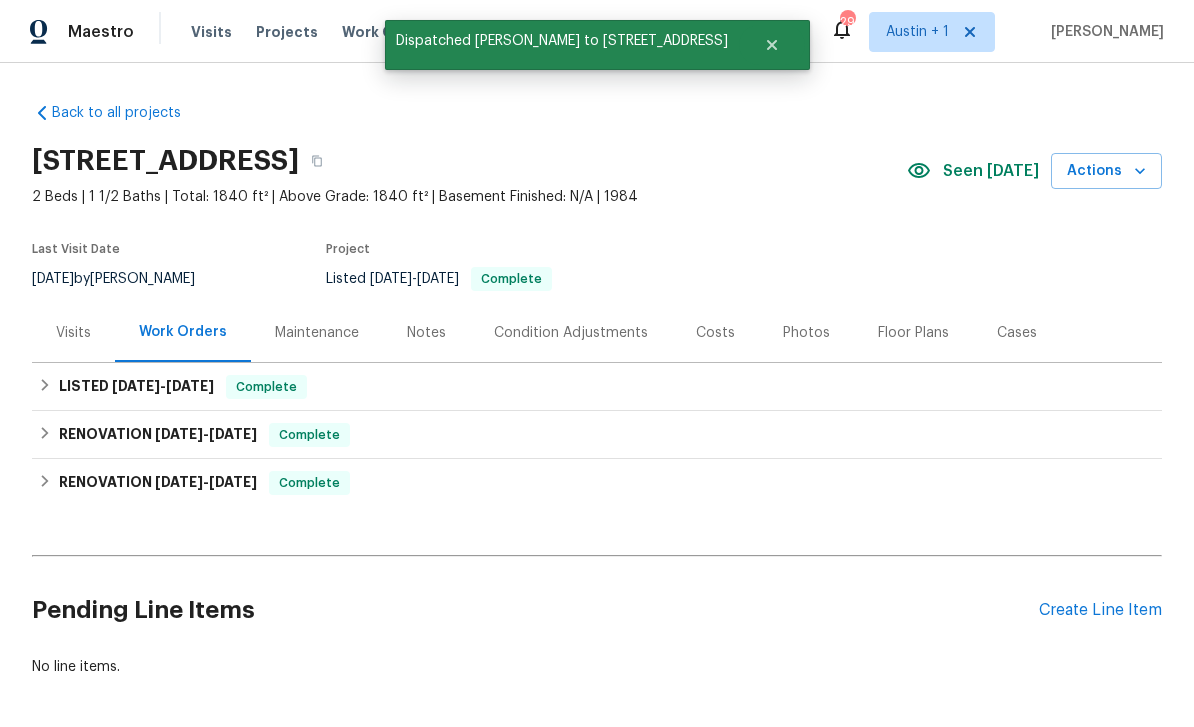 scroll, scrollTop: 0, scrollLeft: 0, axis: both 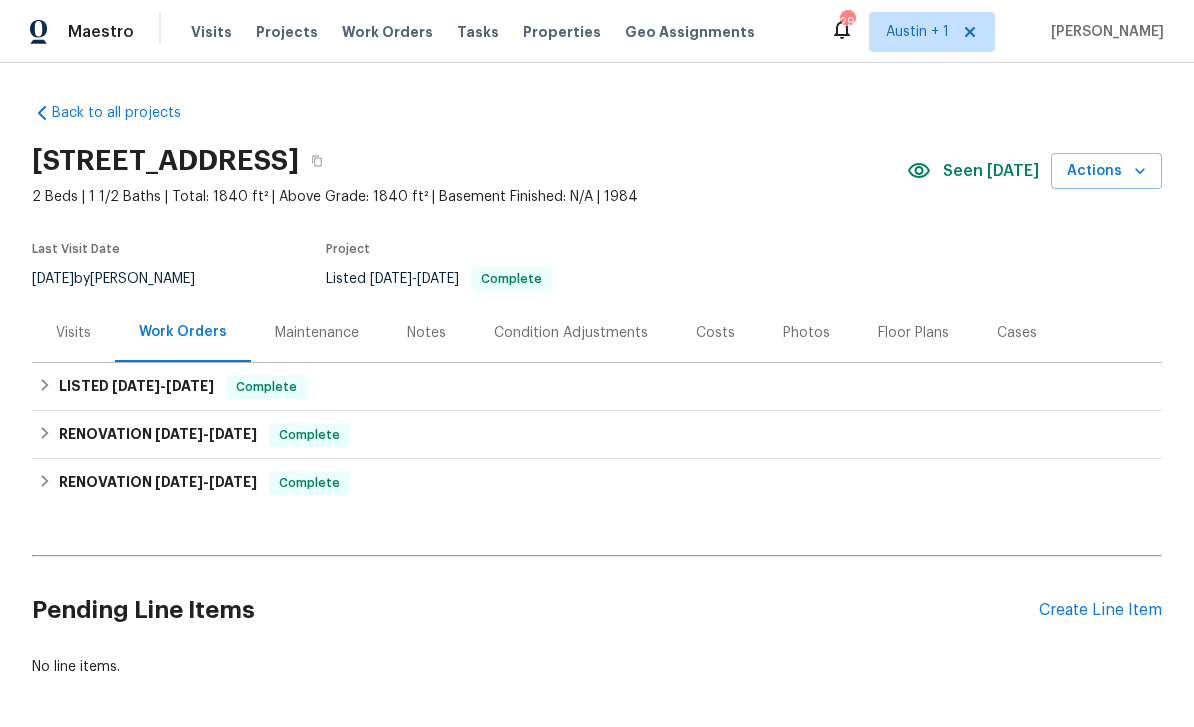 click on "Visits" at bounding box center (211, 32) 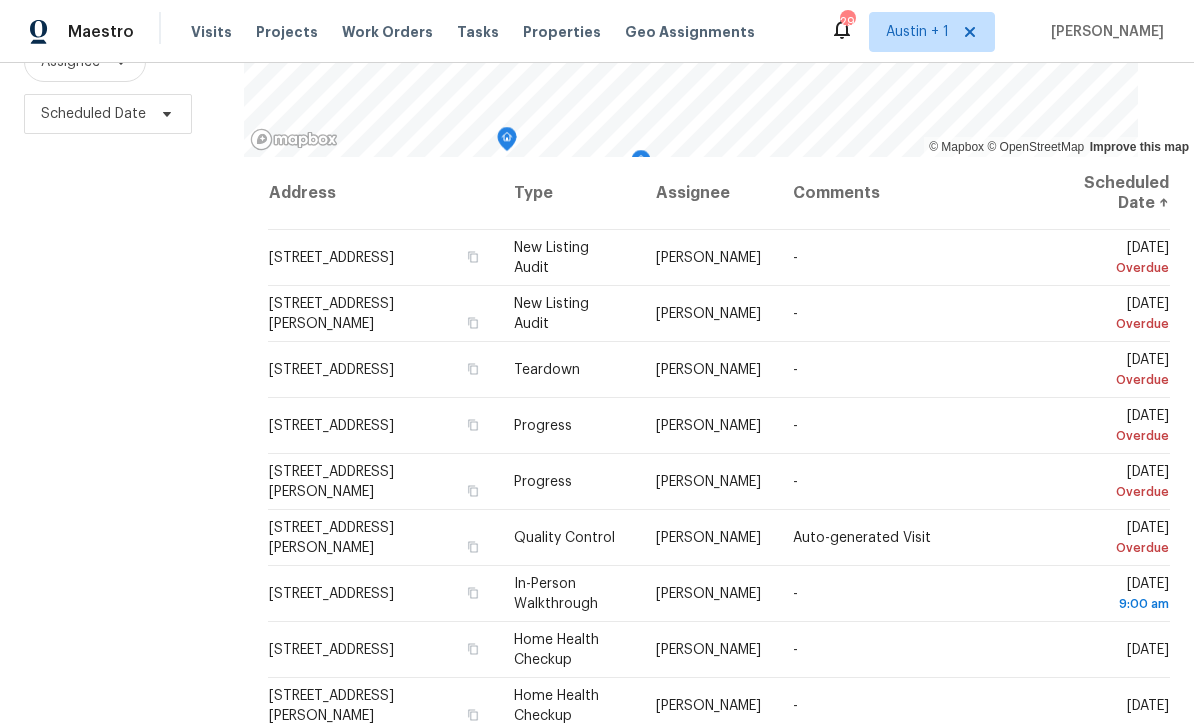 scroll, scrollTop: 265, scrollLeft: 0, axis: vertical 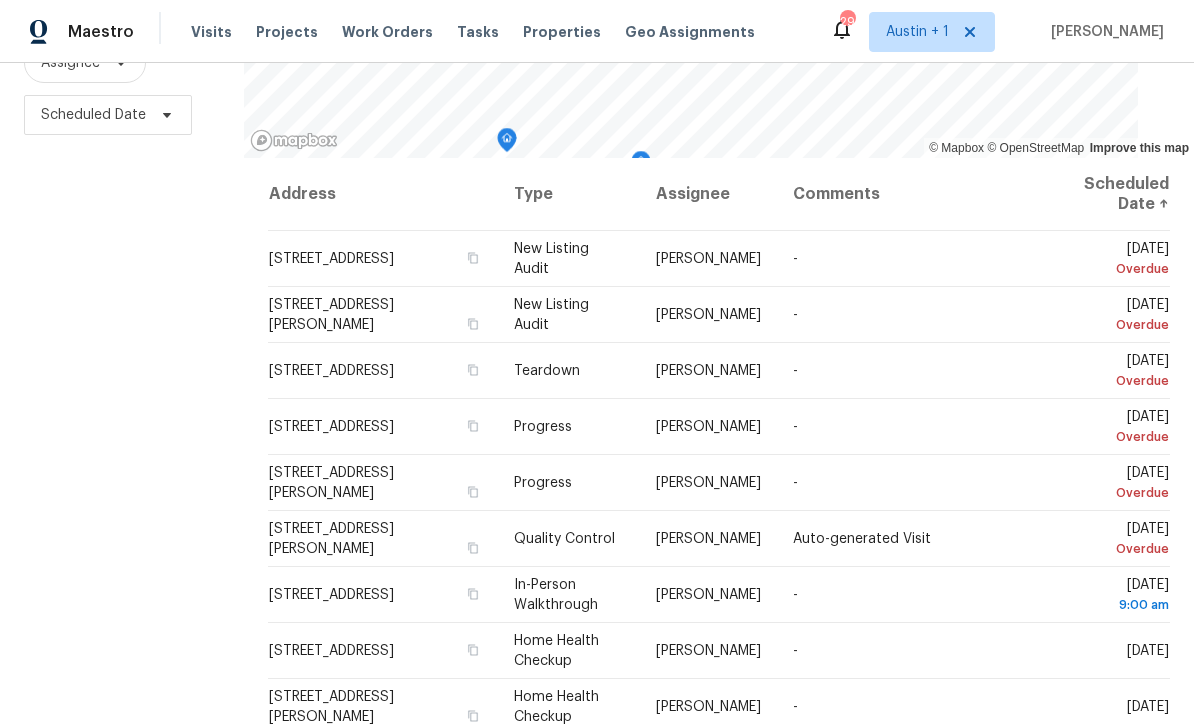 click 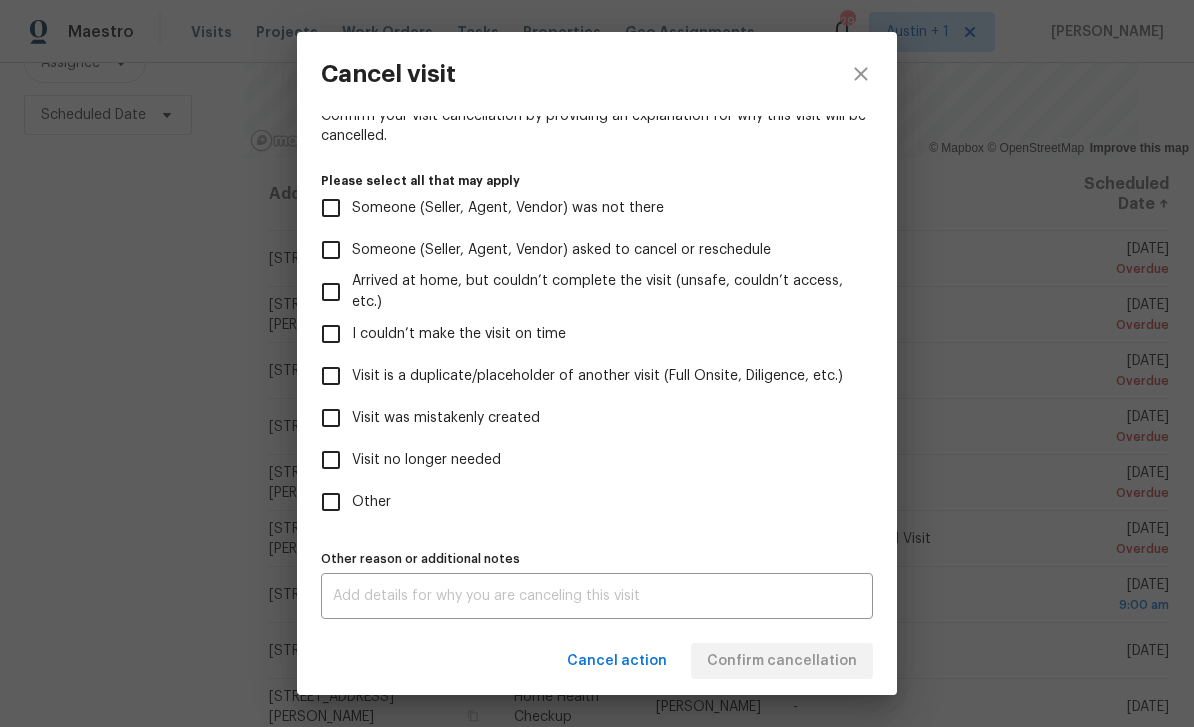 scroll, scrollTop: 162, scrollLeft: 0, axis: vertical 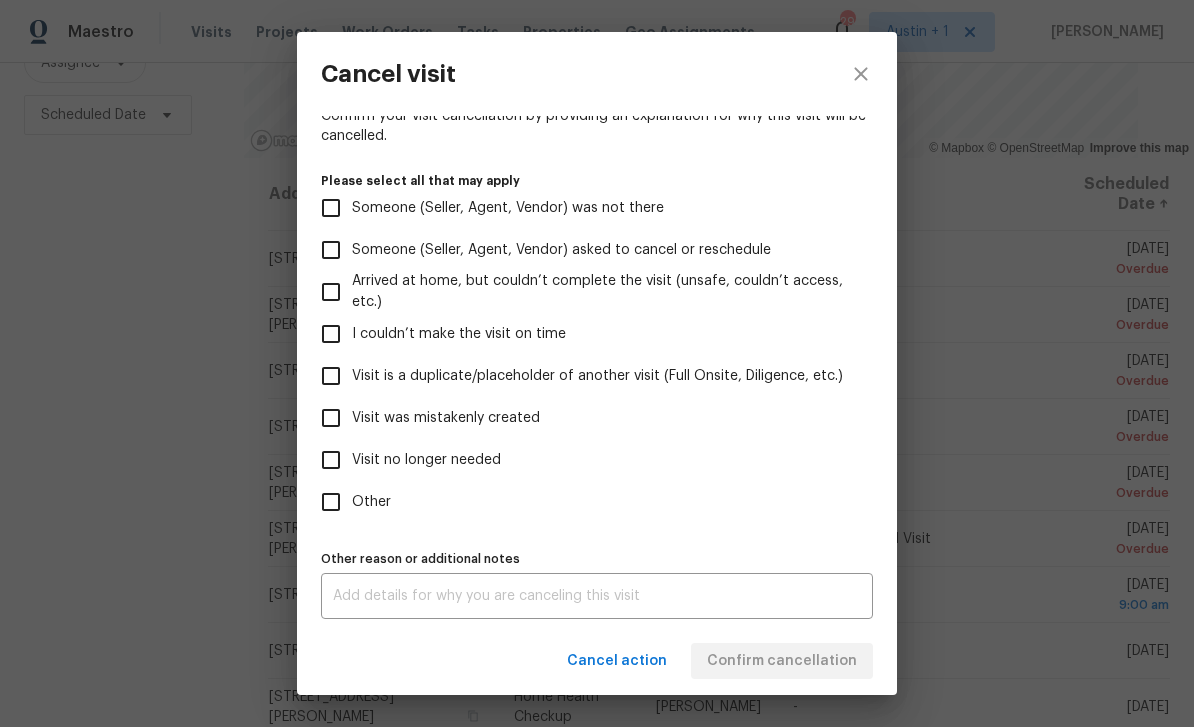 click on "Visit was mistakenly created" at bounding box center (583, 418) 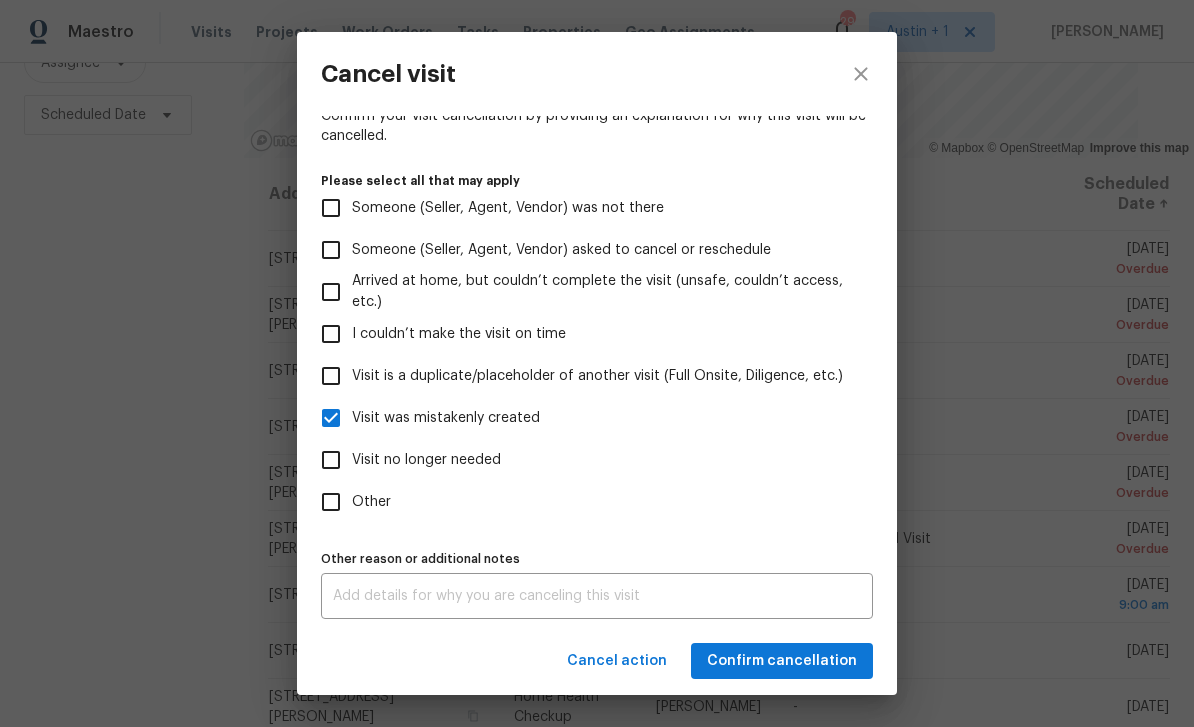 click on "Visit is a duplicate/placeholder of another visit (Full Onsite, Diligence, etc.)" at bounding box center [597, 376] 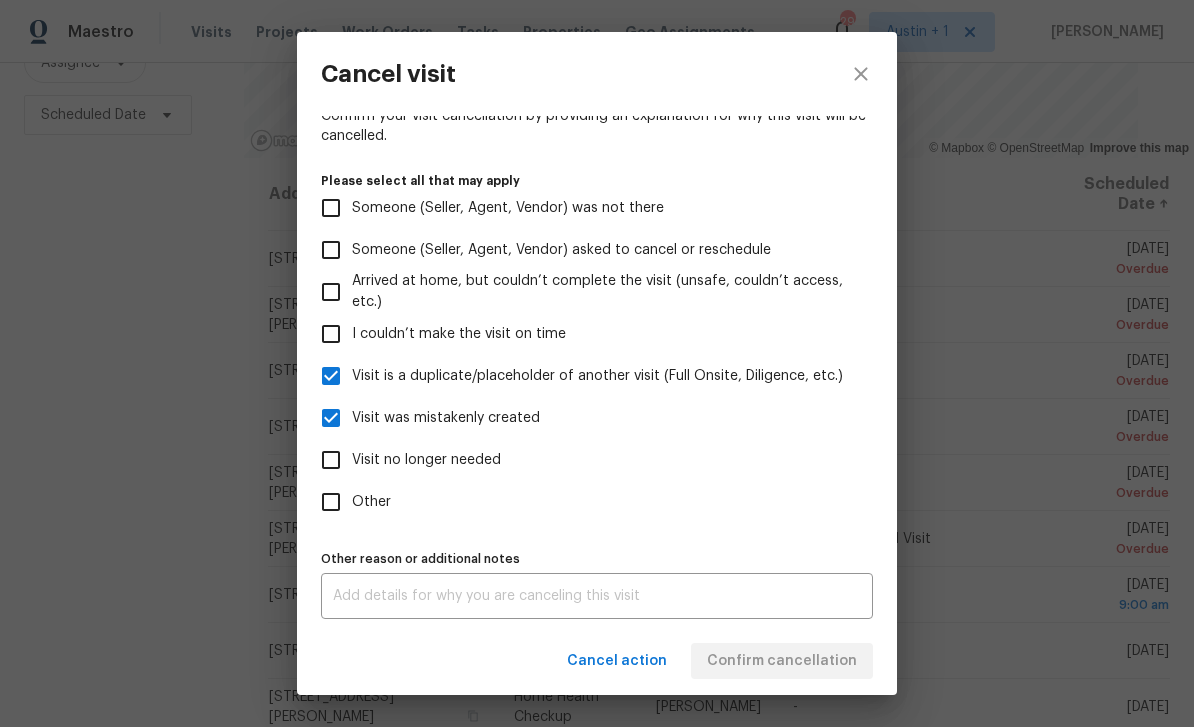 click at bounding box center [597, 596] 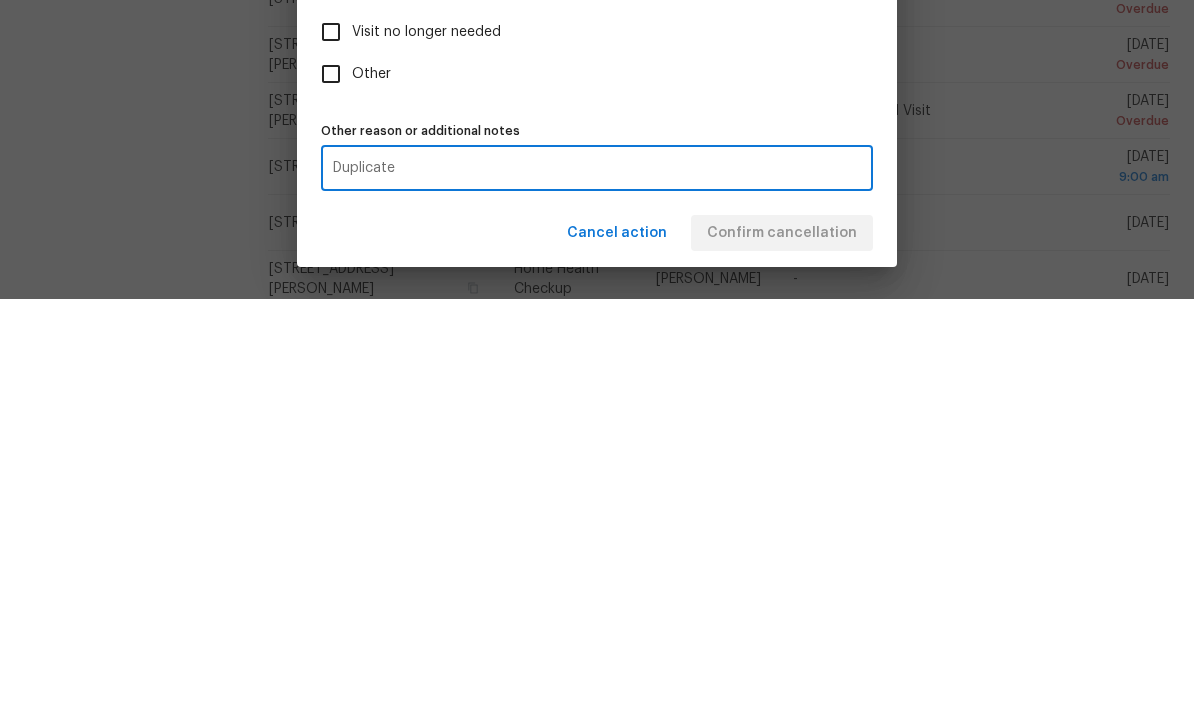 type on "Duplicate" 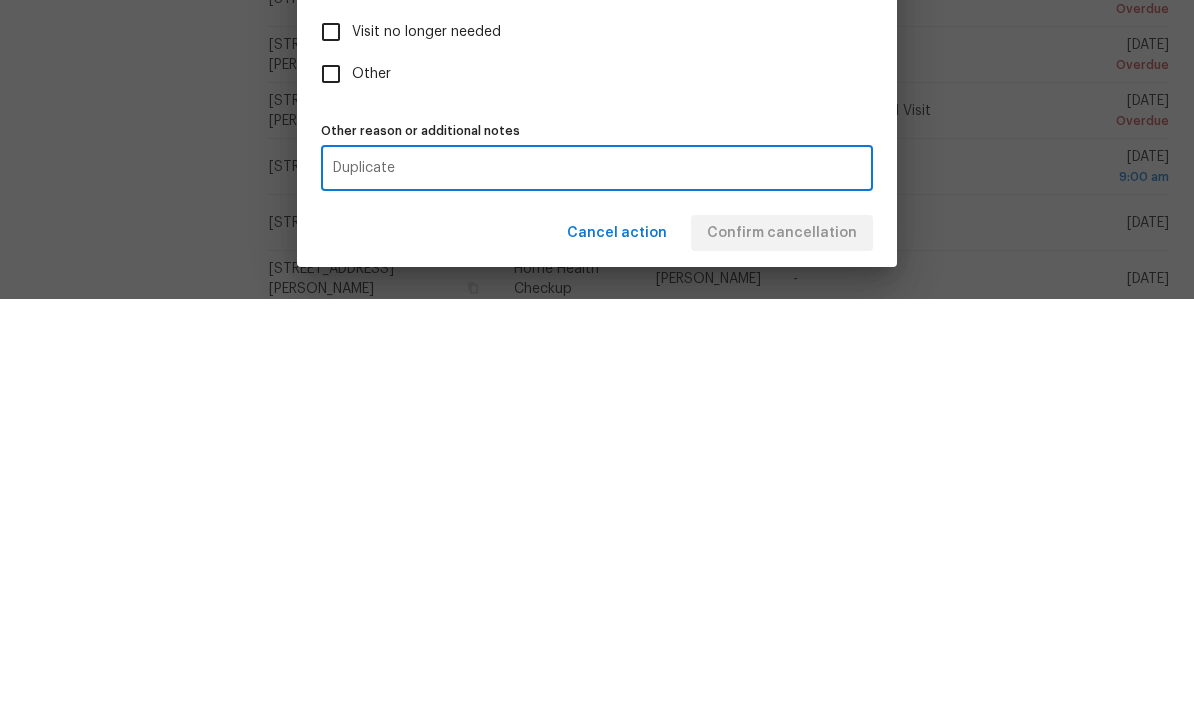 click on "Cancel visit Visit type New Listing Audit Scheduled date [DATE] Linked issues(s) No tickets were found for this visit Confirm your visit cancellation by providing an explanation for why this visit will be cancelled. Please select all that may apply Someone (Seller, Agent, Vendor) was not there Someone (Seller, Agent, Vendor) asked to cancel or reschedule Arrived at home, but couldn’t complete the visit (unsafe, couldn’t access, etc.) I couldn’t make the visit on time Visit is a duplicate/placeholder of another visit (Full Onsite, Diligence, etc.) Visit was mistakenly created Visit no longer needed Other Other reason or additional notes Duplicate x Other reason or additional notes Cancel action Confirm cancellation" at bounding box center [597, 363] 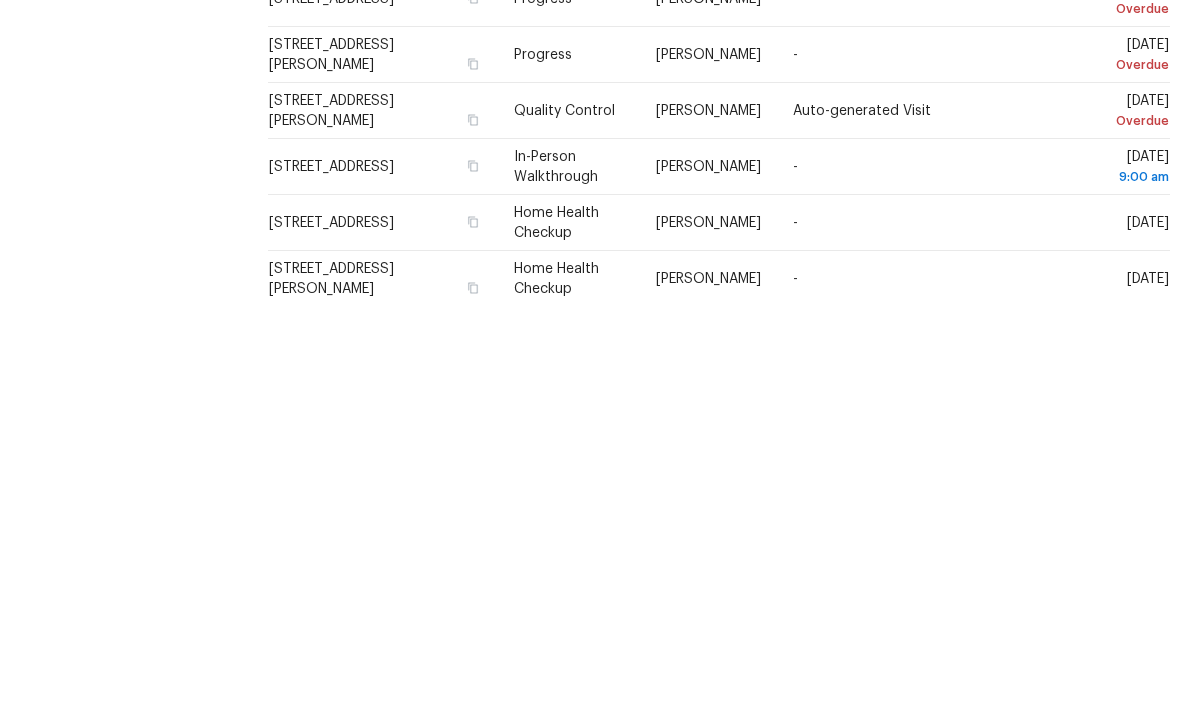 checkbox on "false" 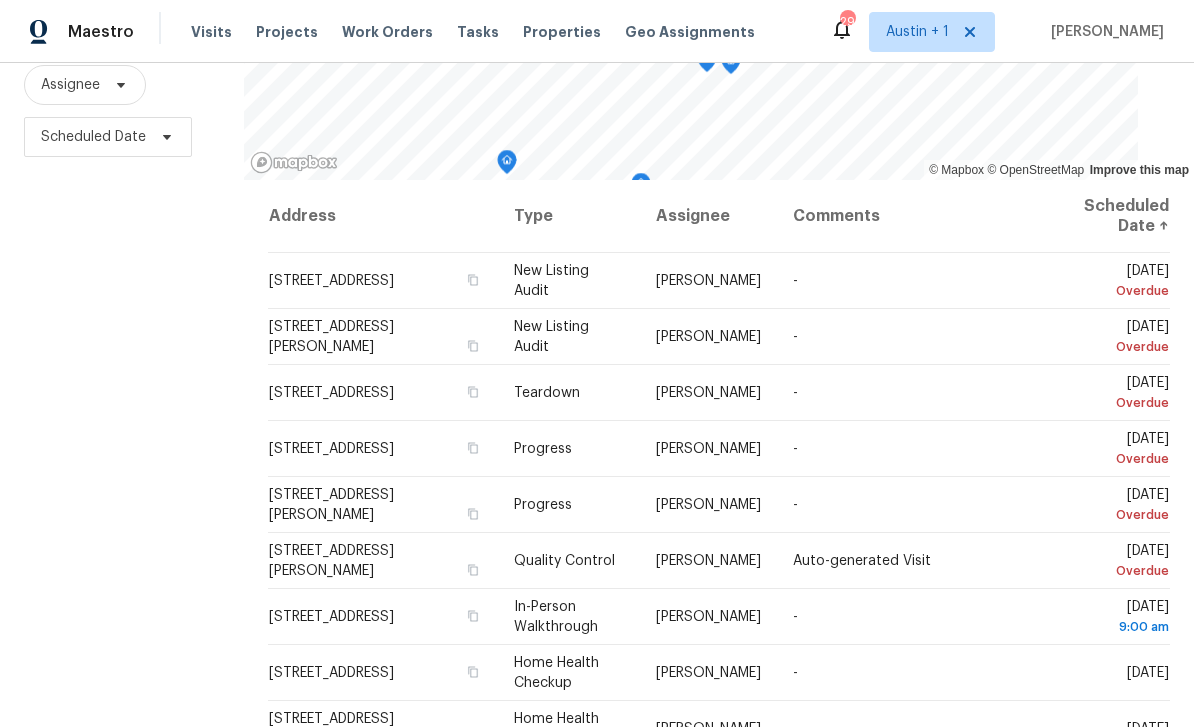 scroll, scrollTop: 238, scrollLeft: 0, axis: vertical 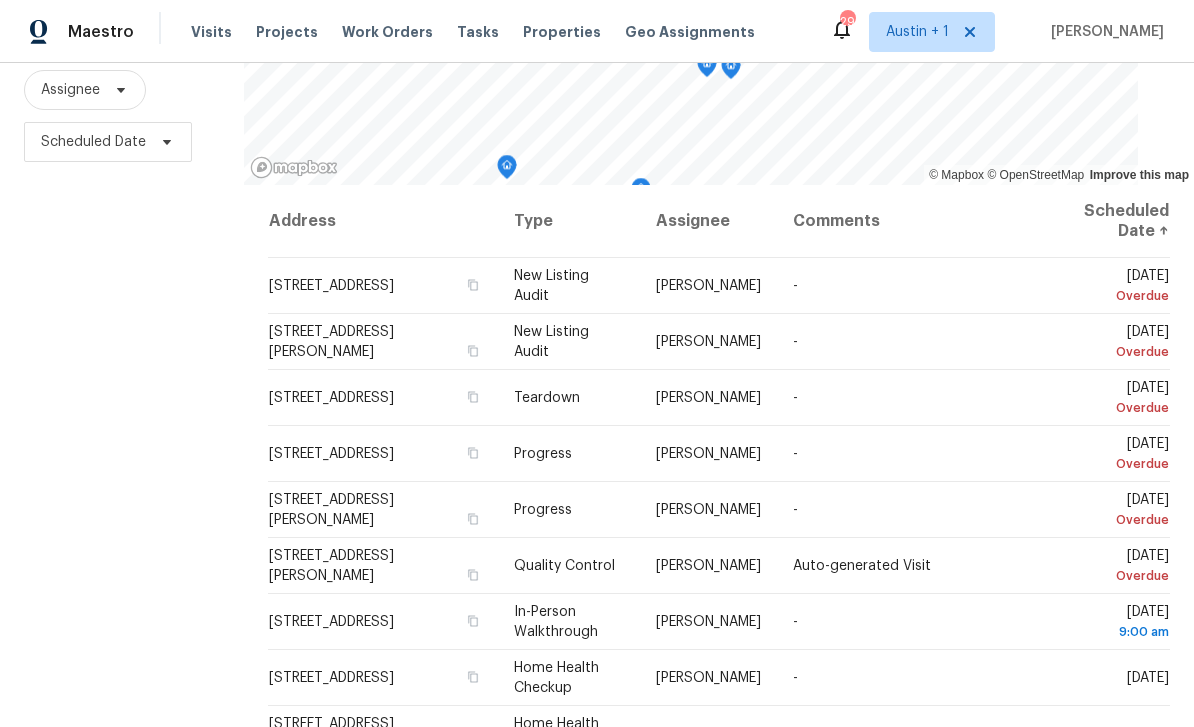 click at bounding box center (0, 0) 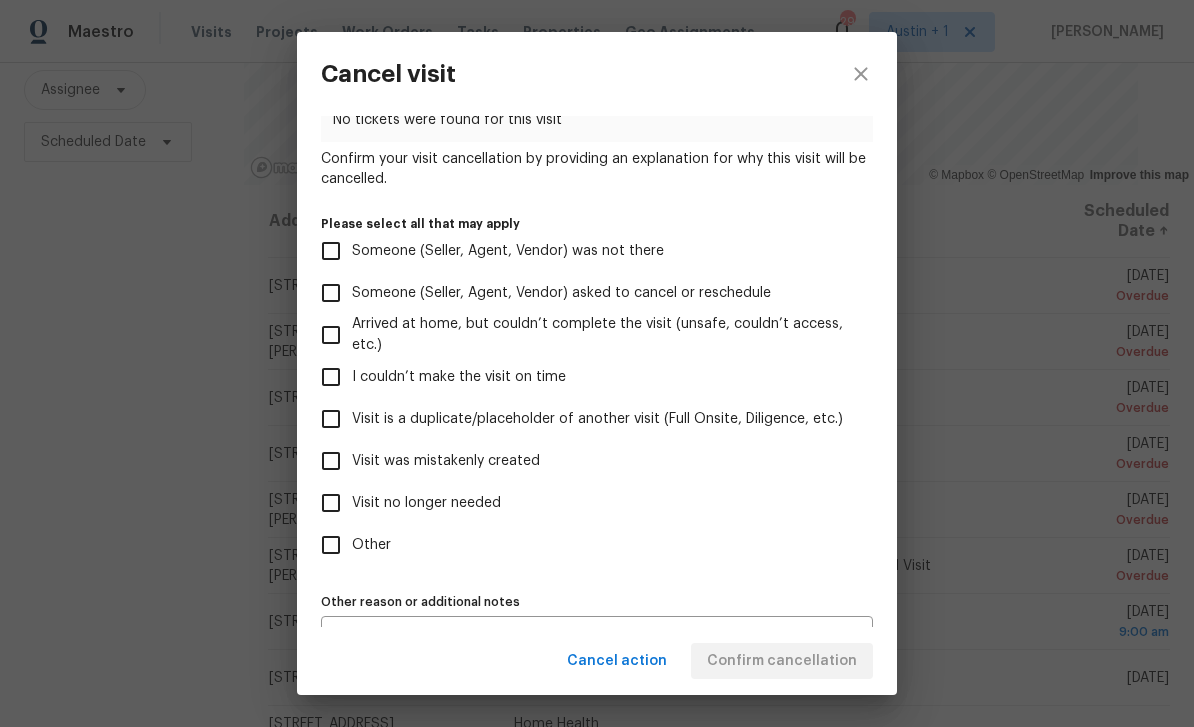 scroll, scrollTop: 116, scrollLeft: 0, axis: vertical 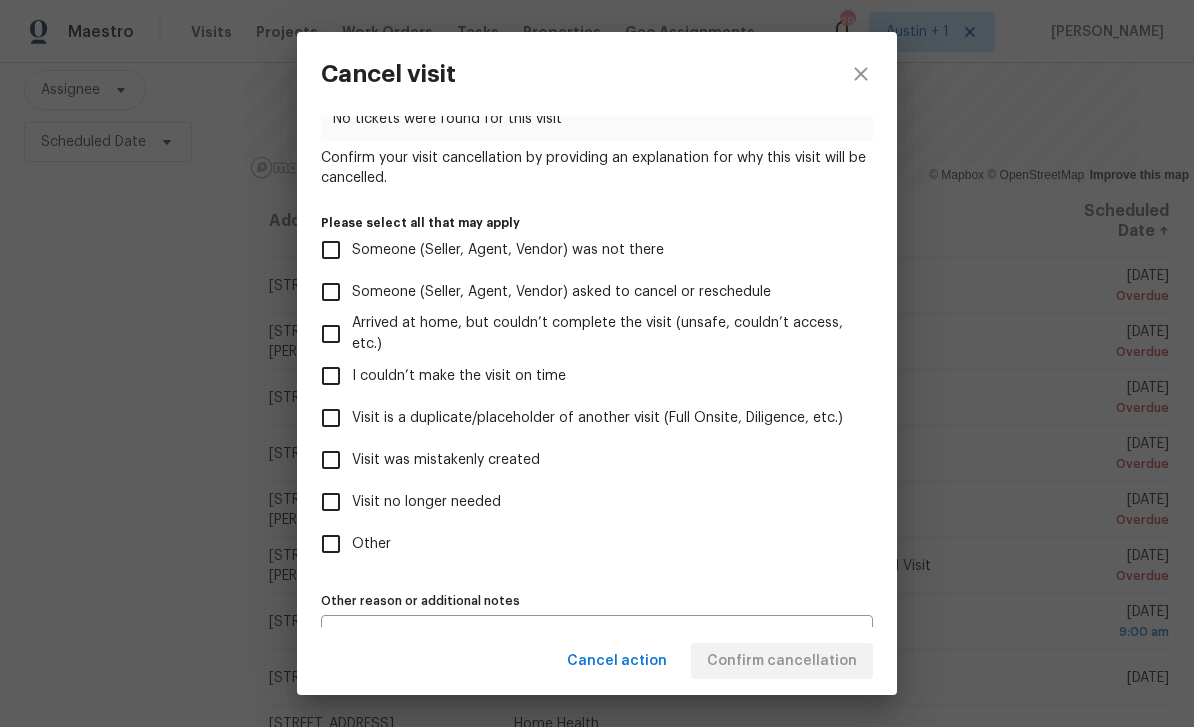 click on "Visit is a duplicate/placeholder of another visit (Full Onsite, Diligence, etc.)" at bounding box center (597, 418) 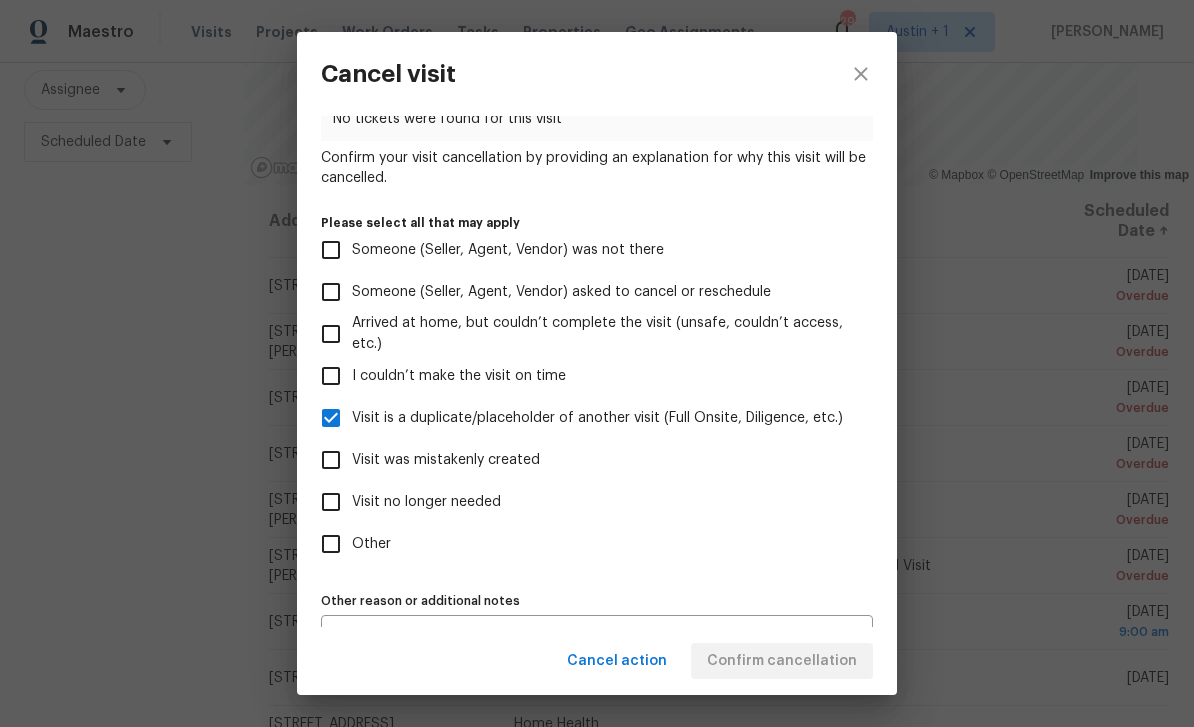 click on "Visit is a duplicate/placeholder of another visit (Full Onsite, Diligence, etc.)" at bounding box center [597, 418] 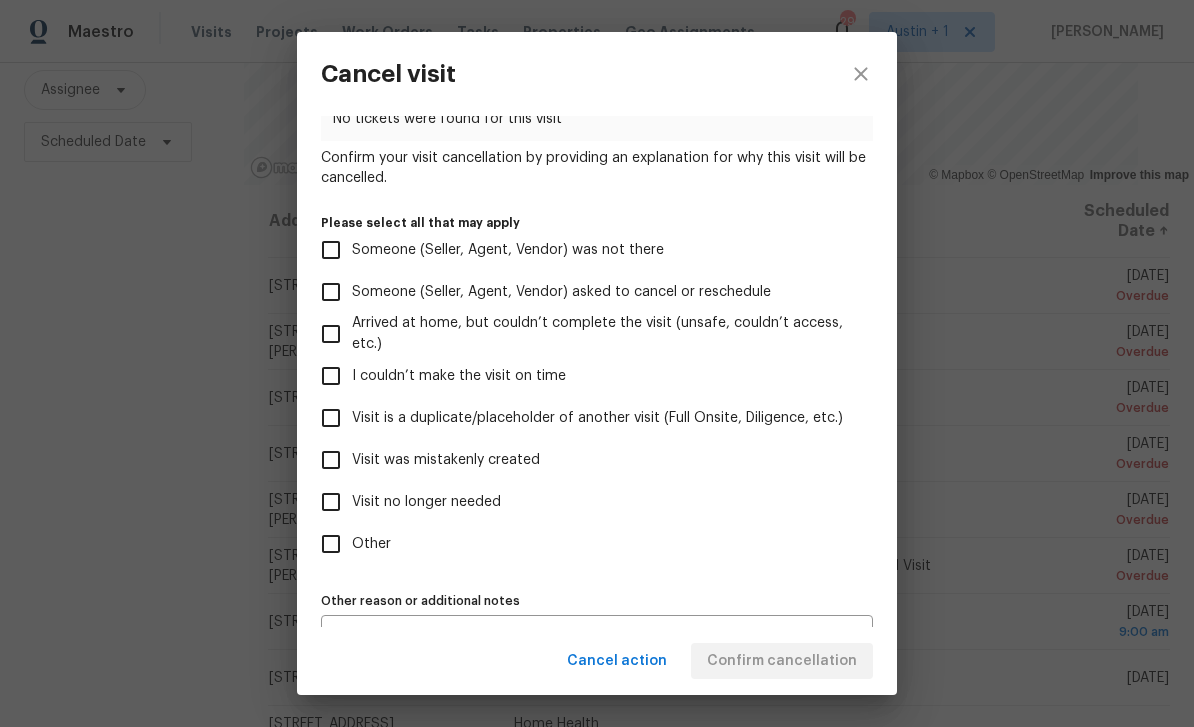 click on "Visit is a duplicate/placeholder of another visit (Full Onsite, Diligence, etc.)" at bounding box center (583, 418) 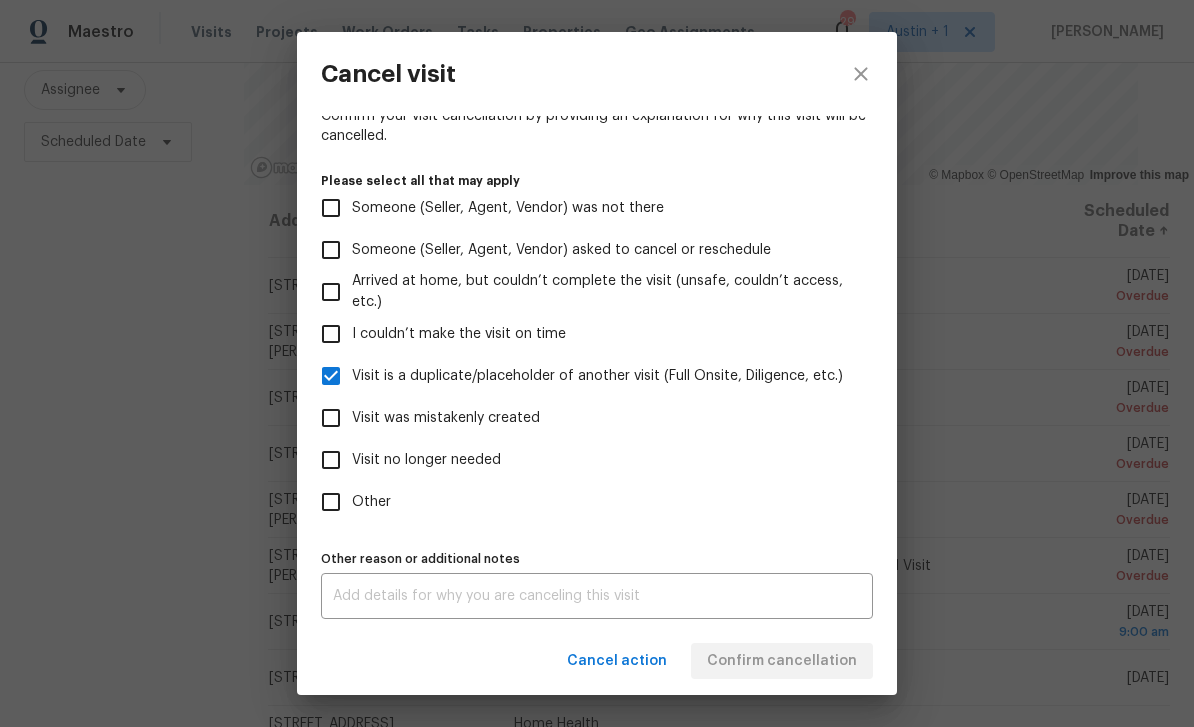 scroll, scrollTop: 166, scrollLeft: 0, axis: vertical 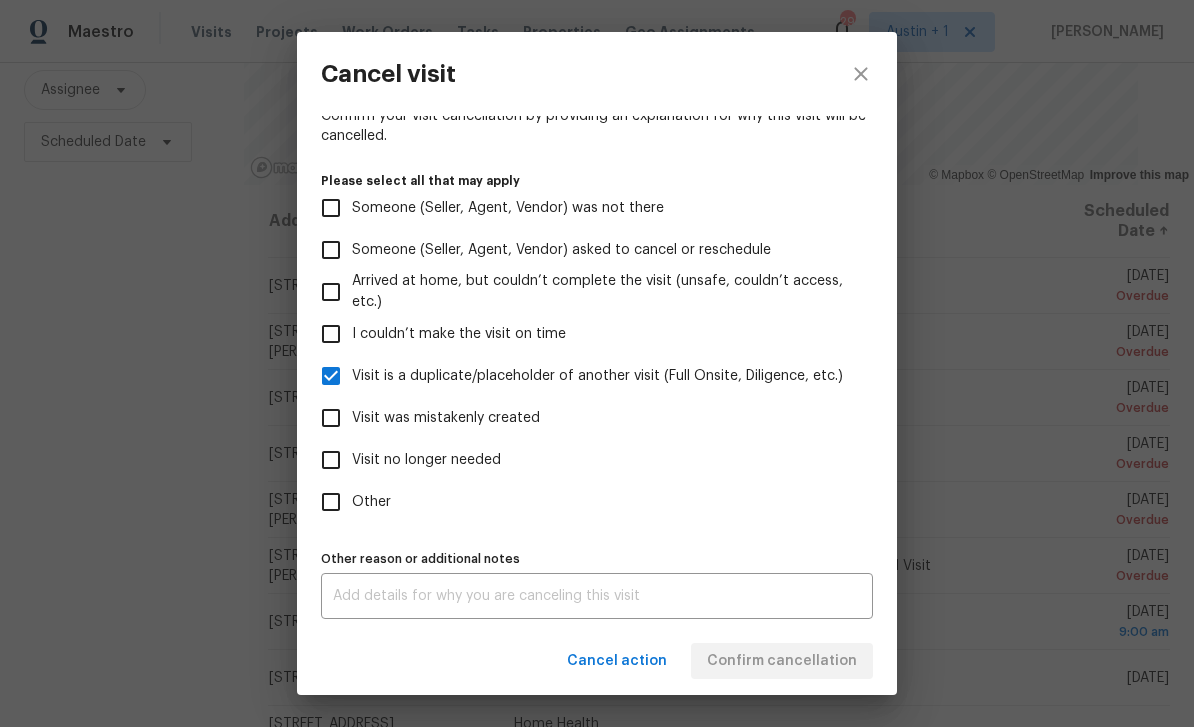 click at bounding box center (597, 596) 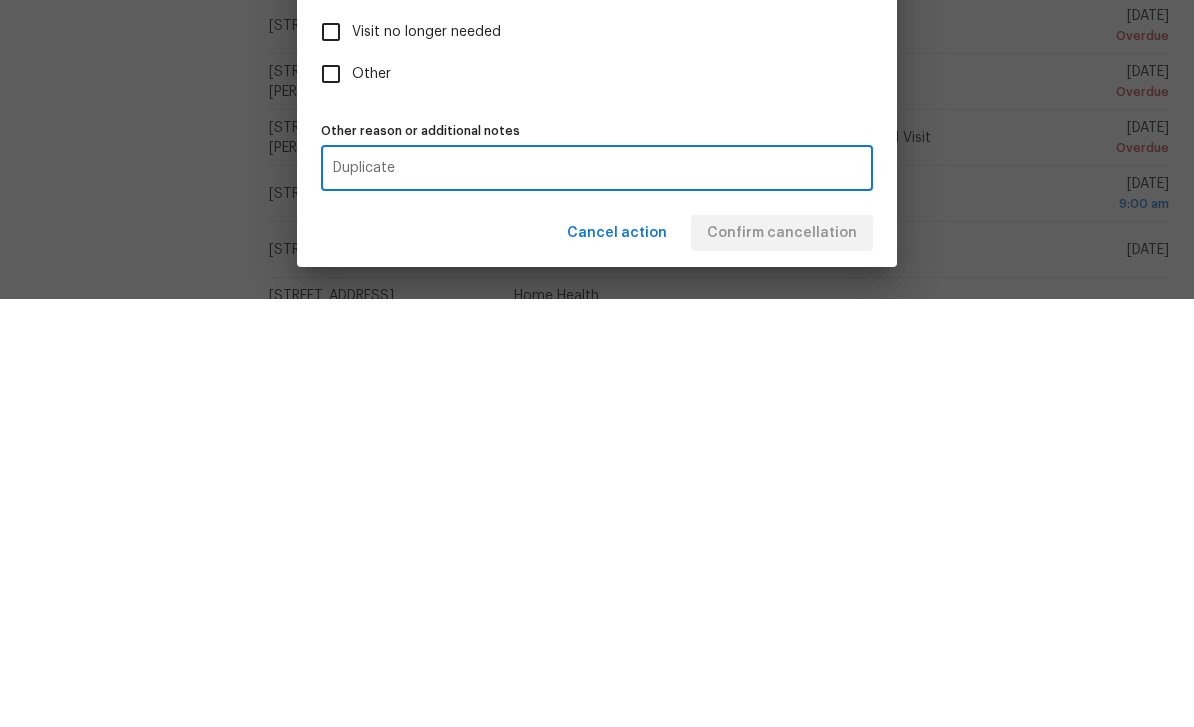 type on "Duplicate" 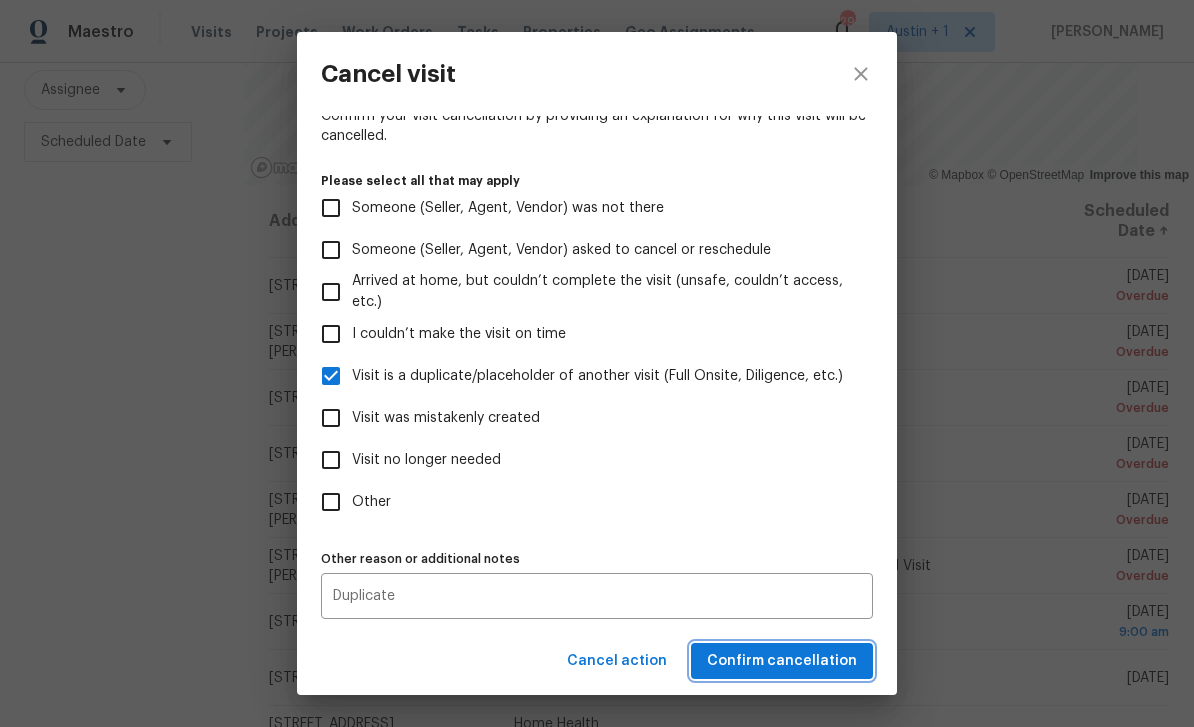 click on "Confirm cancellation" at bounding box center [782, 661] 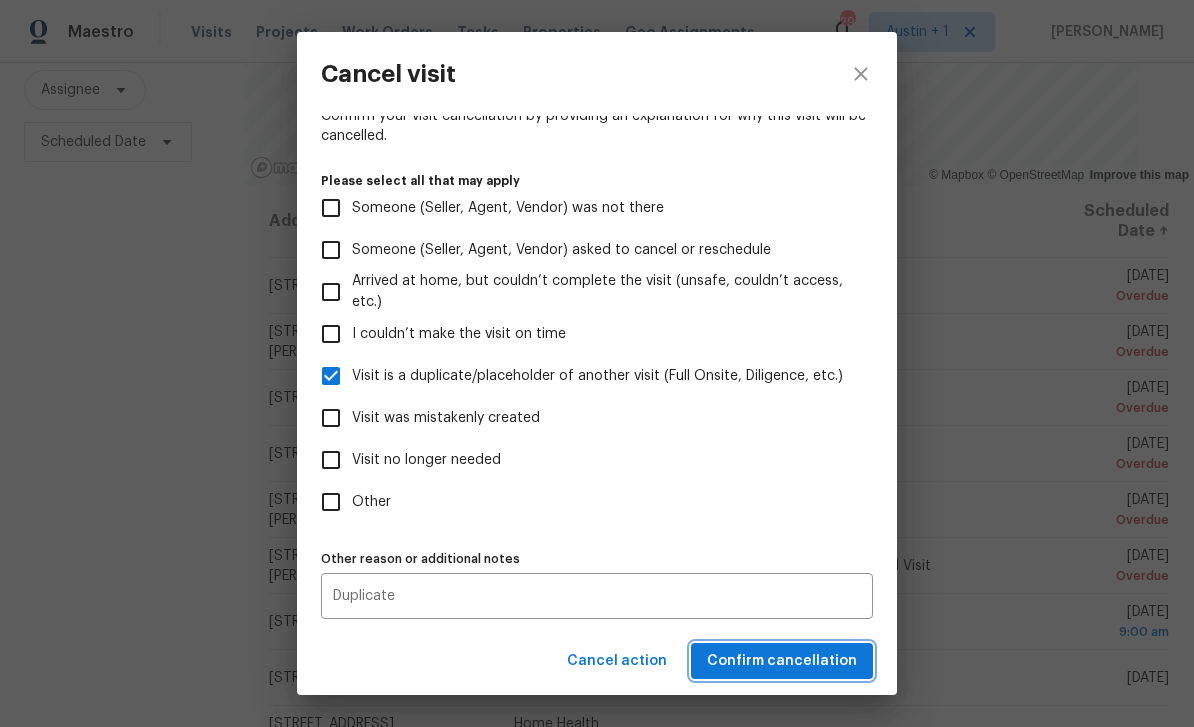scroll, scrollTop: 0, scrollLeft: 0, axis: both 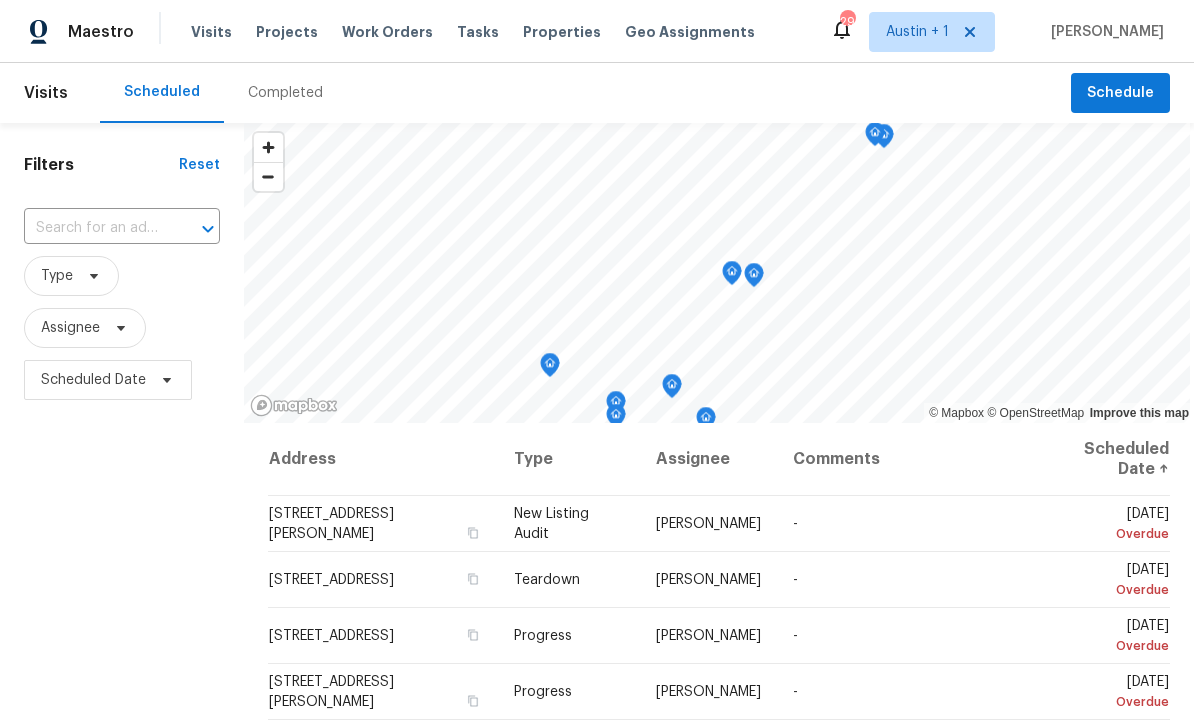 click on "Visits" at bounding box center (211, 32) 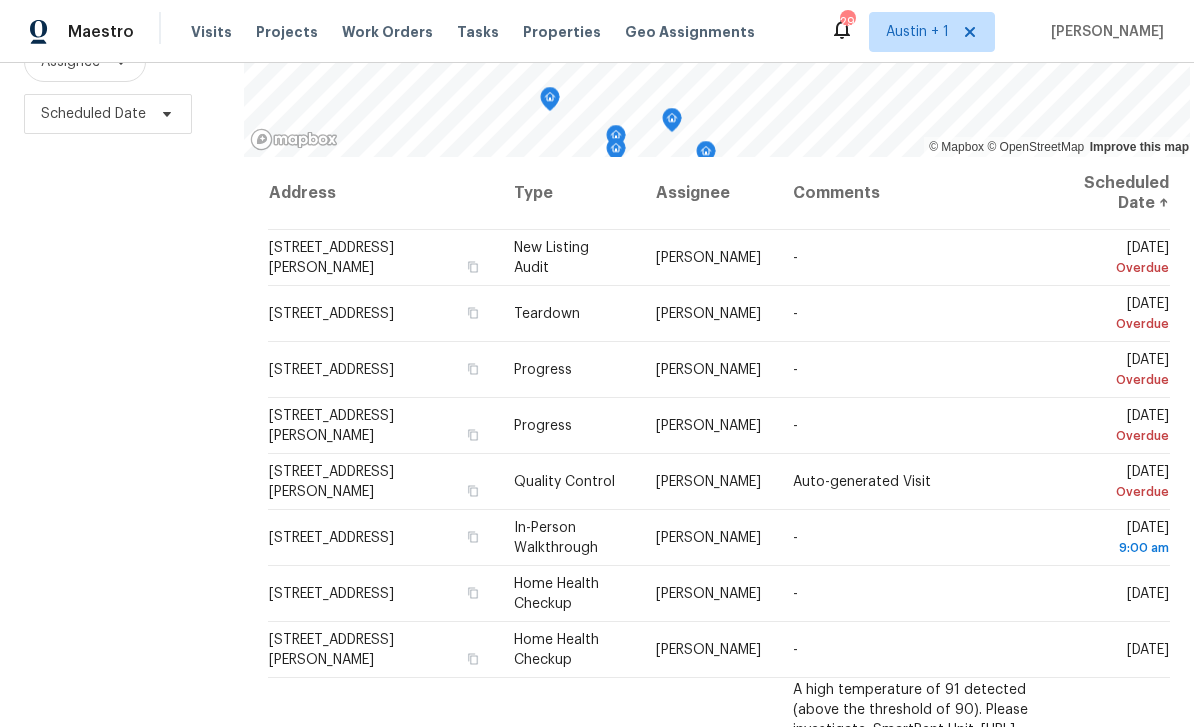scroll, scrollTop: 265, scrollLeft: 0, axis: vertical 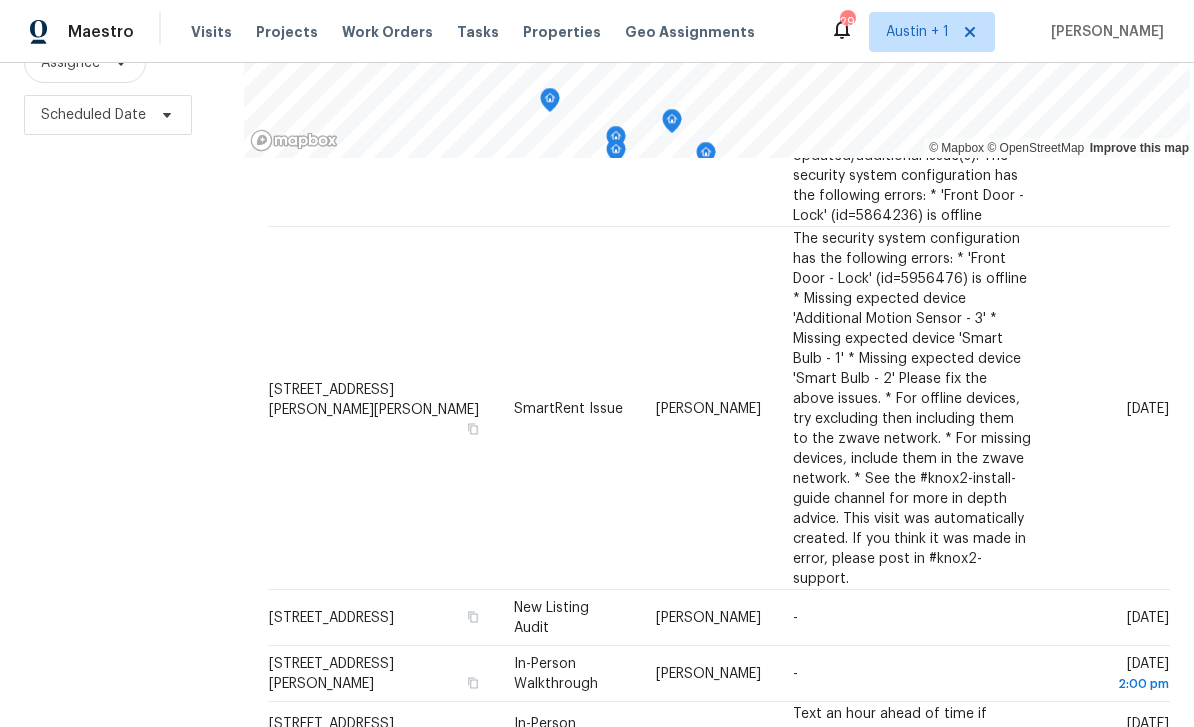 click 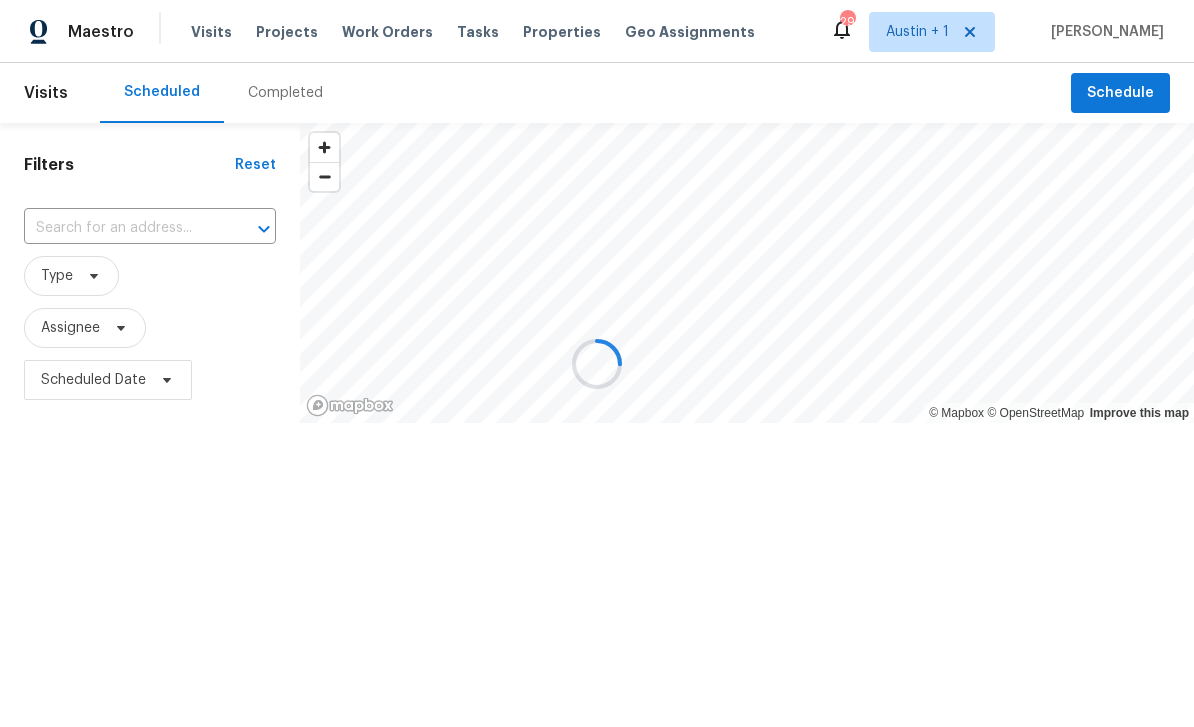 scroll, scrollTop: 0, scrollLeft: 0, axis: both 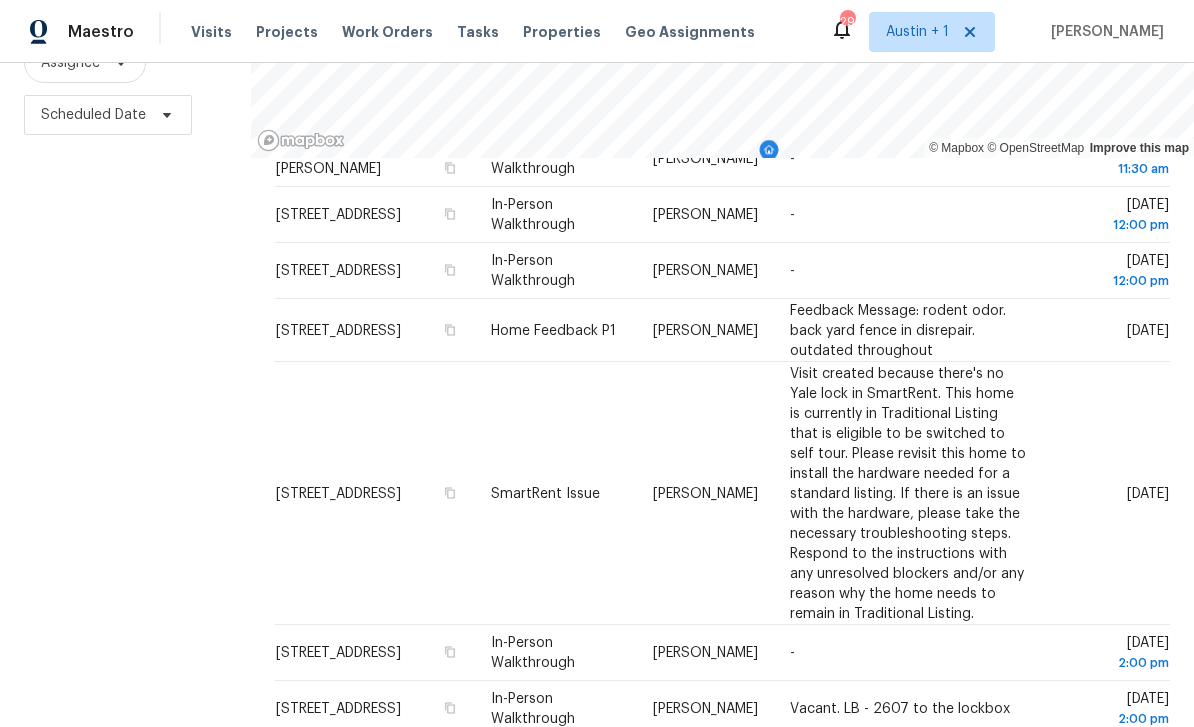 click at bounding box center (0, 0) 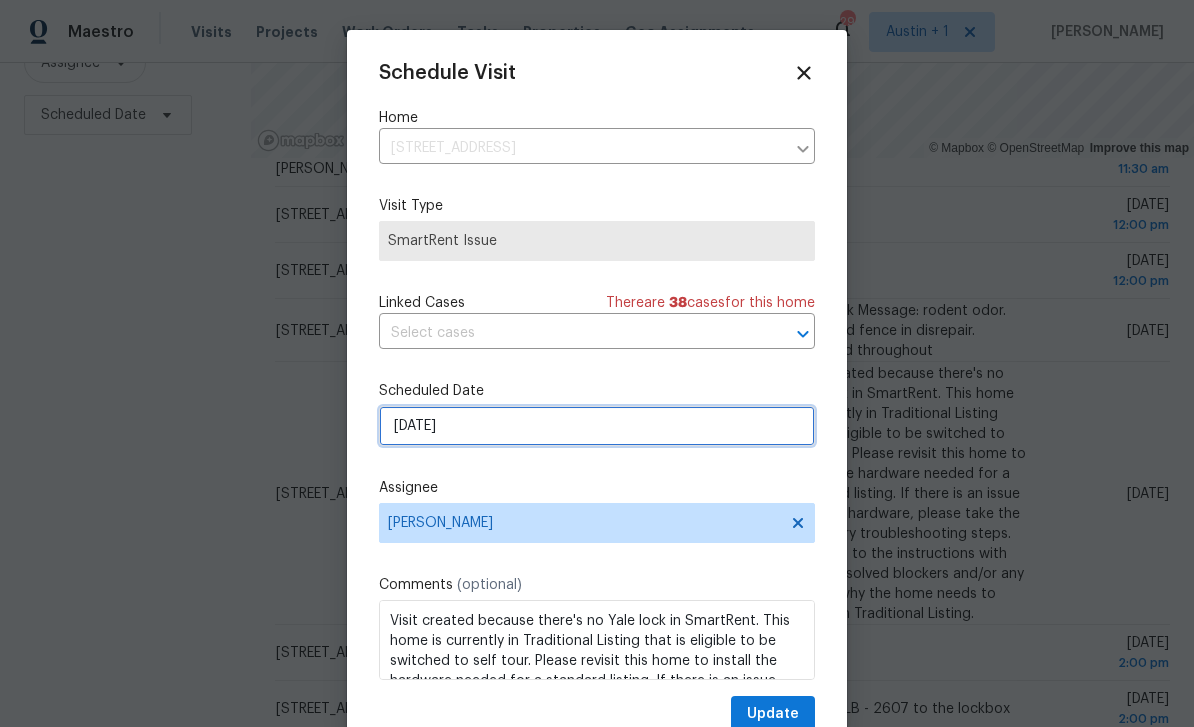 click on "[DATE]" at bounding box center (597, 426) 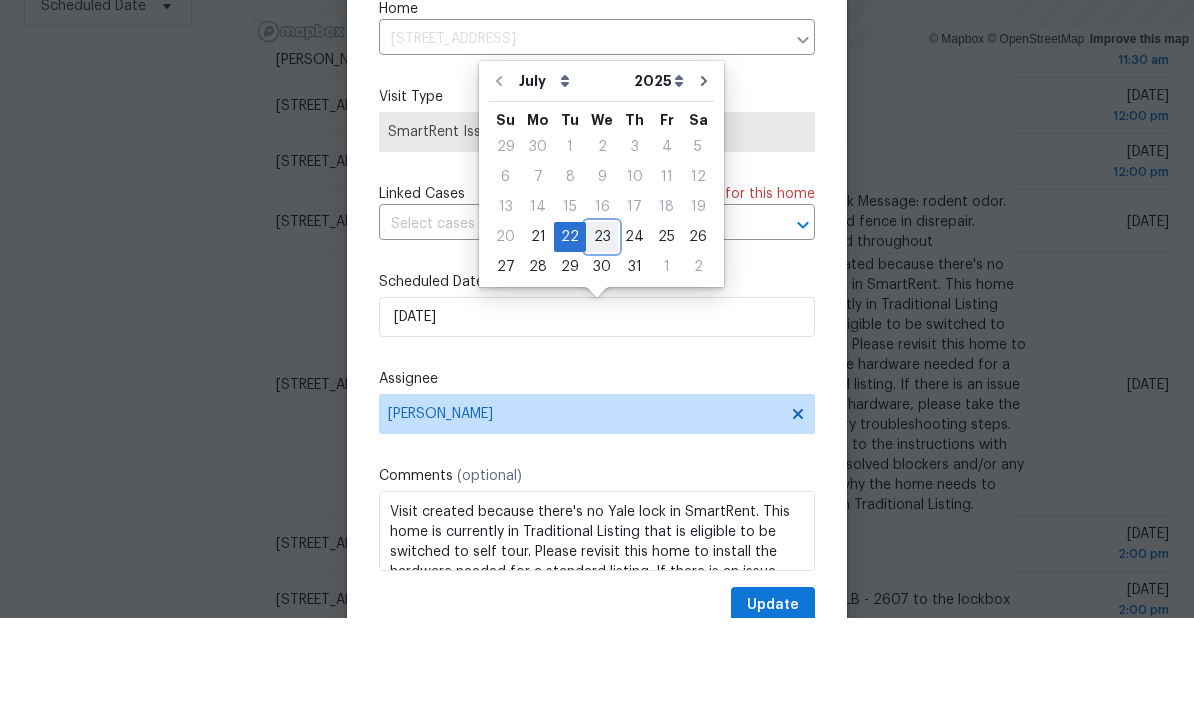 click on "23" at bounding box center (602, 346) 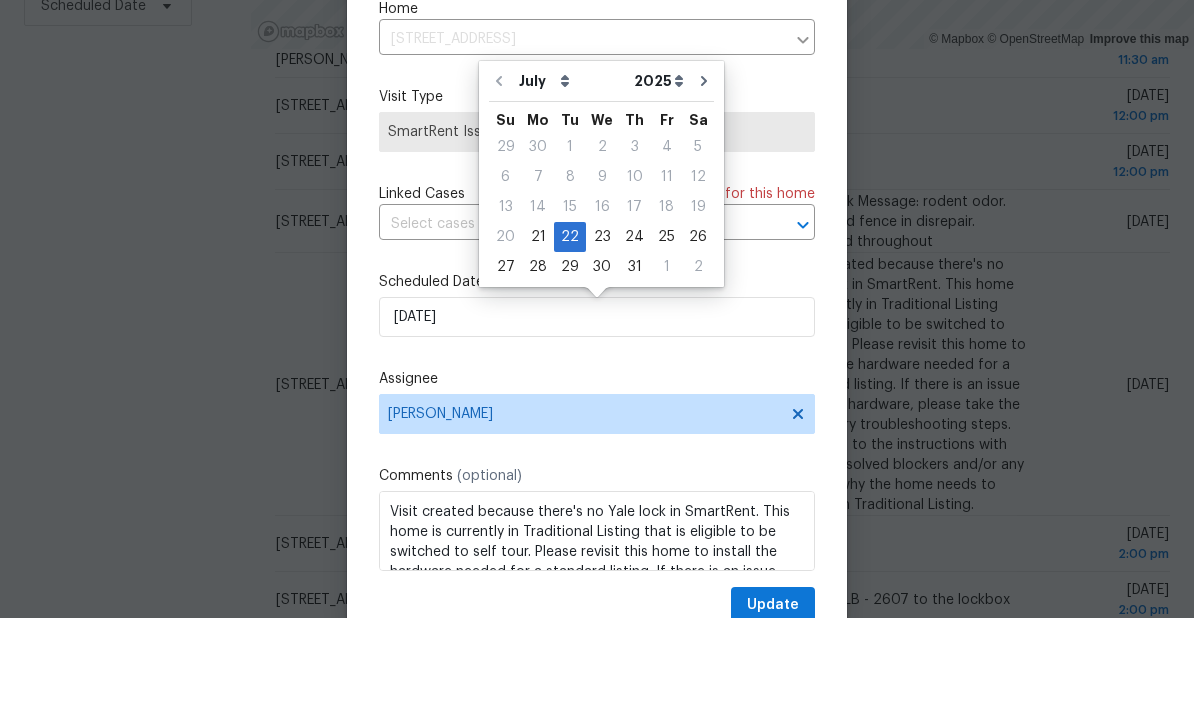type on "[DATE]" 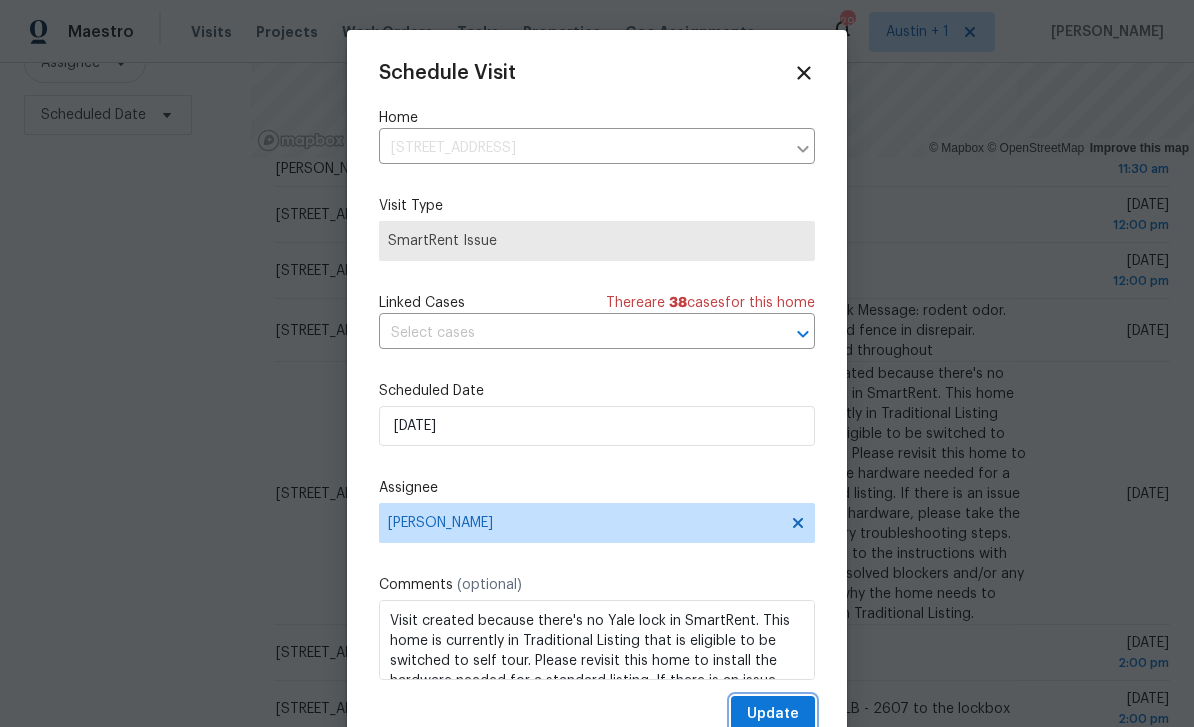 click on "Update" at bounding box center [773, 714] 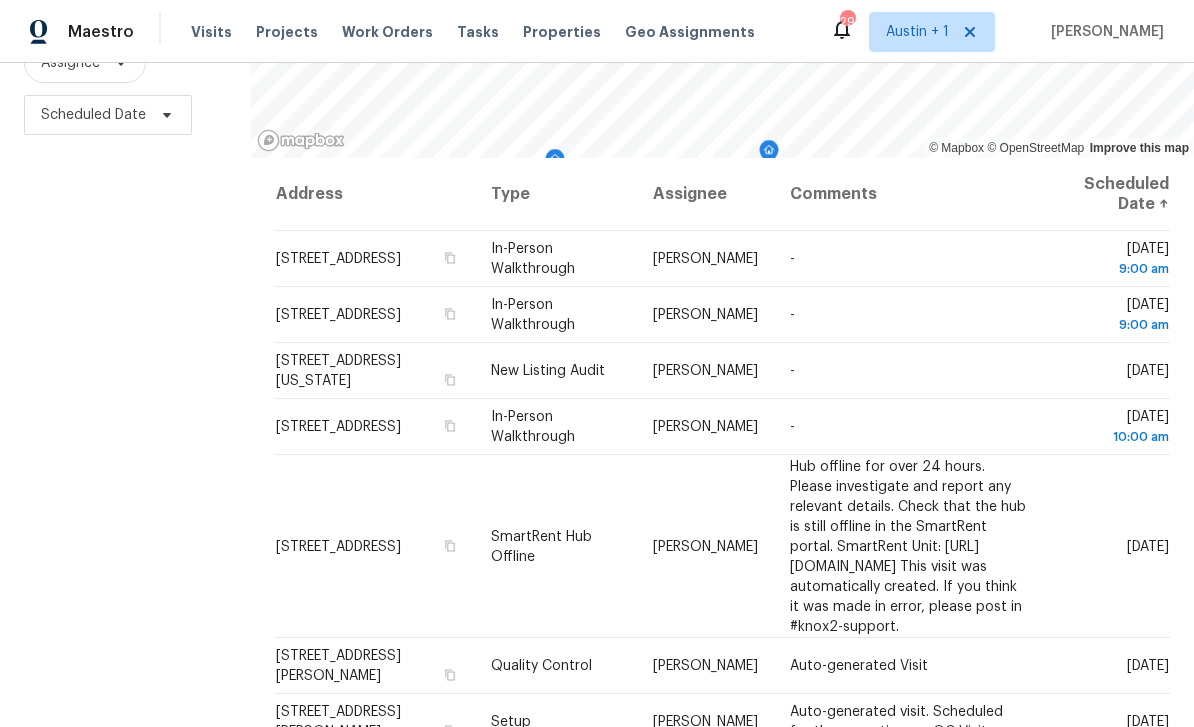 scroll, scrollTop: 0, scrollLeft: 0, axis: both 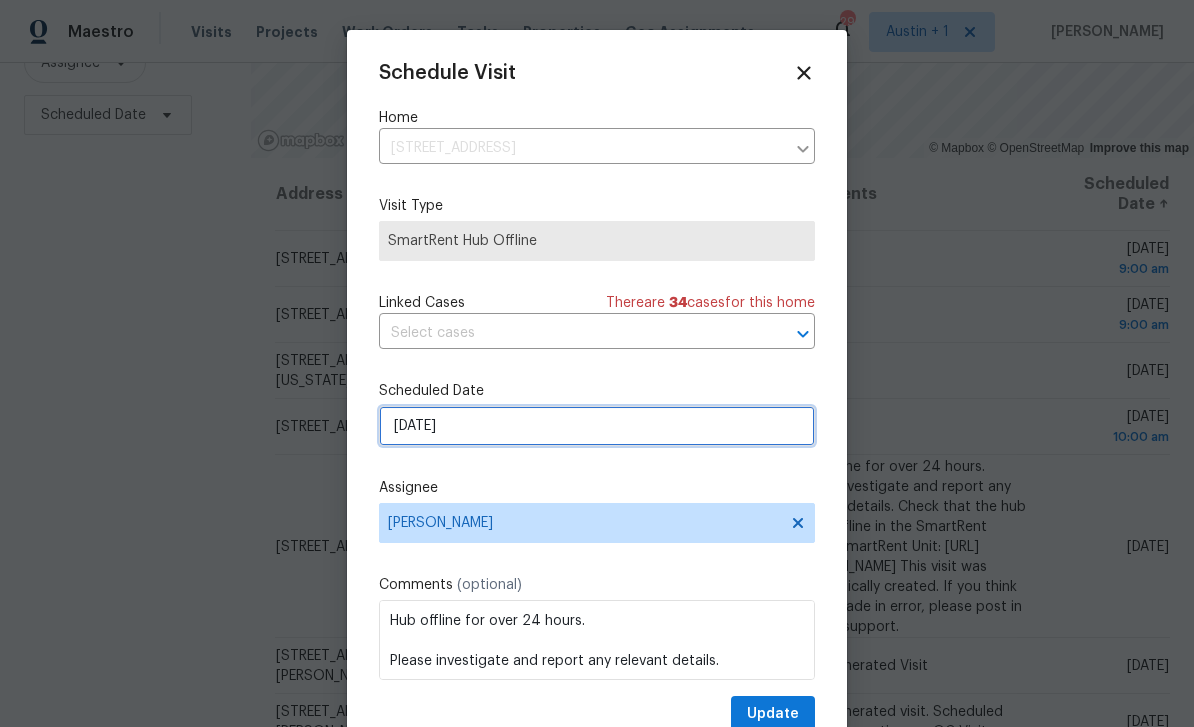 click on "[DATE]" at bounding box center [597, 426] 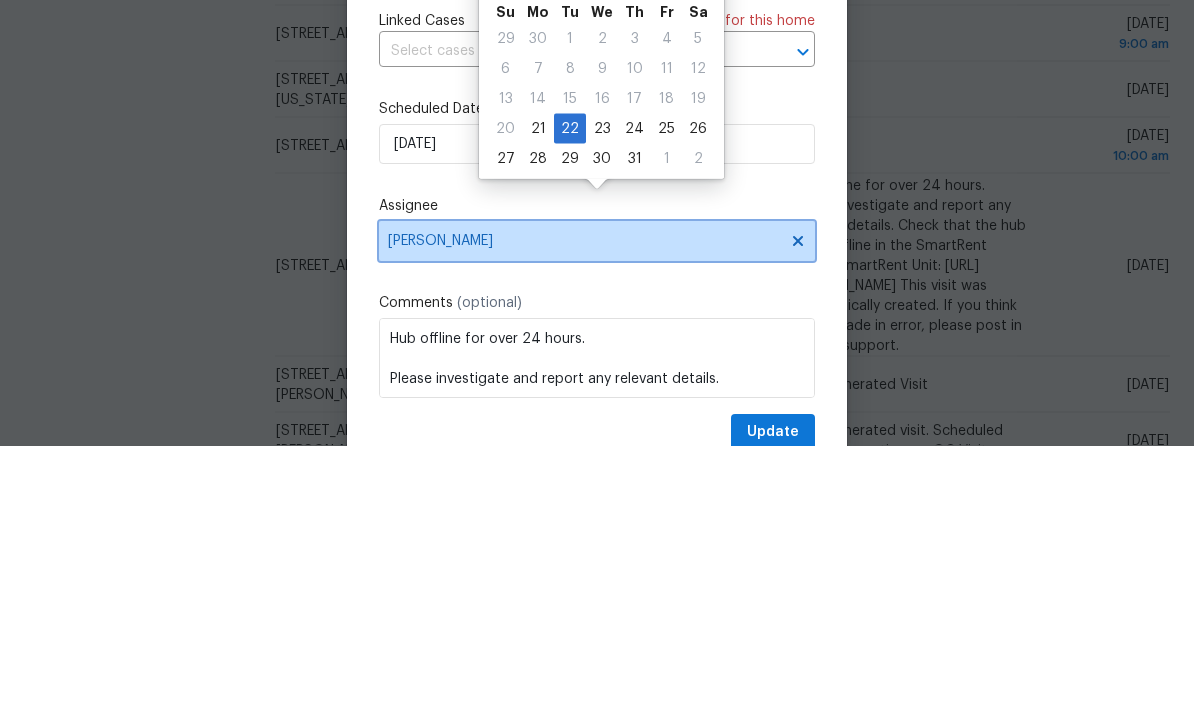 click on "[PERSON_NAME]" at bounding box center (584, 523) 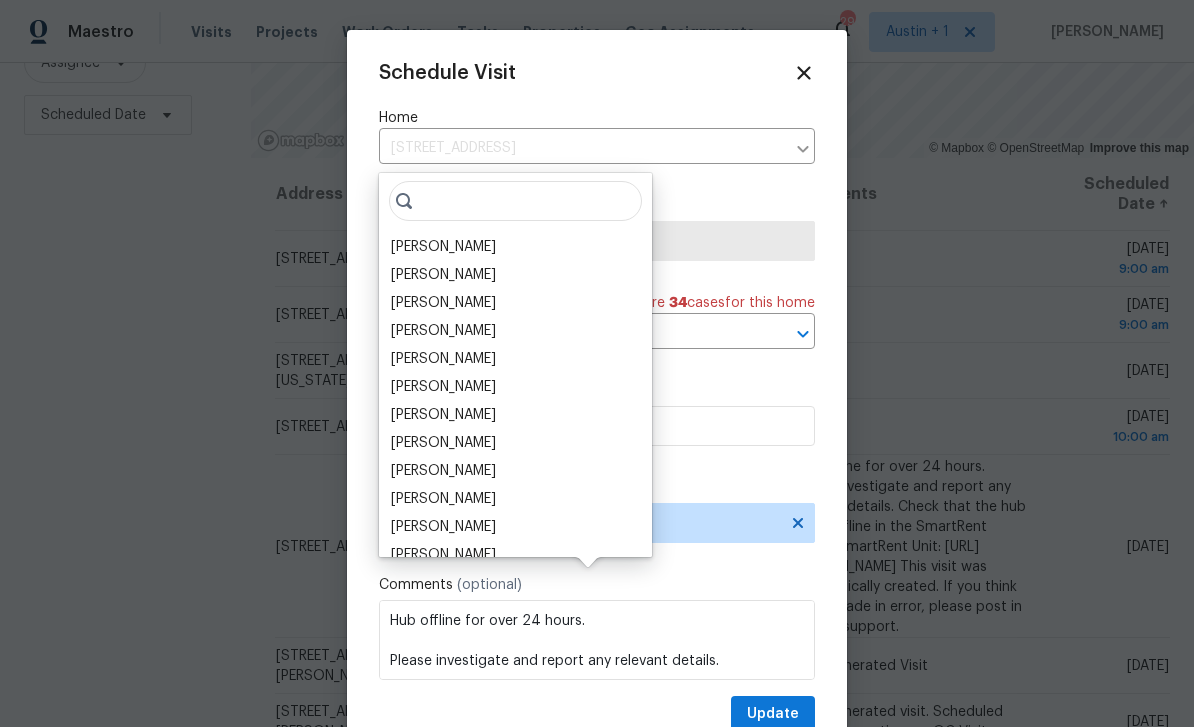 click on "[PERSON_NAME]" at bounding box center [515, 443] 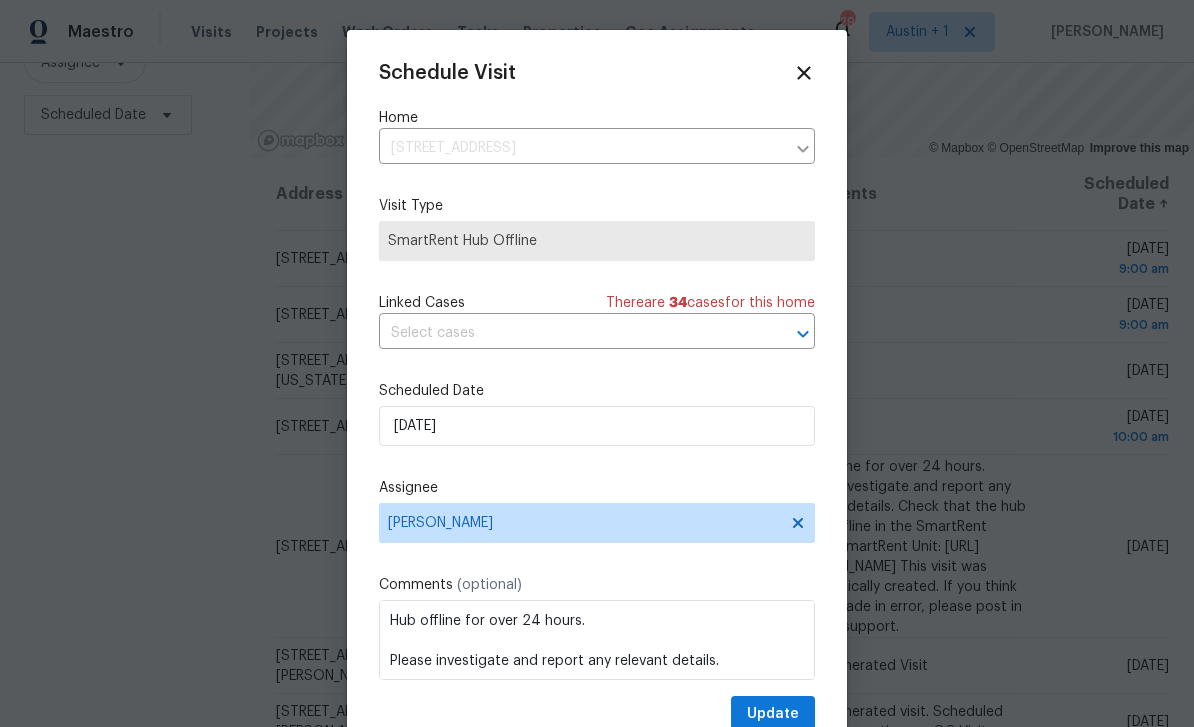 click on "Schedule Visit Home   [STREET_ADDRESS] ​ Visit Type   SmartRent Hub Offline Linked Cases There  are   34  case s  for this home   ​ Scheduled Date   [DATE] Assignee   [PERSON_NAME] Comments   (optional) Hub offline for over 24 hours.
Please investigate and report any relevant details.
Check that the hub is still offline in the SmartRent portal.
SmartRent Unit: [URL][DOMAIN_NAME]
This visit was automatically created. If you think it was made in error, please post in #knox2-support. Update" at bounding box center (597, 397) 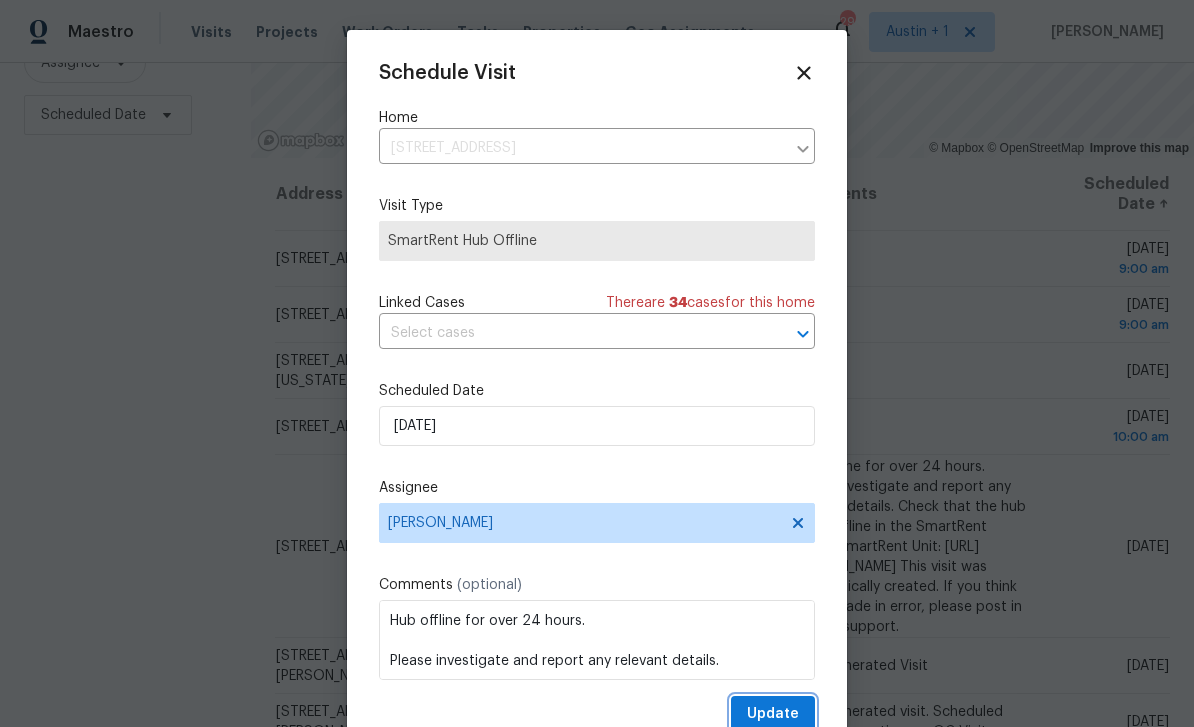 click on "Update" at bounding box center (773, 714) 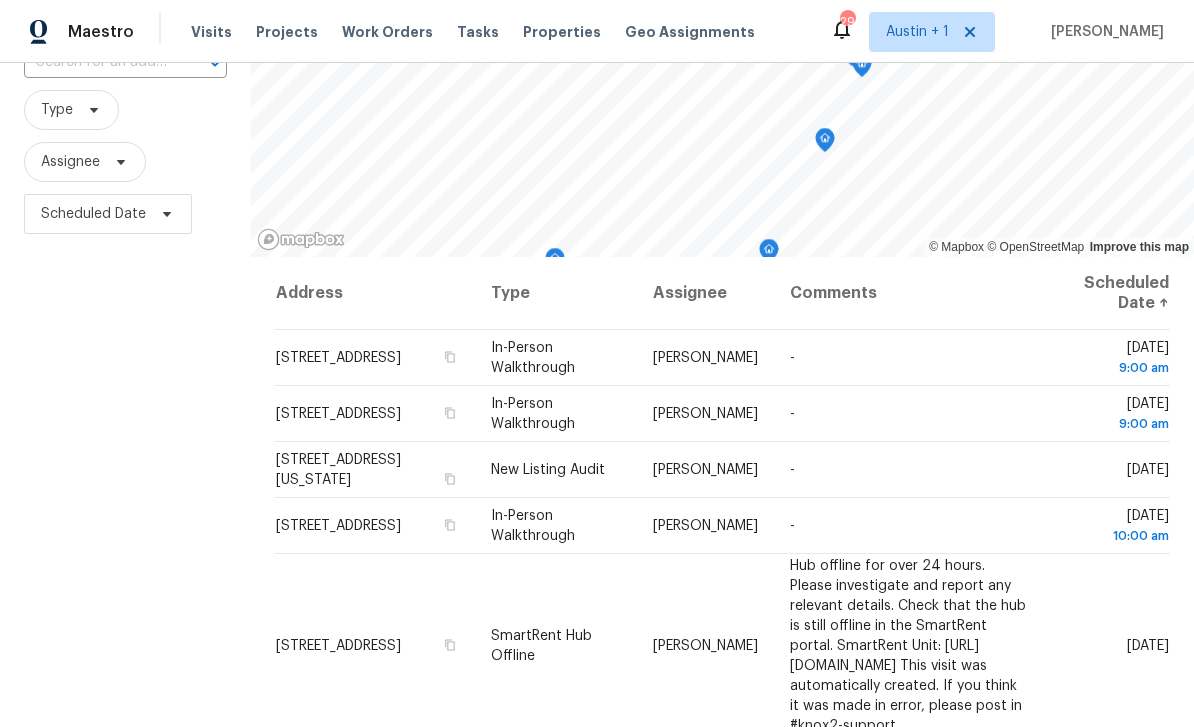 scroll, scrollTop: 155, scrollLeft: 0, axis: vertical 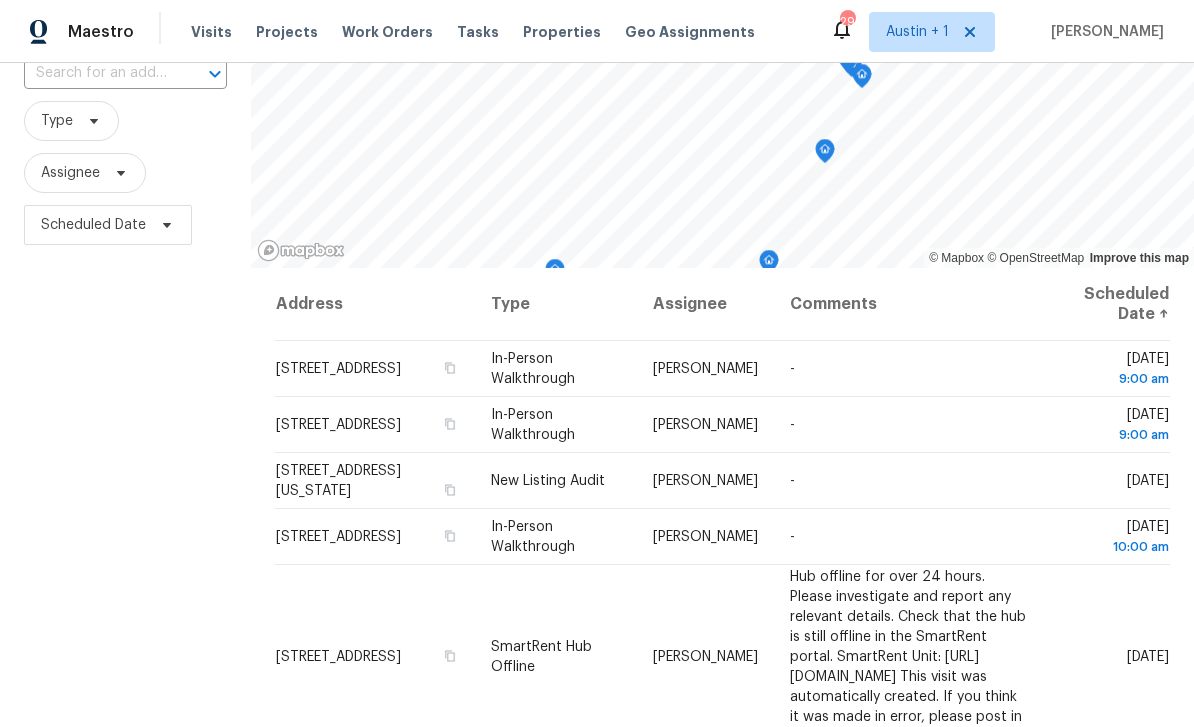 click 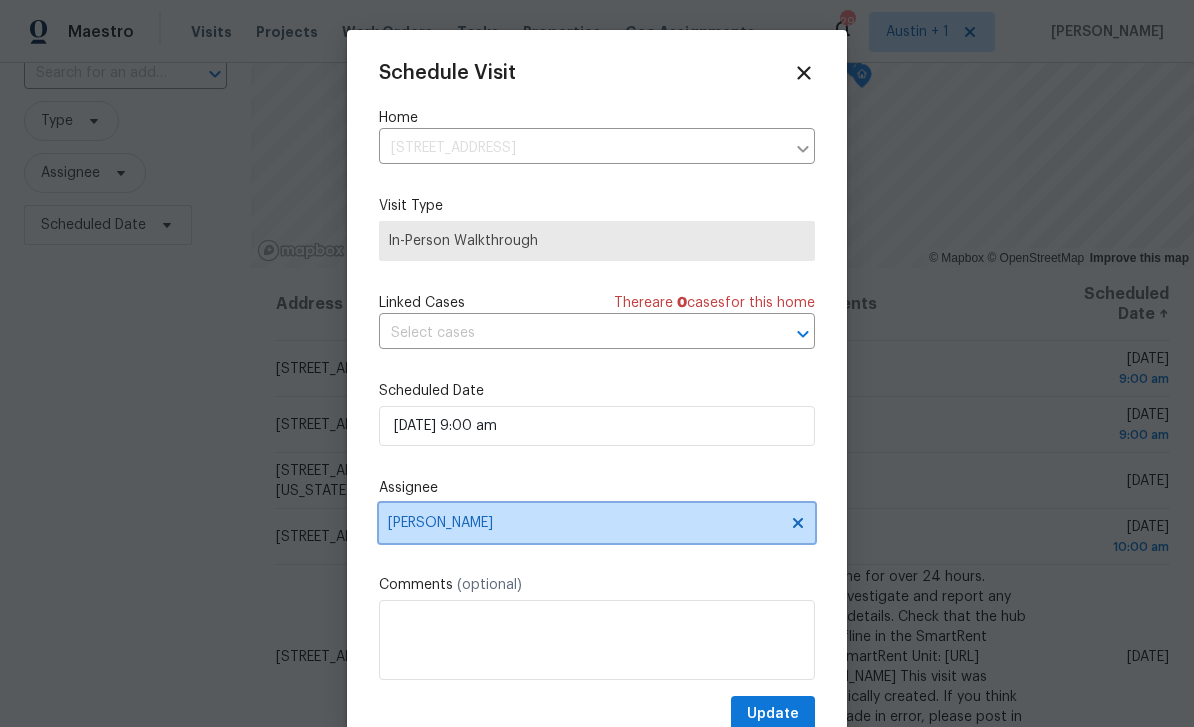 click on "[PERSON_NAME]" at bounding box center (584, 523) 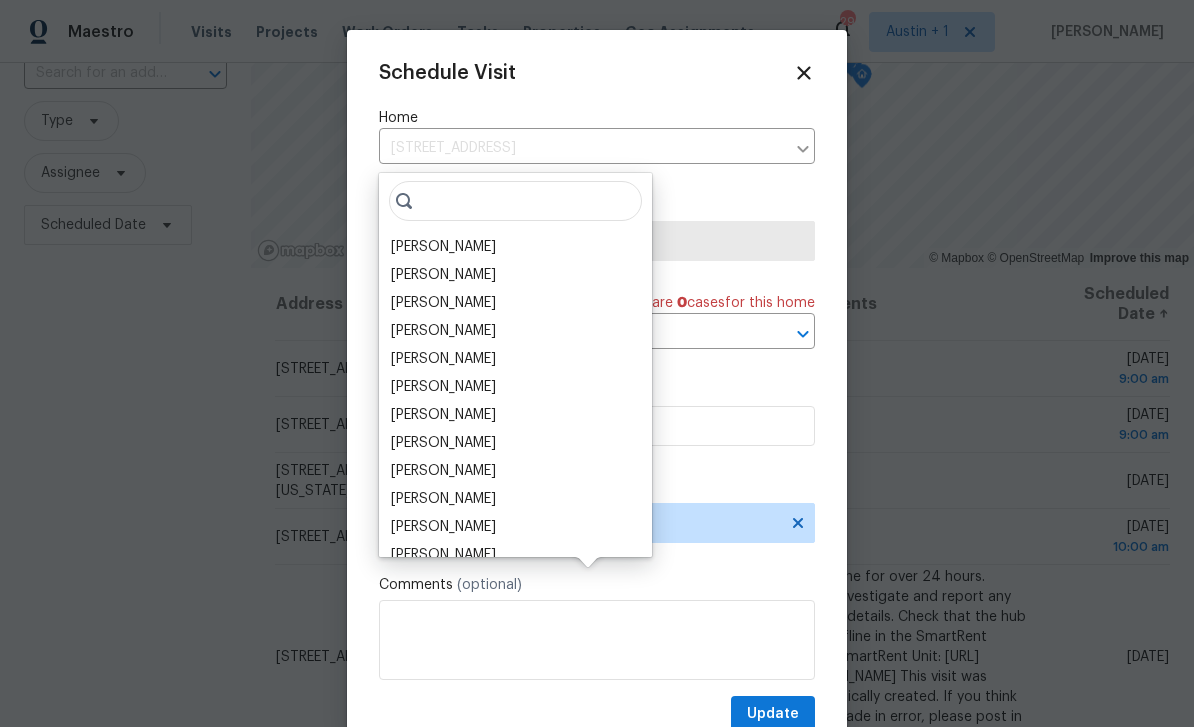 click on "[PERSON_NAME]" at bounding box center [443, 247] 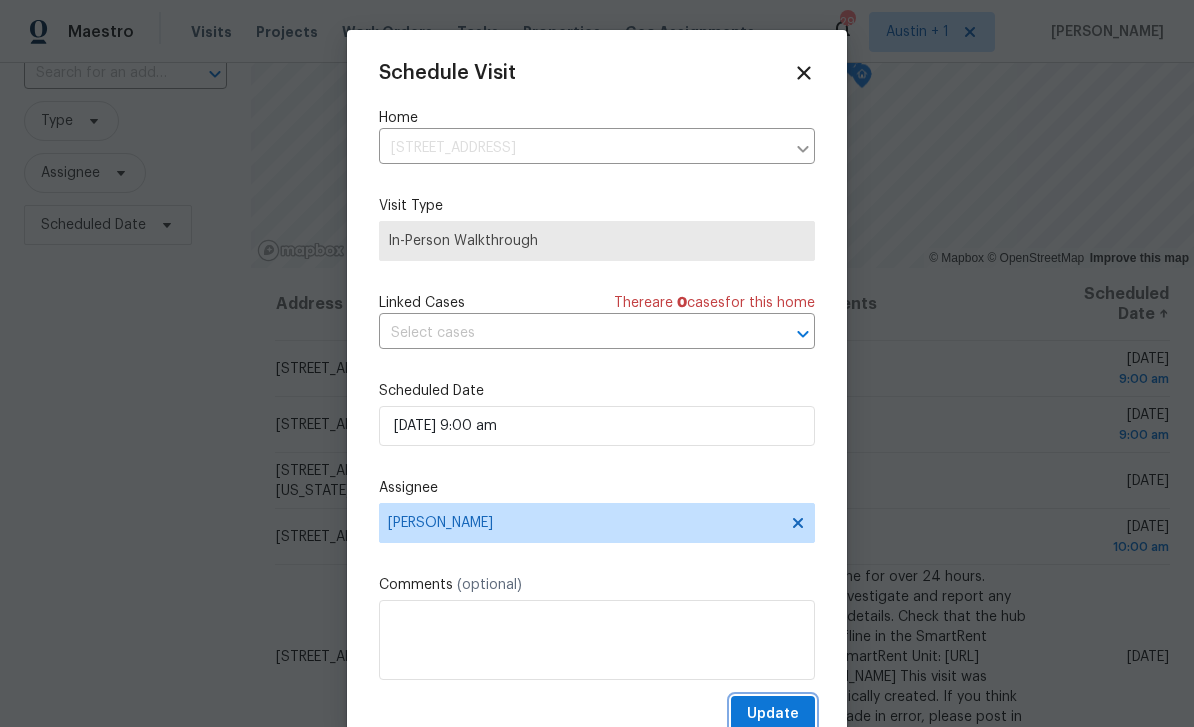 click on "Update" at bounding box center (773, 714) 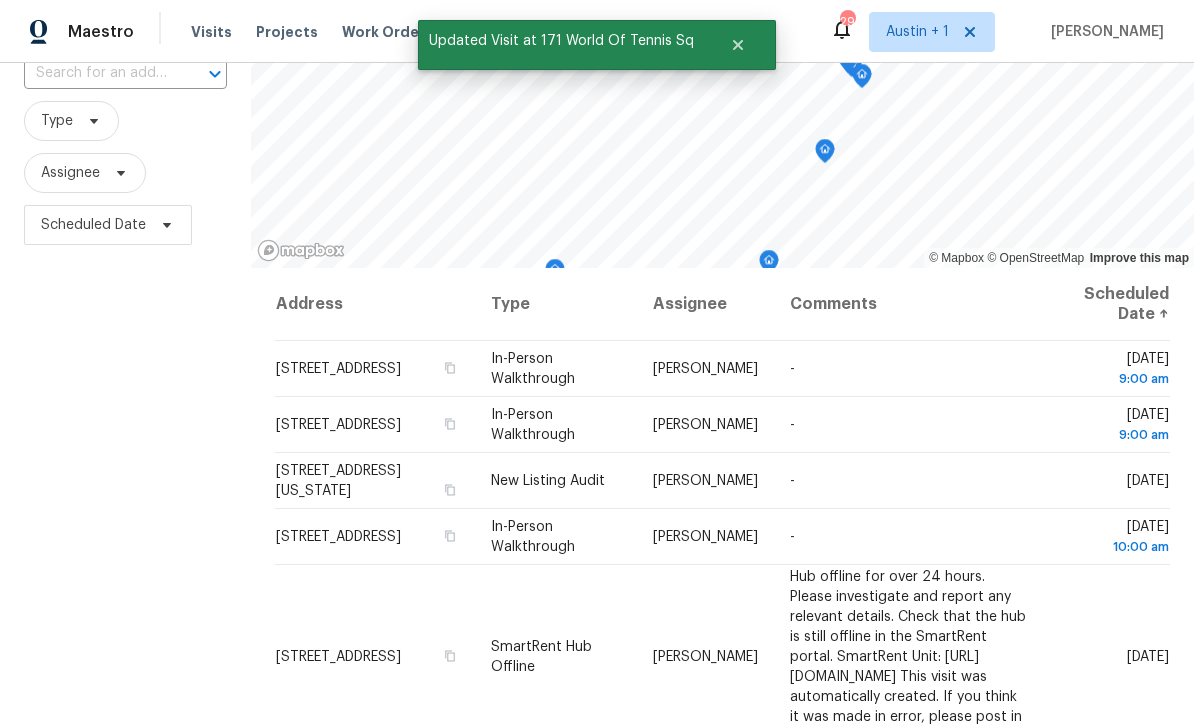 click 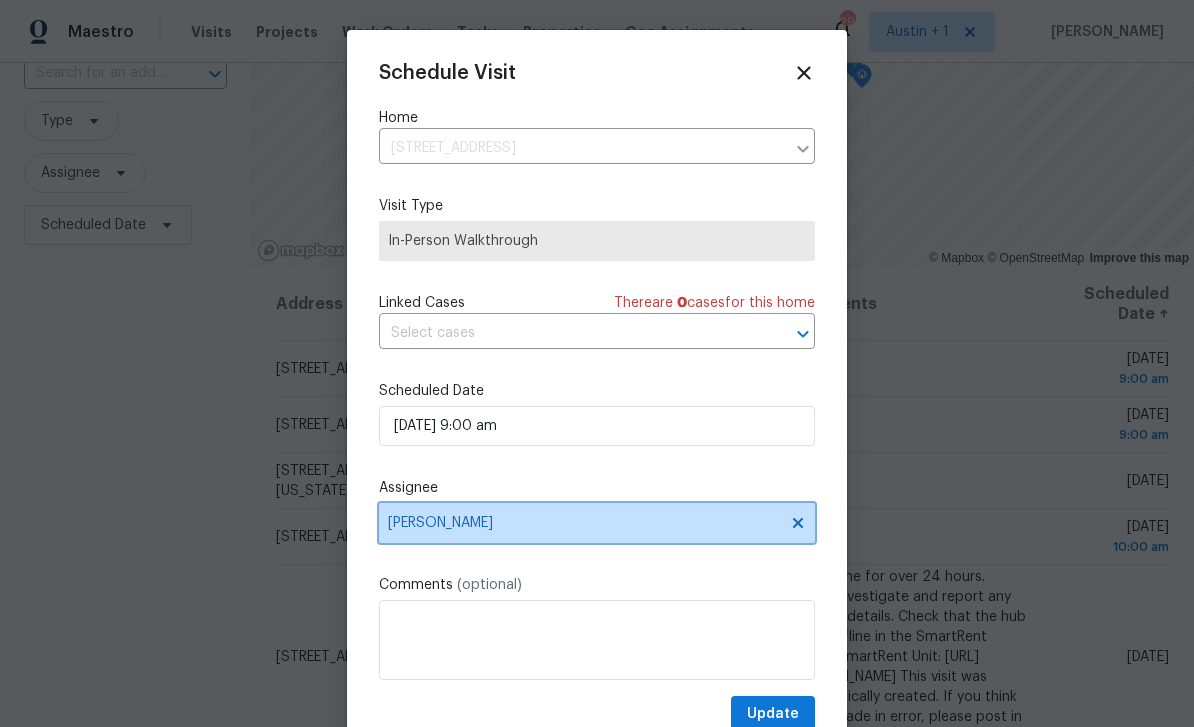 click on "[PERSON_NAME]" at bounding box center (597, 523) 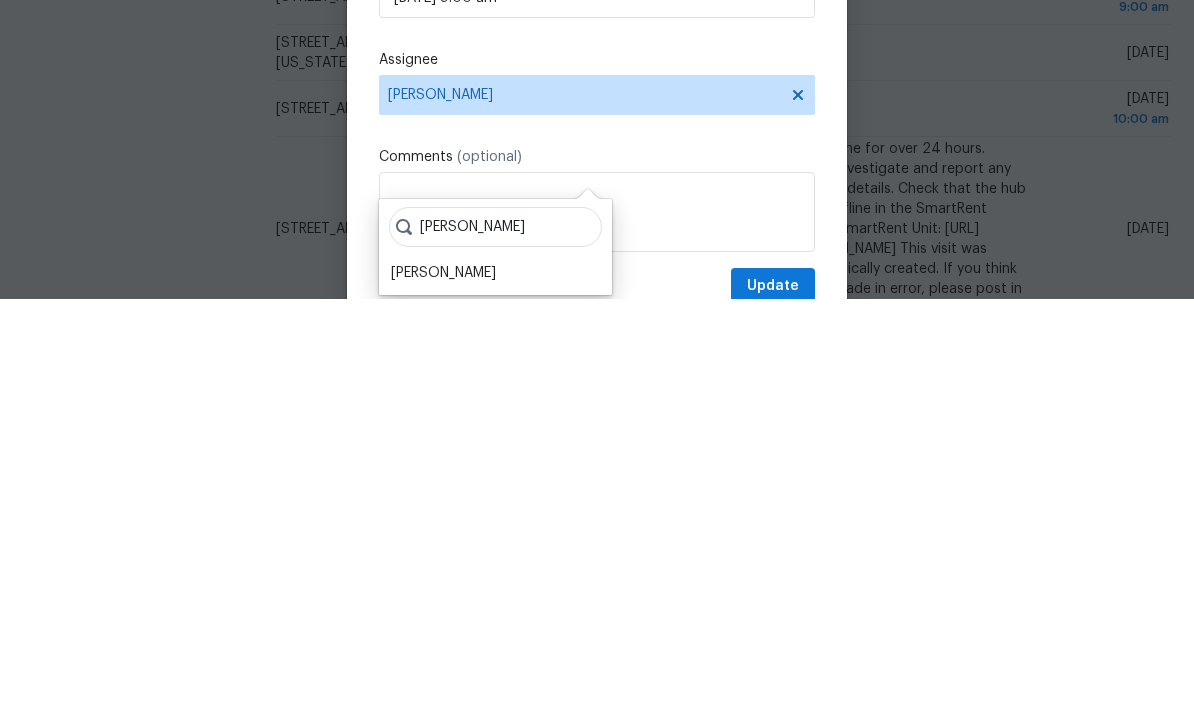 type on "[PERSON_NAME]" 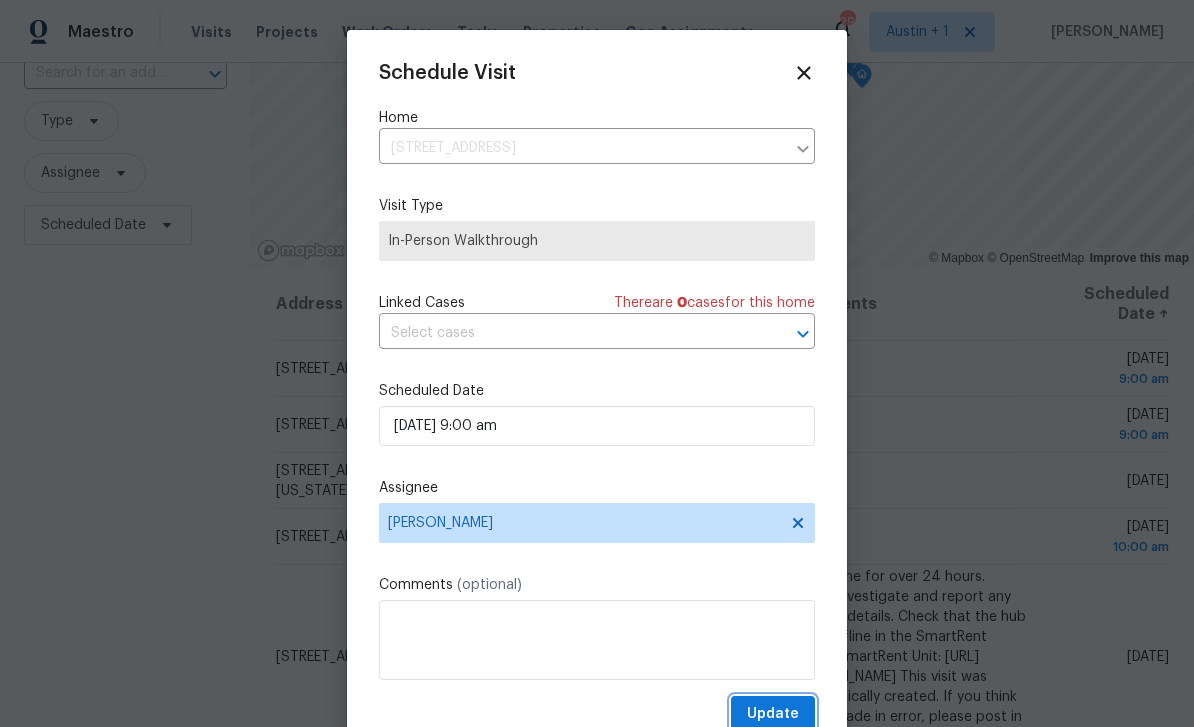 click on "Update" at bounding box center [773, 714] 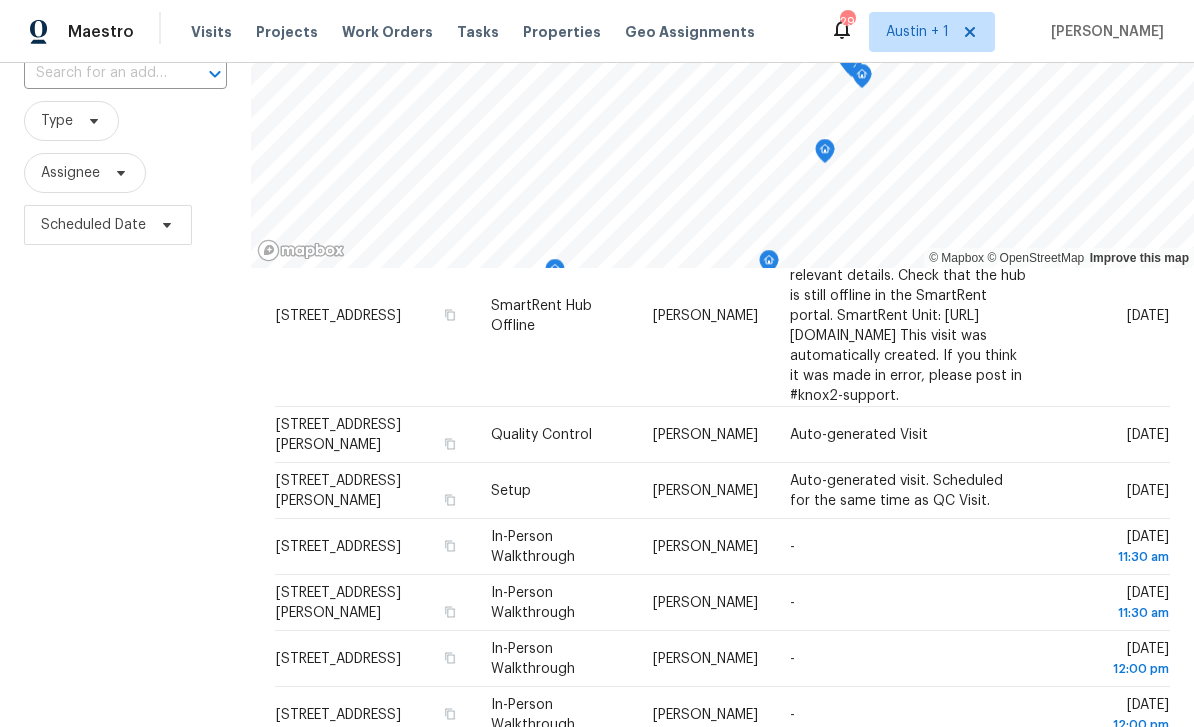 scroll, scrollTop: 352, scrollLeft: 0, axis: vertical 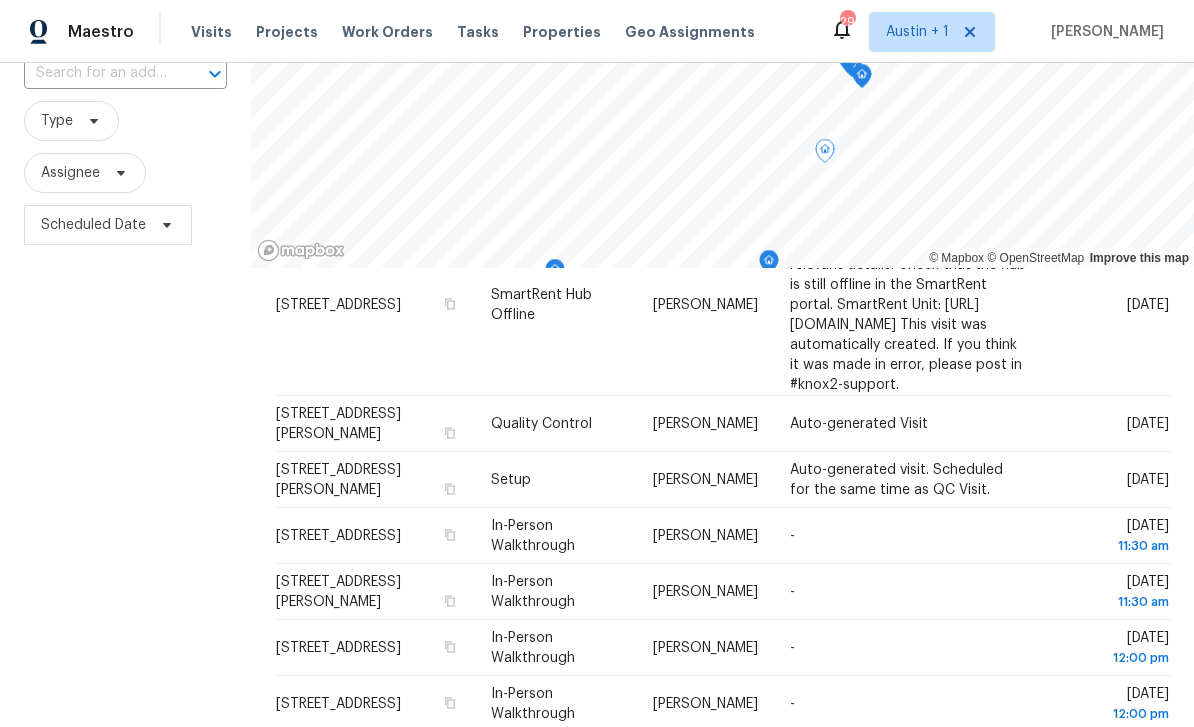 click at bounding box center (0, 0) 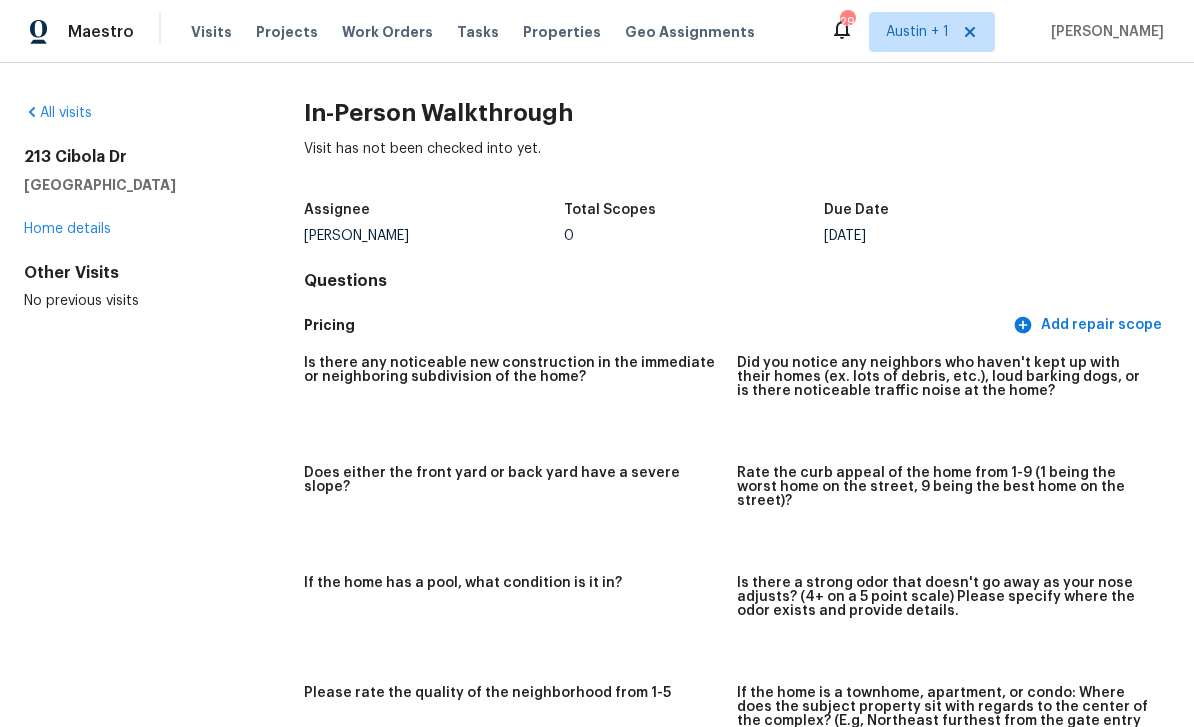 click on "Visits" at bounding box center [211, 32] 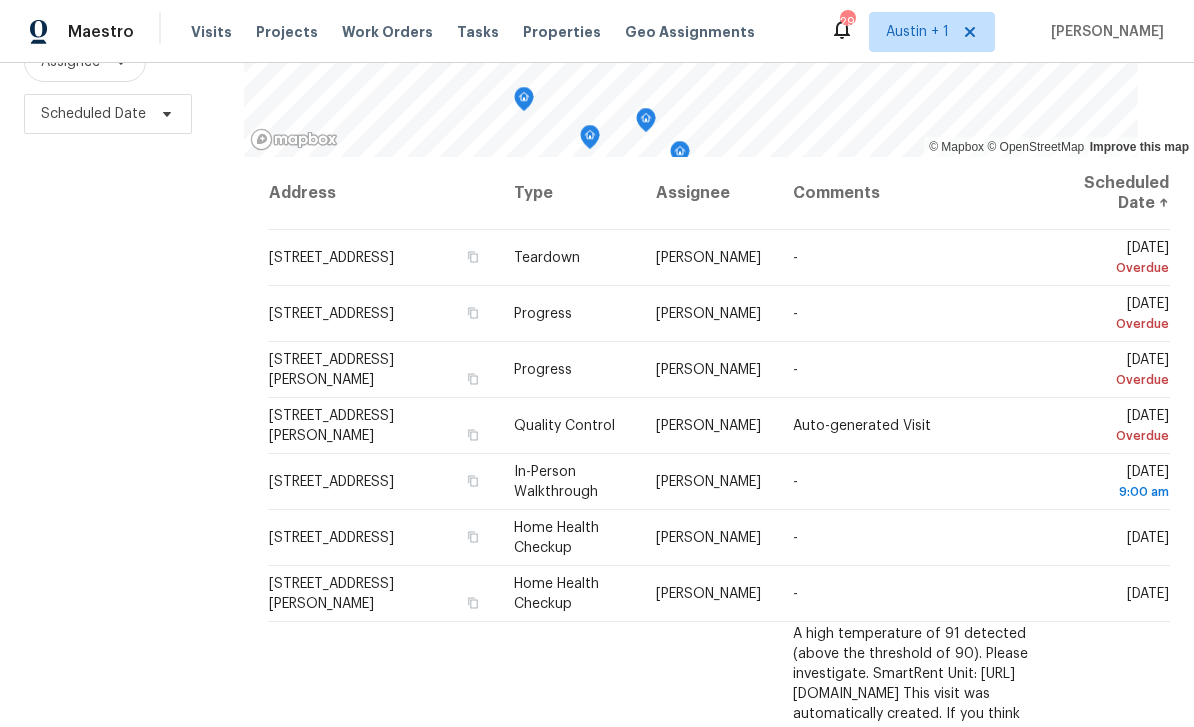 scroll, scrollTop: 265, scrollLeft: 0, axis: vertical 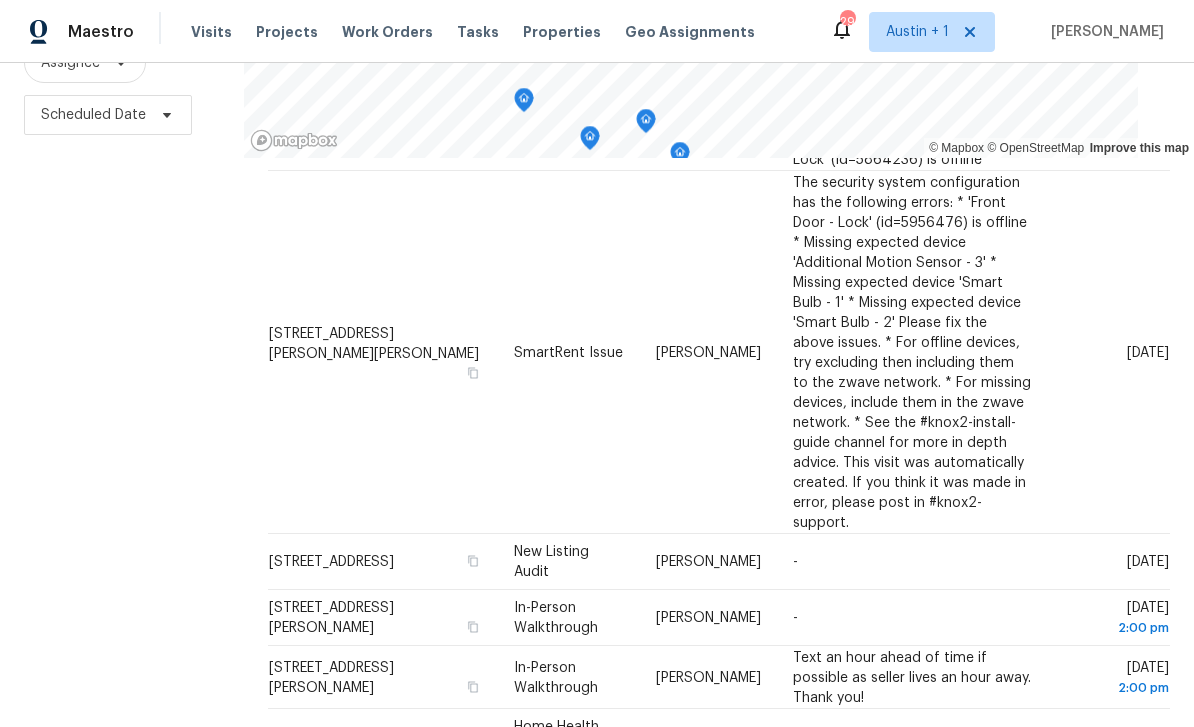 click on "1 - 20 of 167" at bounding box center [719, 1071] 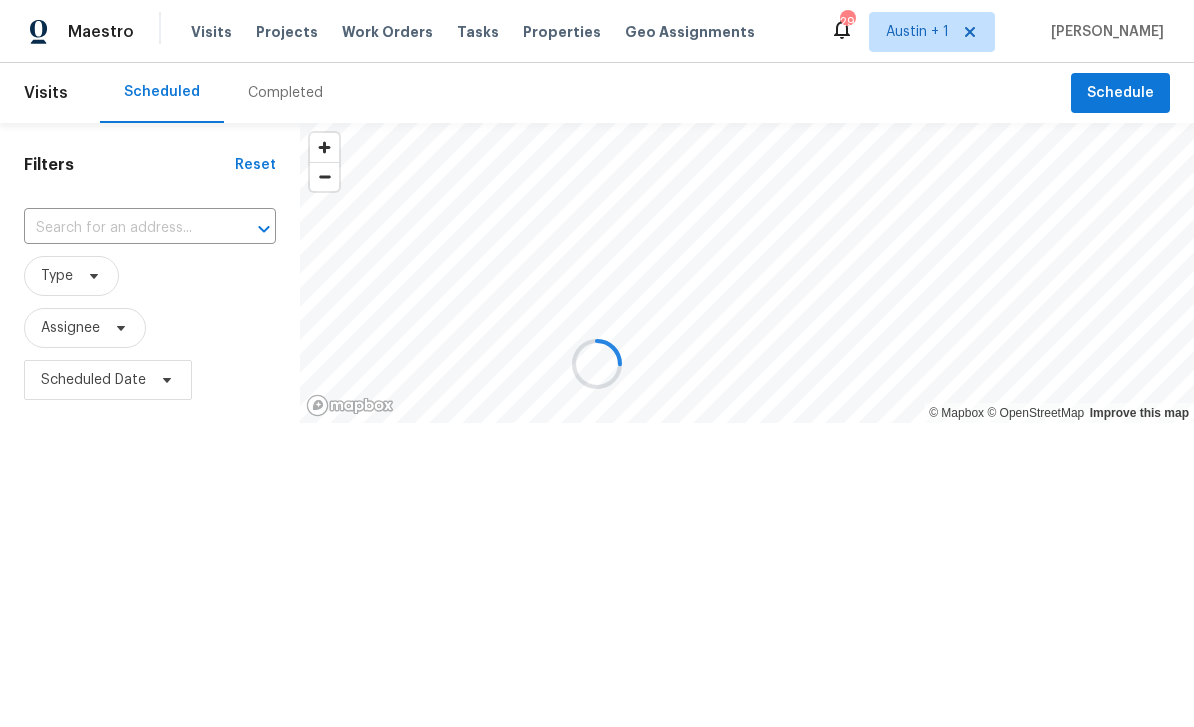 scroll, scrollTop: 0, scrollLeft: 0, axis: both 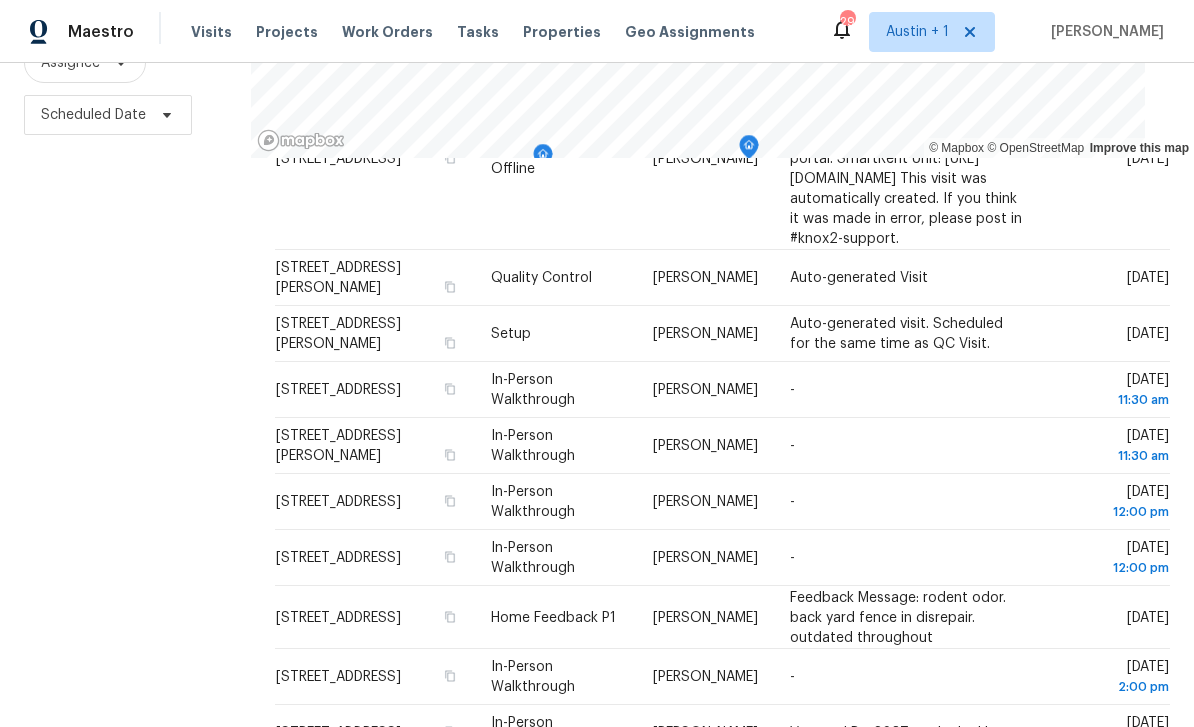 click 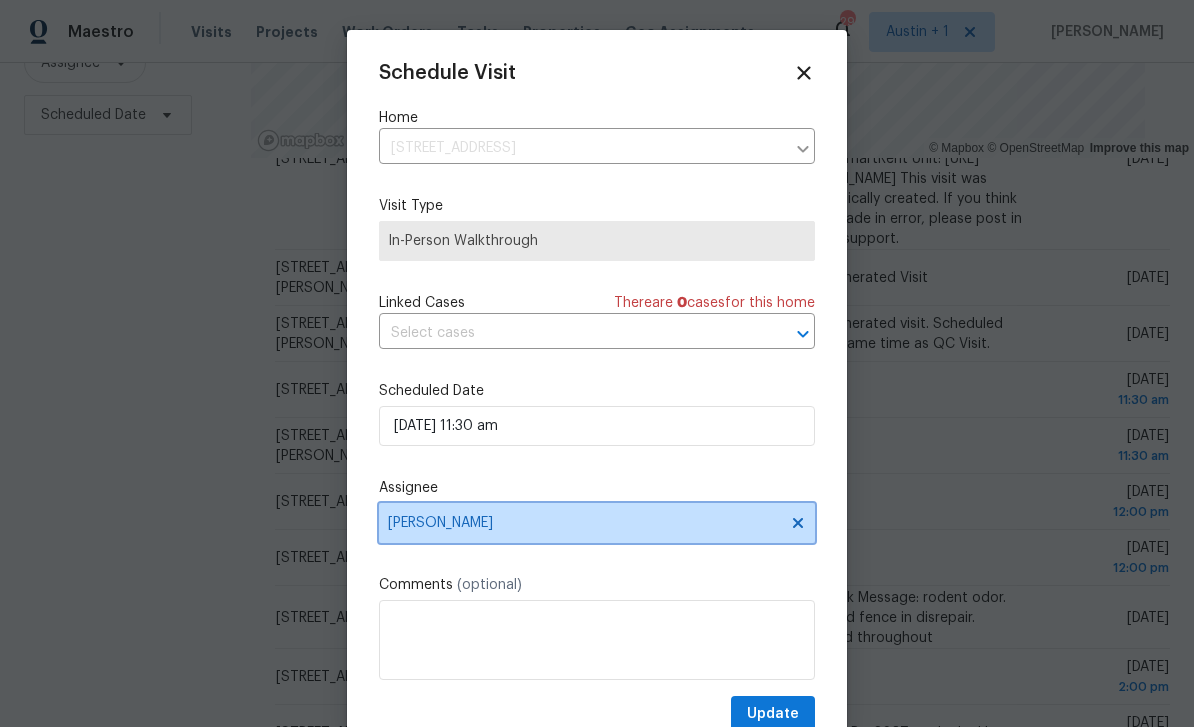 click on "[PERSON_NAME]" at bounding box center [584, 523] 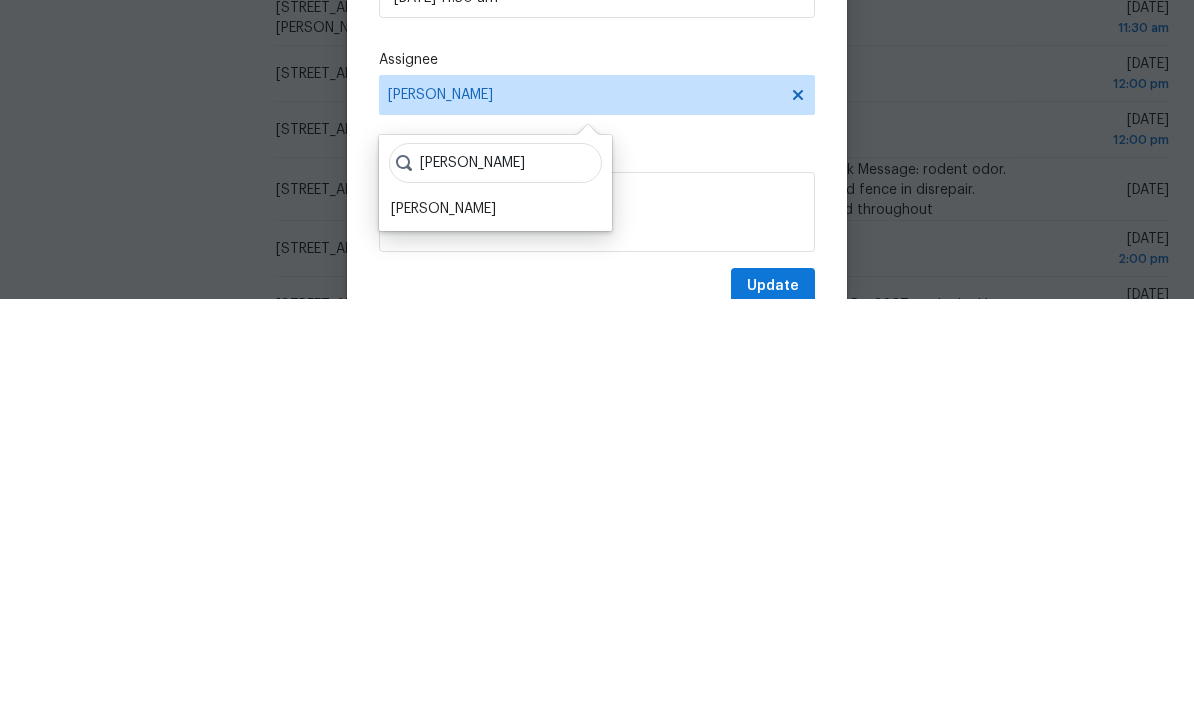 type on "[PERSON_NAME]" 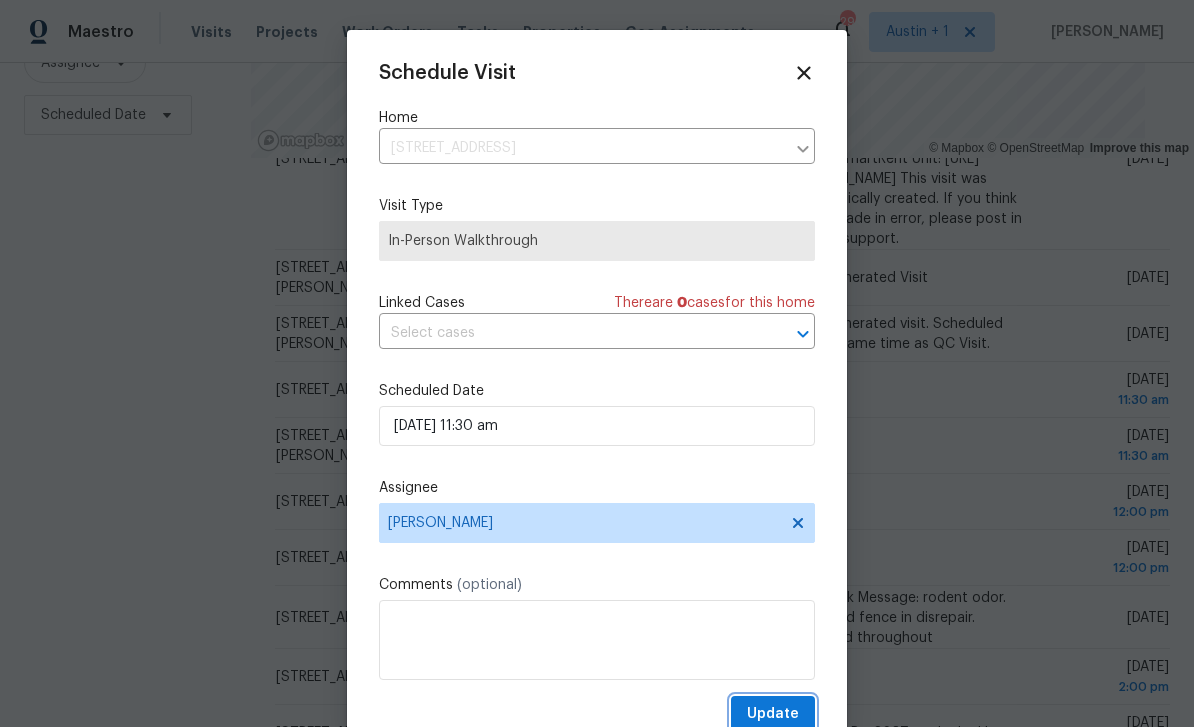 click on "Update" at bounding box center [773, 714] 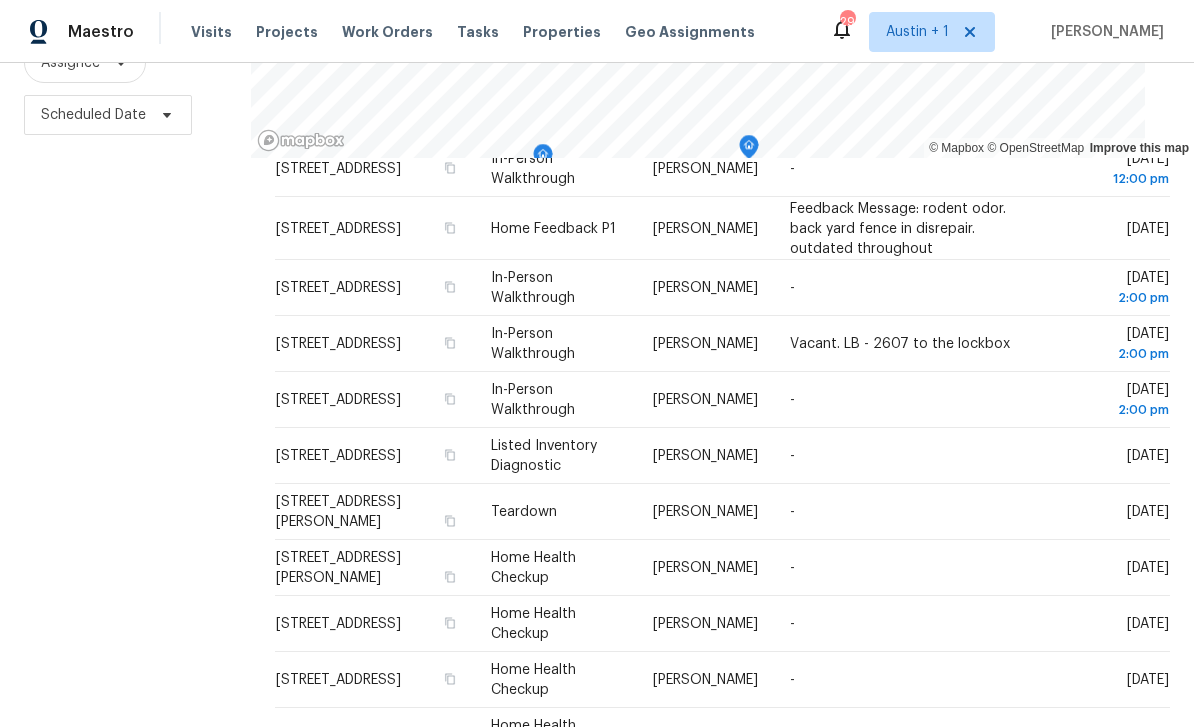 scroll, scrollTop: 720, scrollLeft: 0, axis: vertical 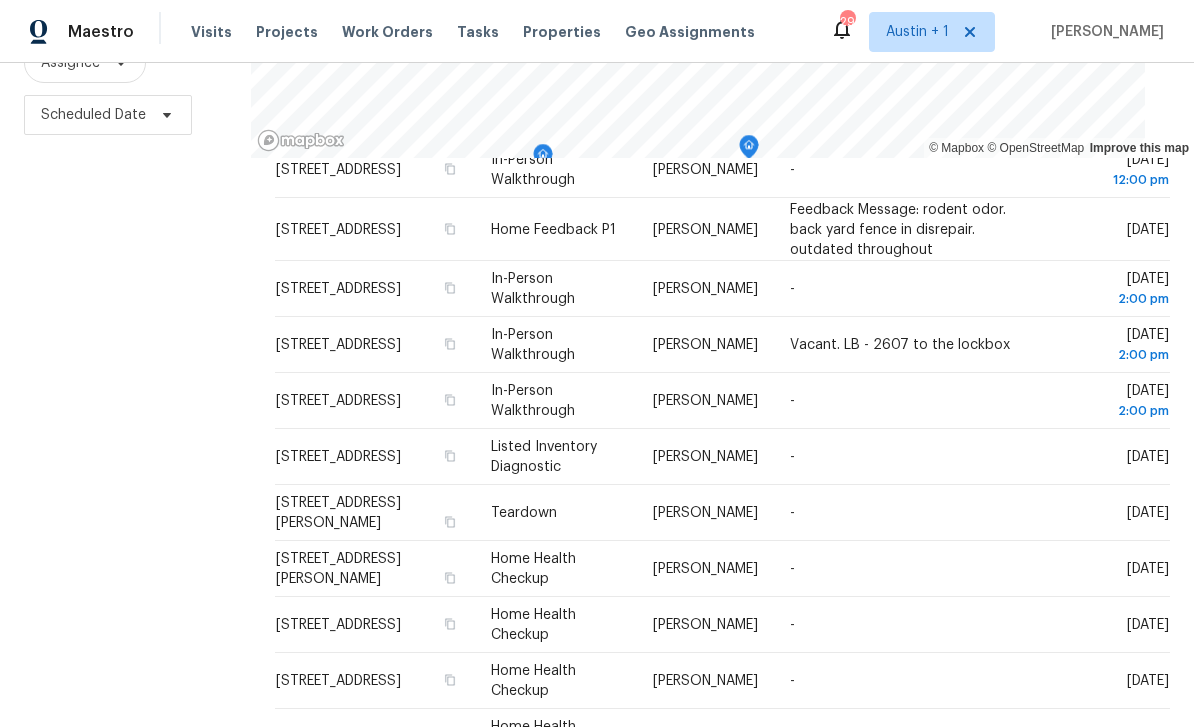 click 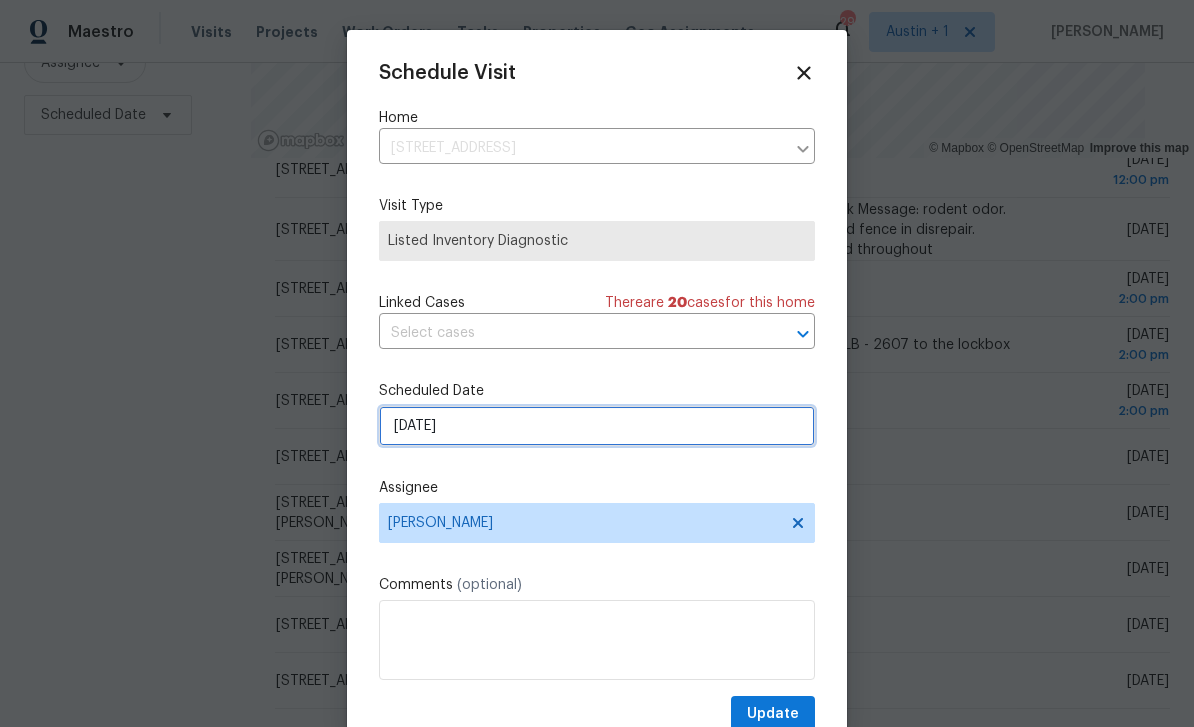 click on "[DATE]" at bounding box center [597, 426] 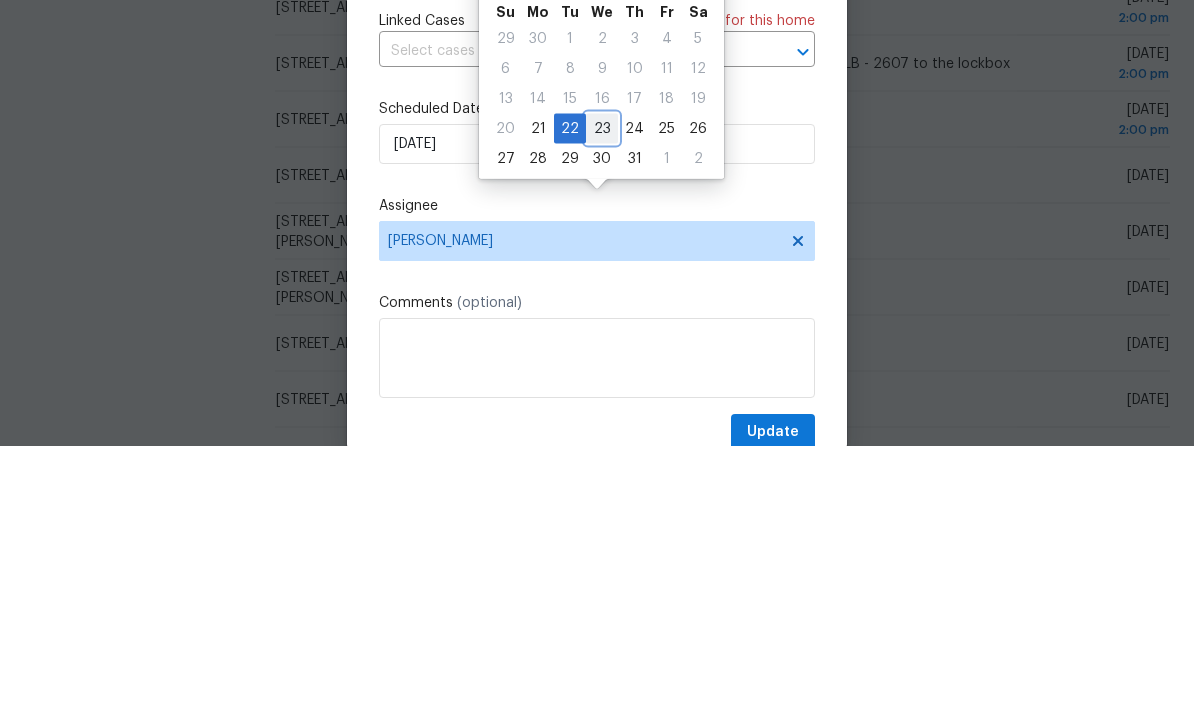 click on "23" at bounding box center (602, 410) 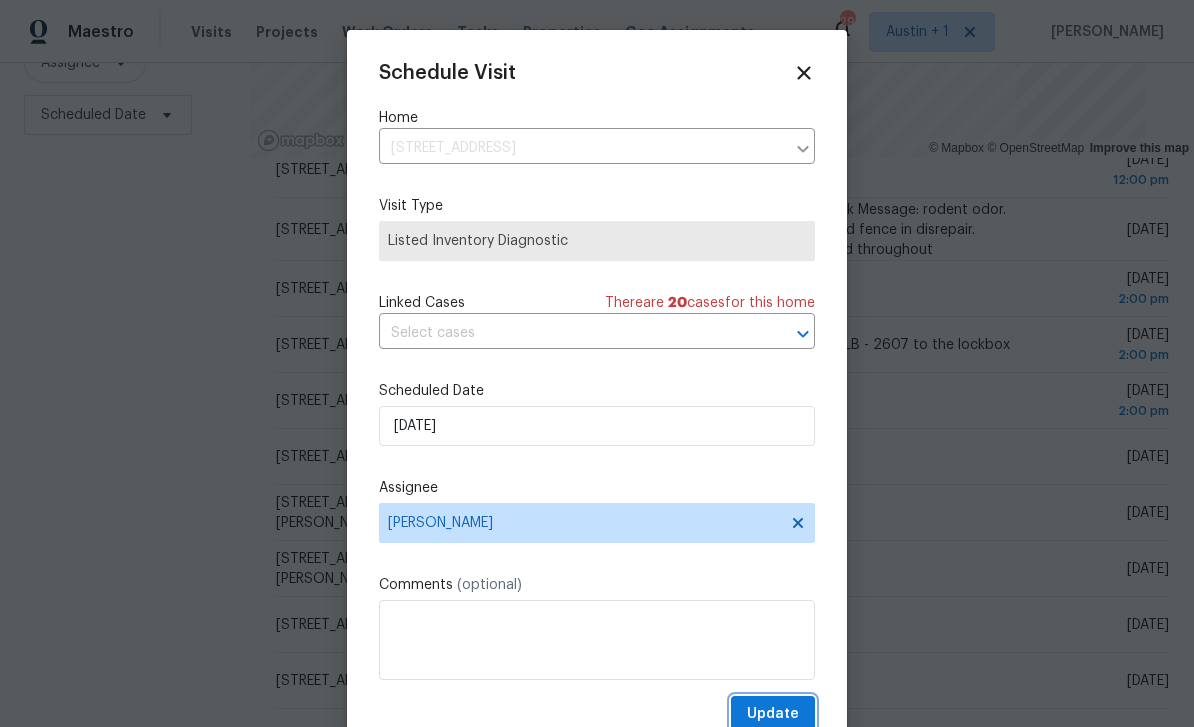 click on "Update" at bounding box center [773, 714] 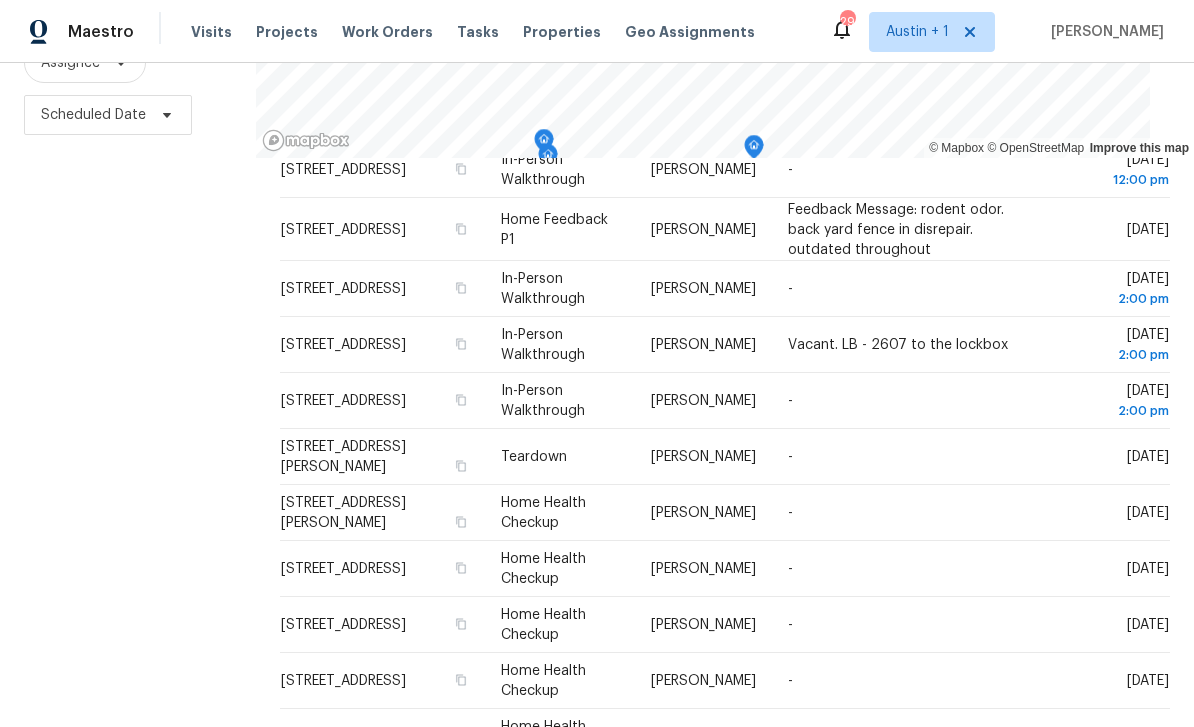 click at bounding box center (0, 0) 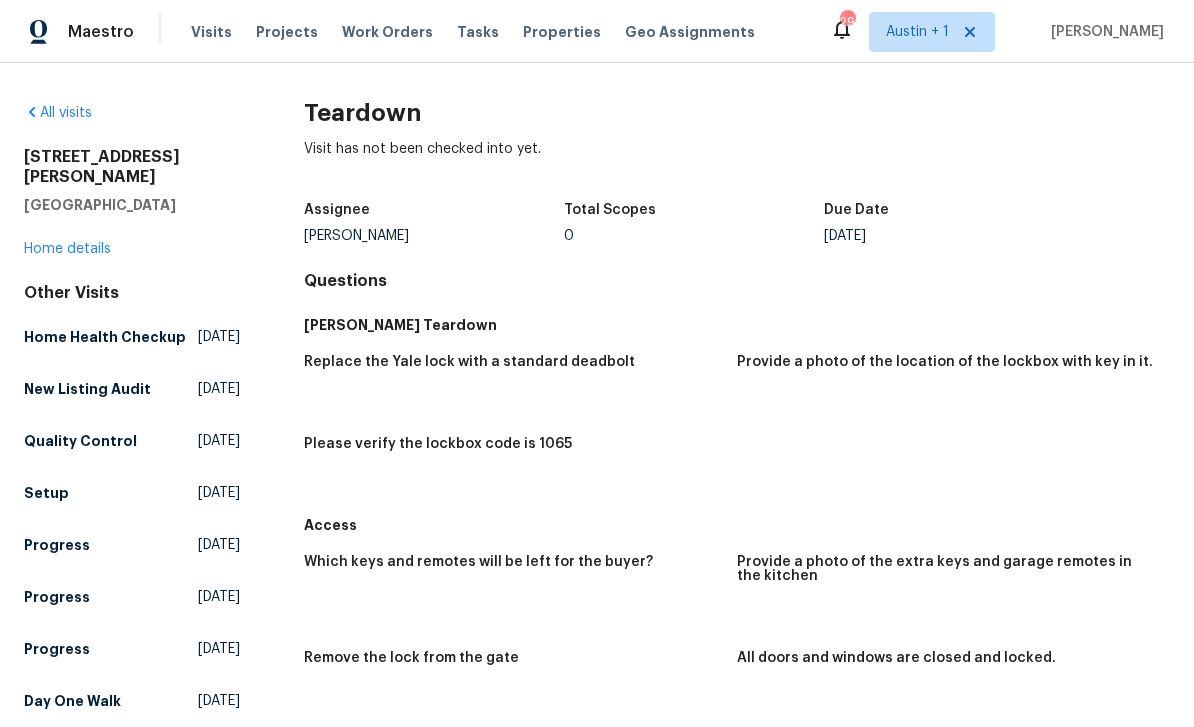 click on "Visits" at bounding box center (211, 32) 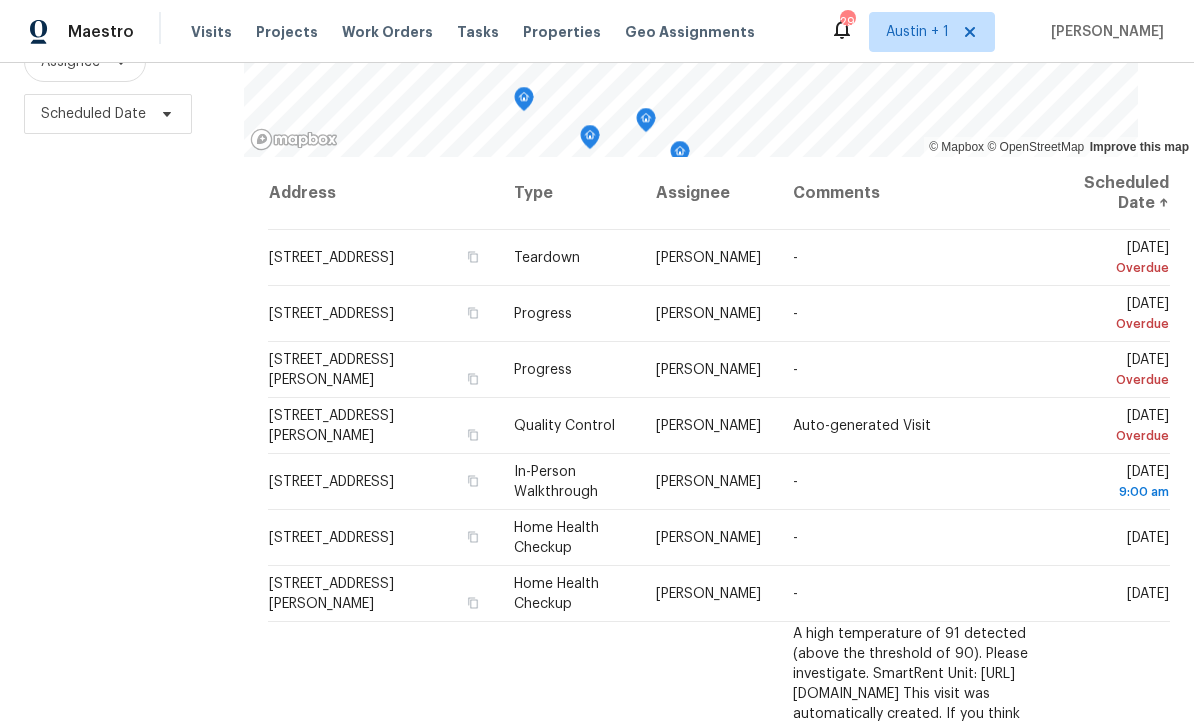 scroll, scrollTop: 265, scrollLeft: 0, axis: vertical 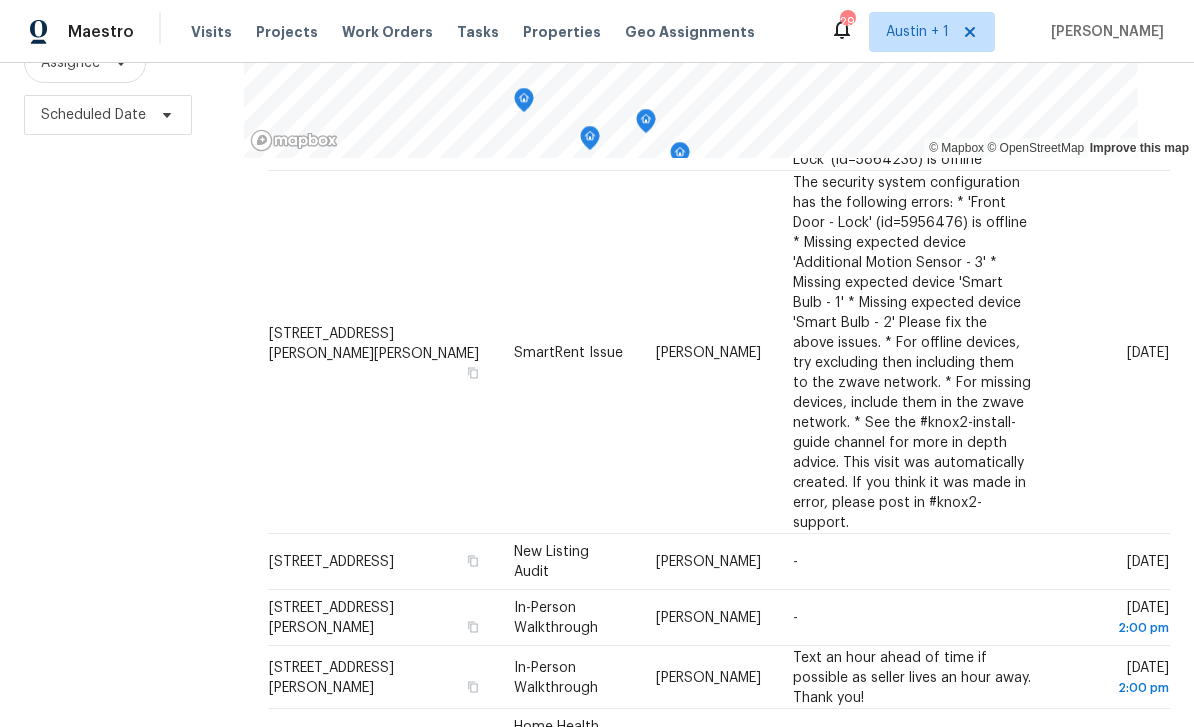 click 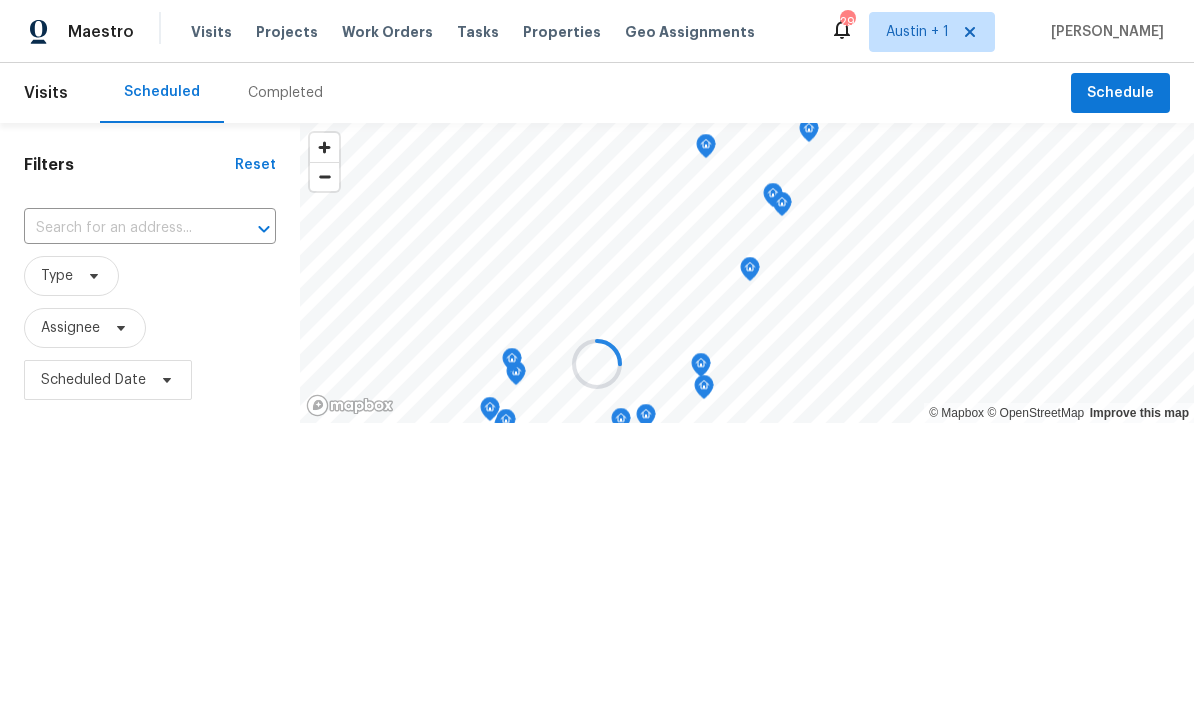 scroll, scrollTop: 0, scrollLeft: 0, axis: both 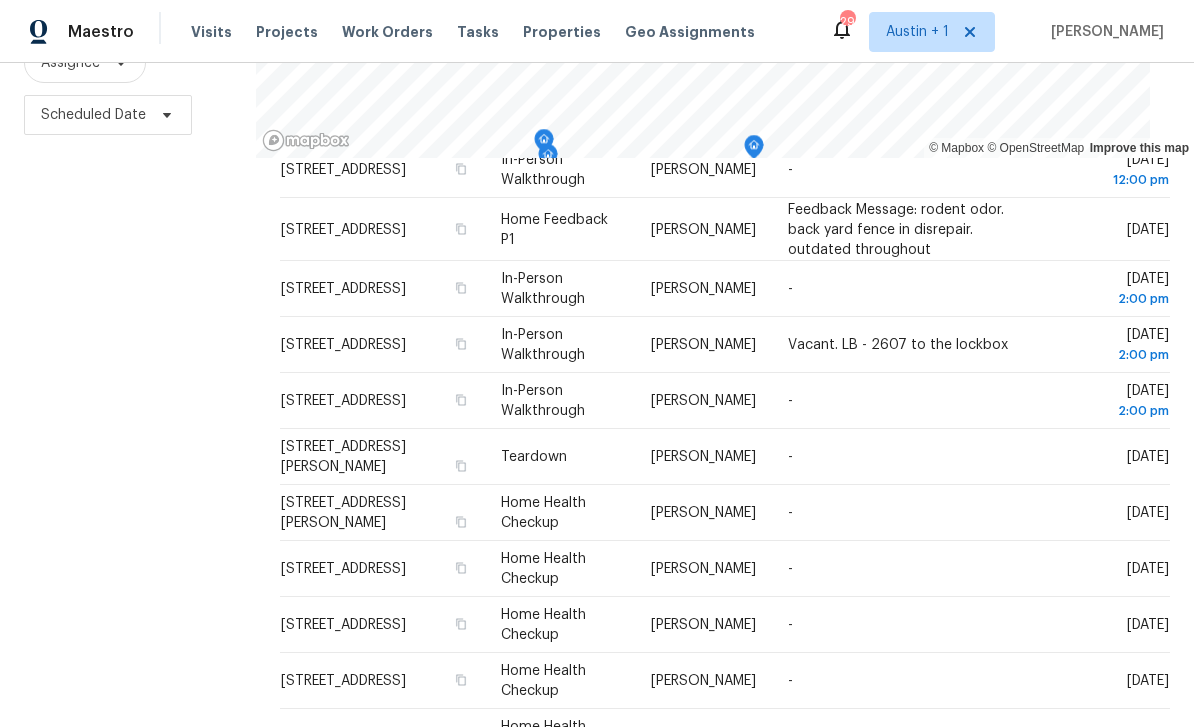 click 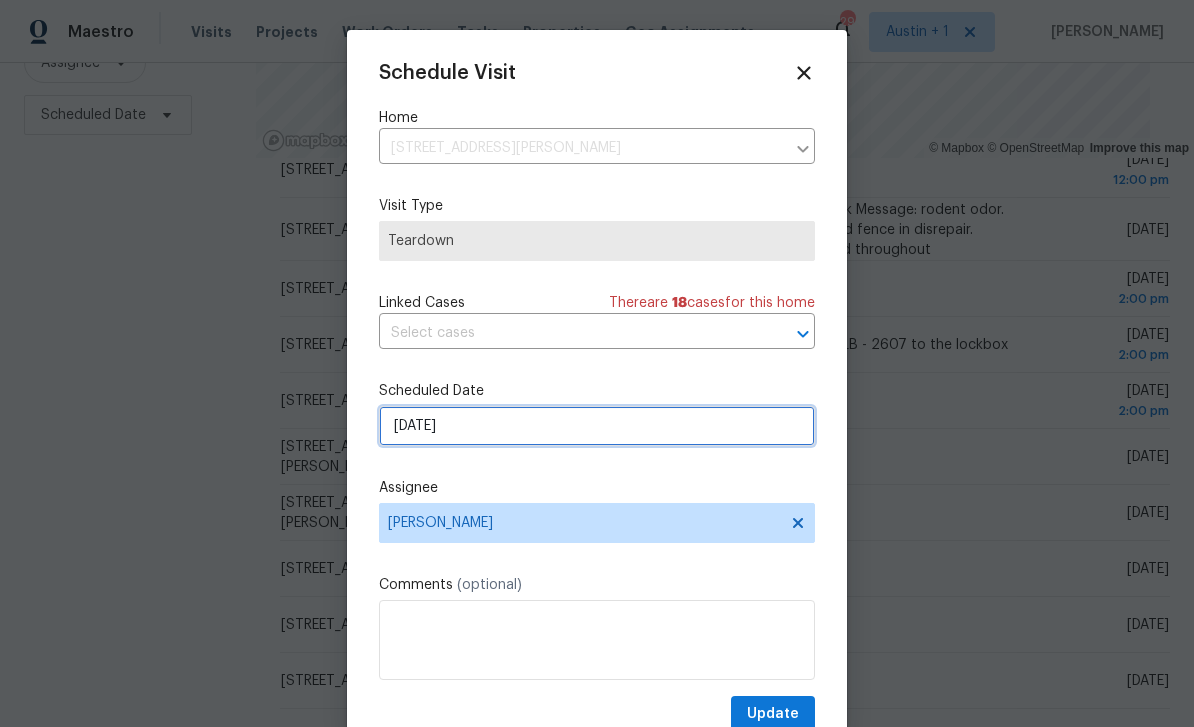 click on "[DATE]" at bounding box center (597, 426) 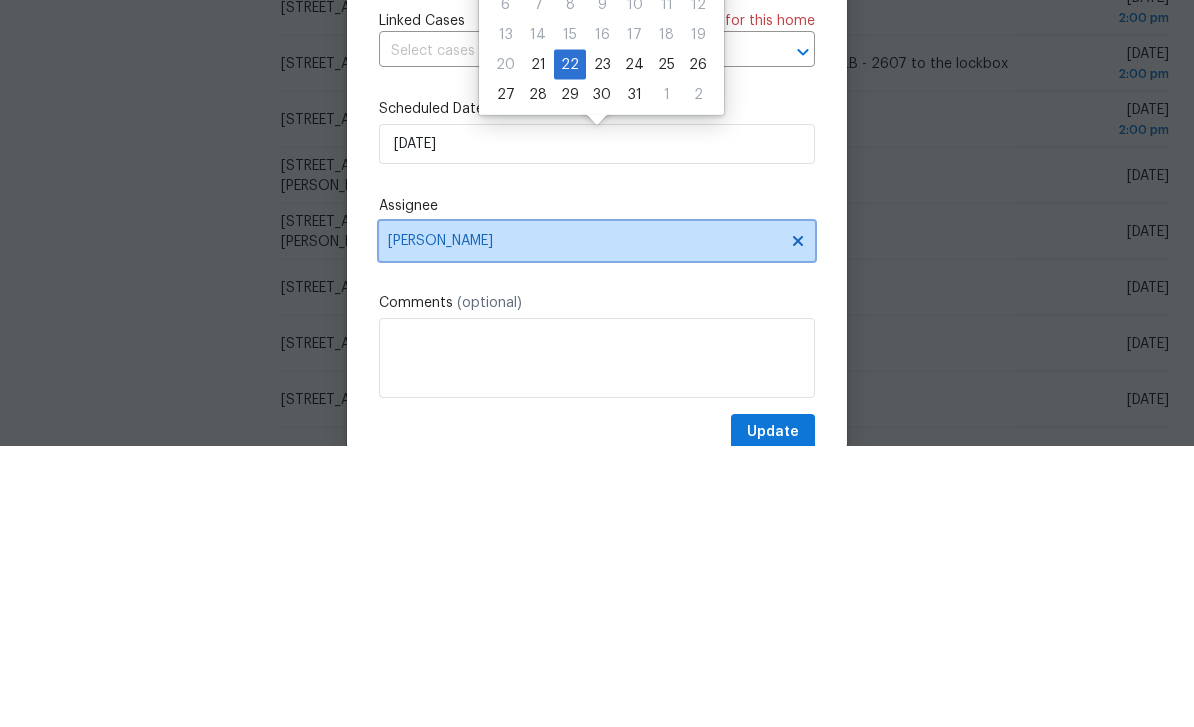 click on "[PERSON_NAME]" at bounding box center (584, 523) 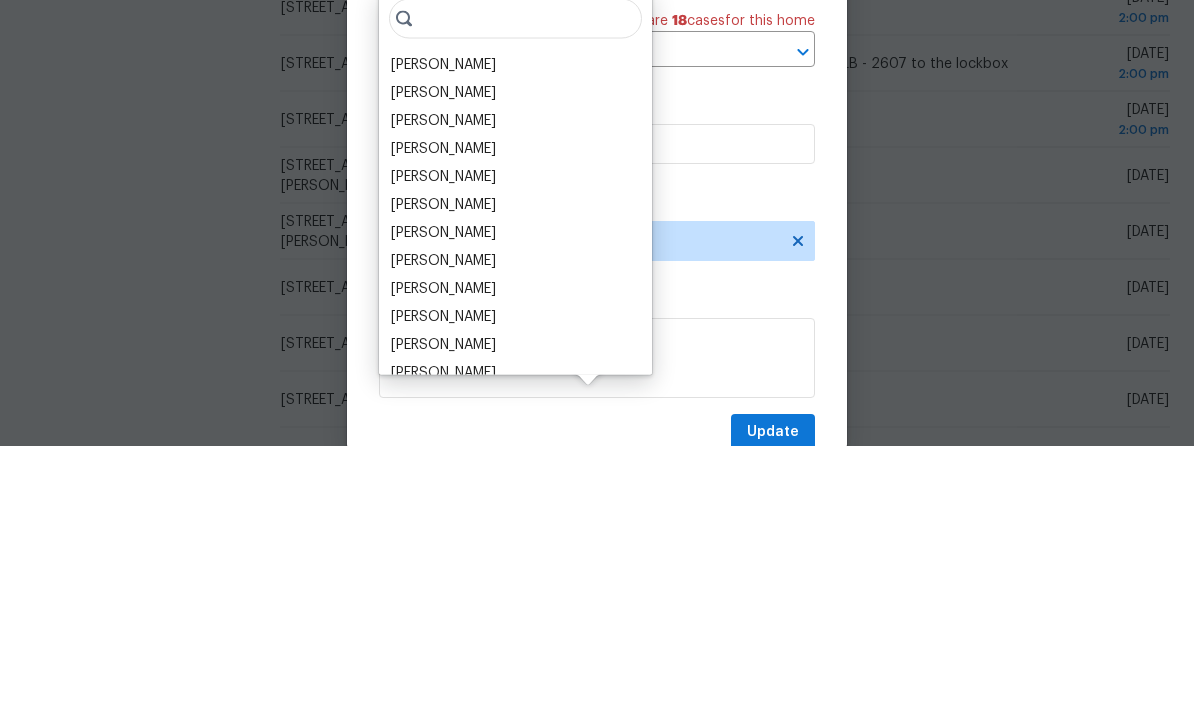 scroll, scrollTop: 64, scrollLeft: 0, axis: vertical 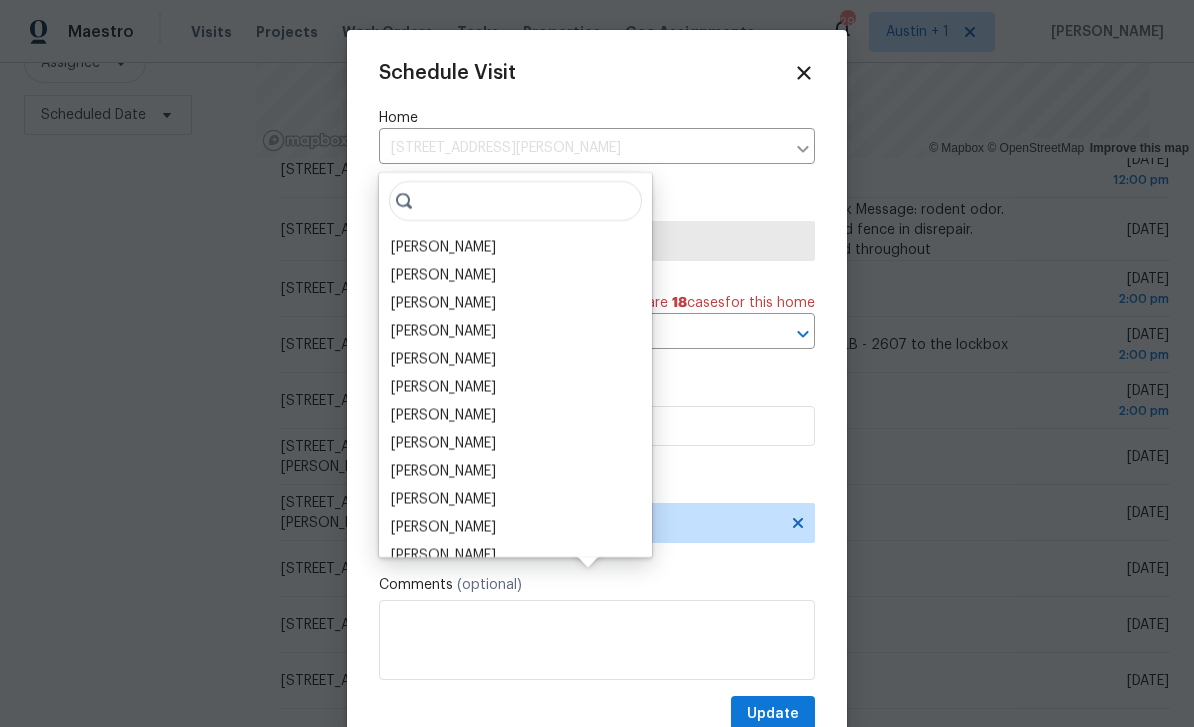 click on "[PERSON_NAME]" at bounding box center (443, 443) 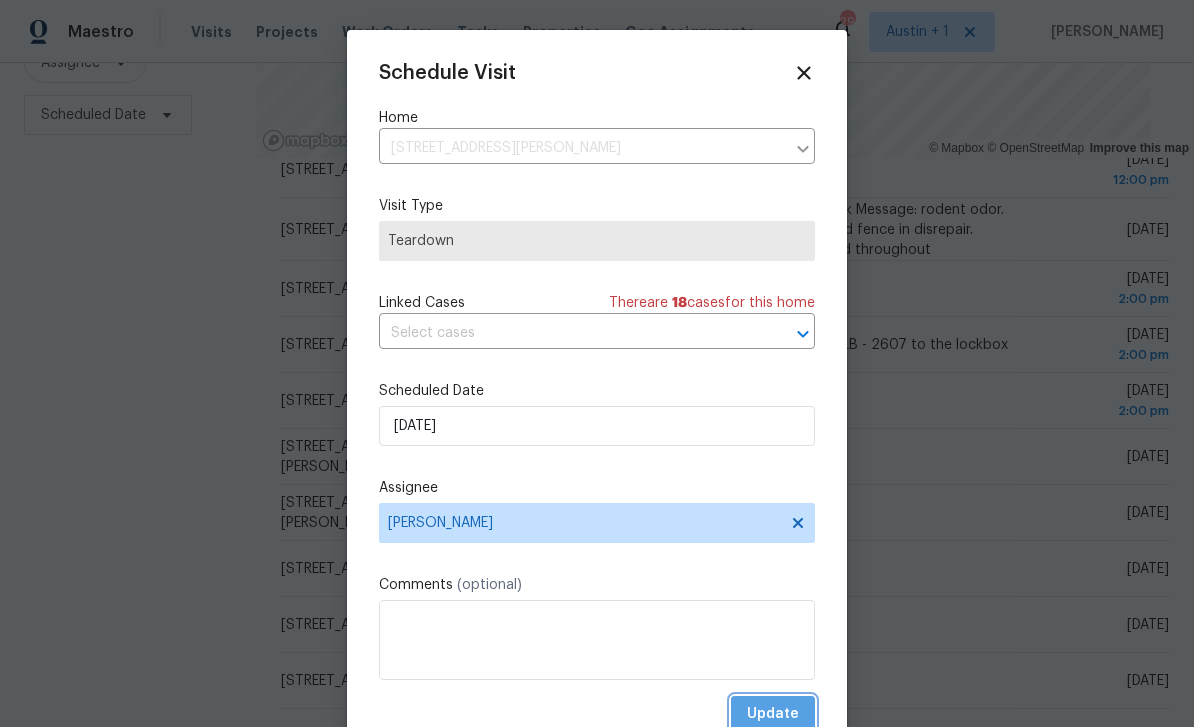 click on "Update" at bounding box center [773, 714] 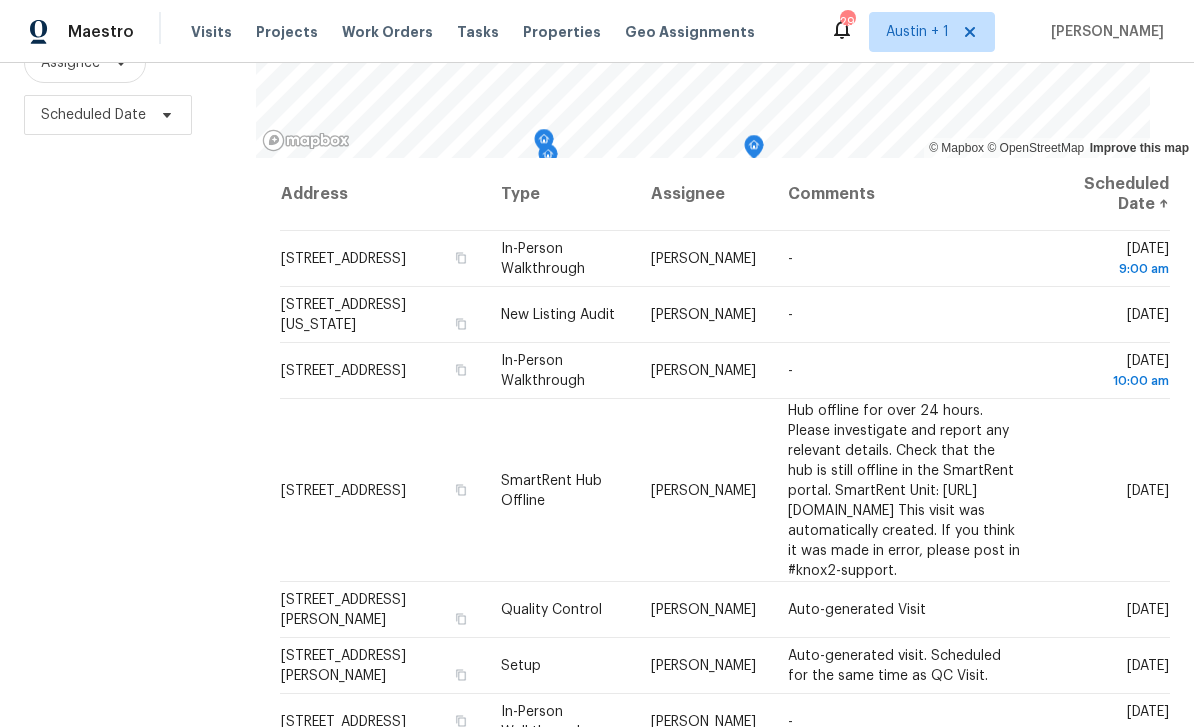 scroll, scrollTop: 0, scrollLeft: 0, axis: both 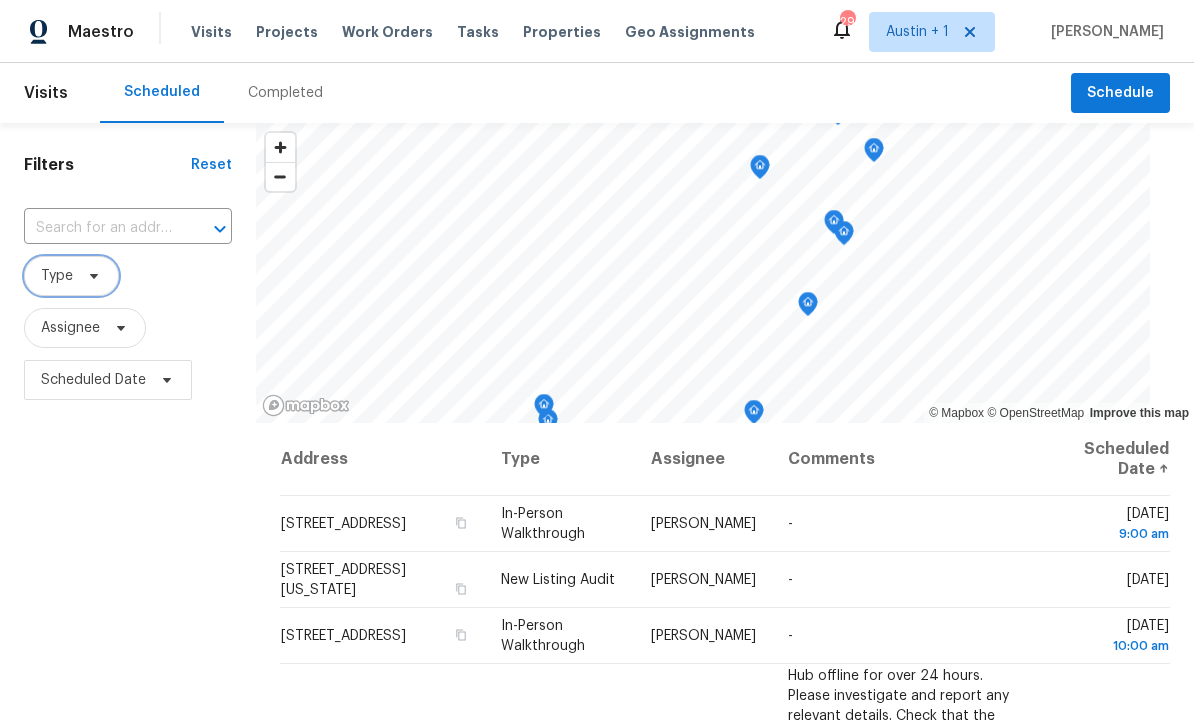 click 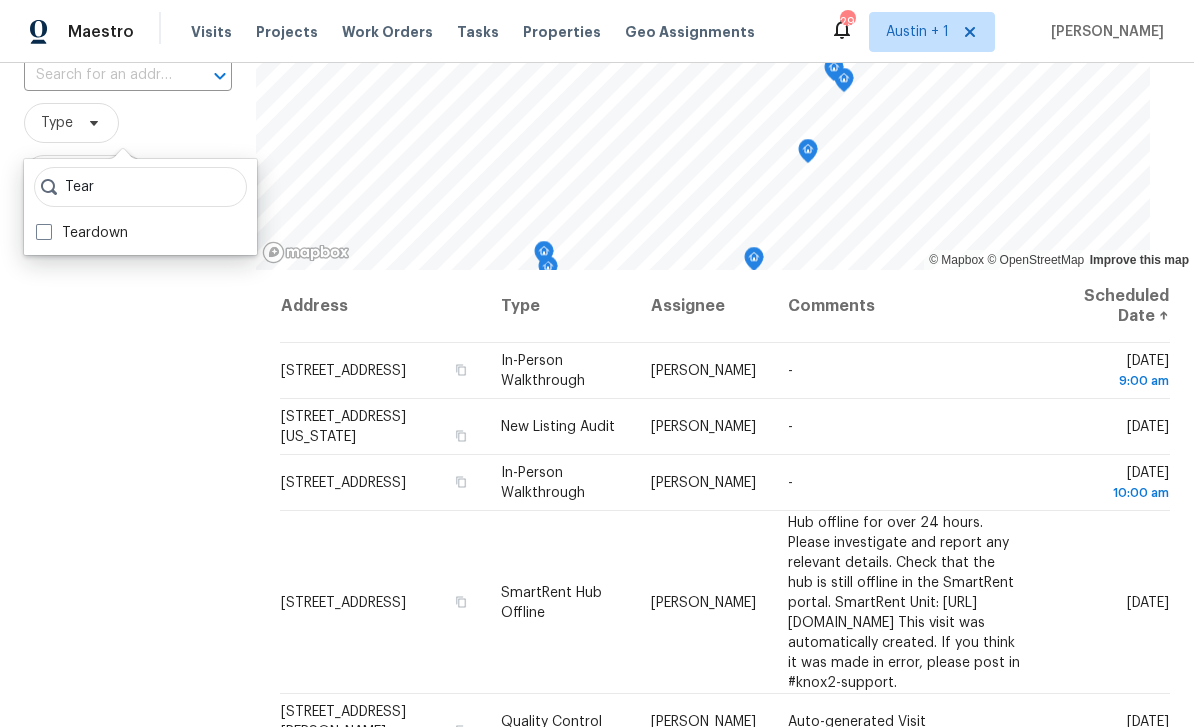 scroll, scrollTop: 155, scrollLeft: 0, axis: vertical 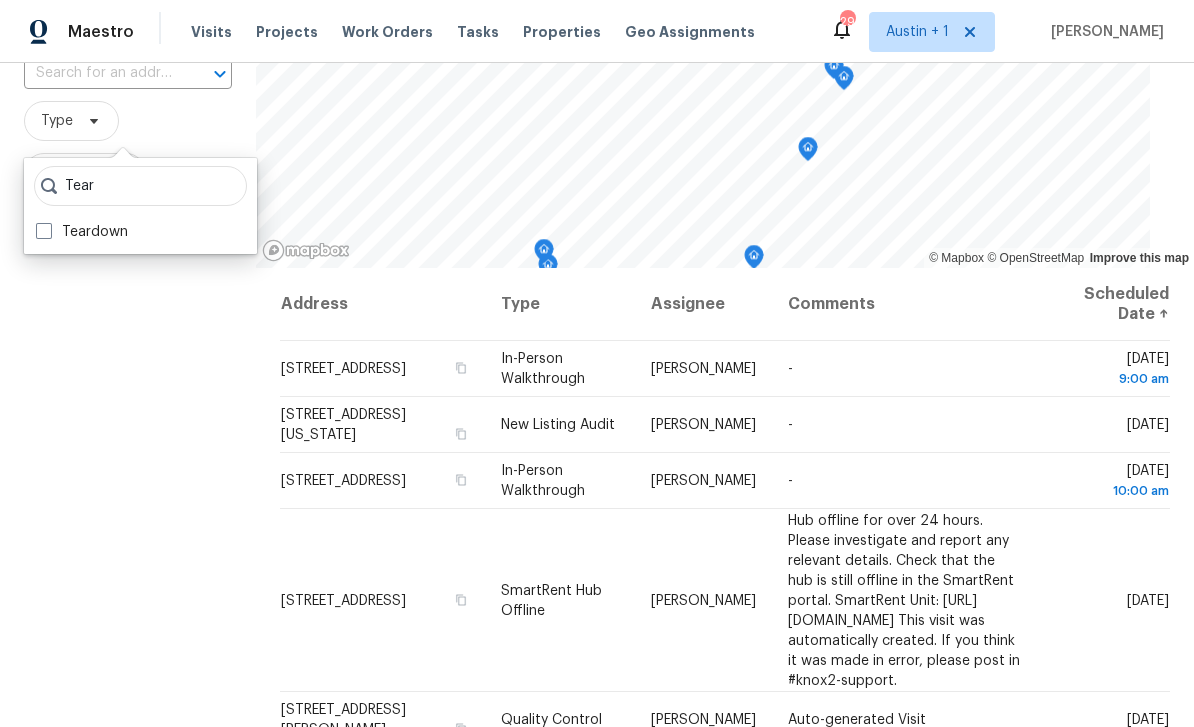 type on "Tear" 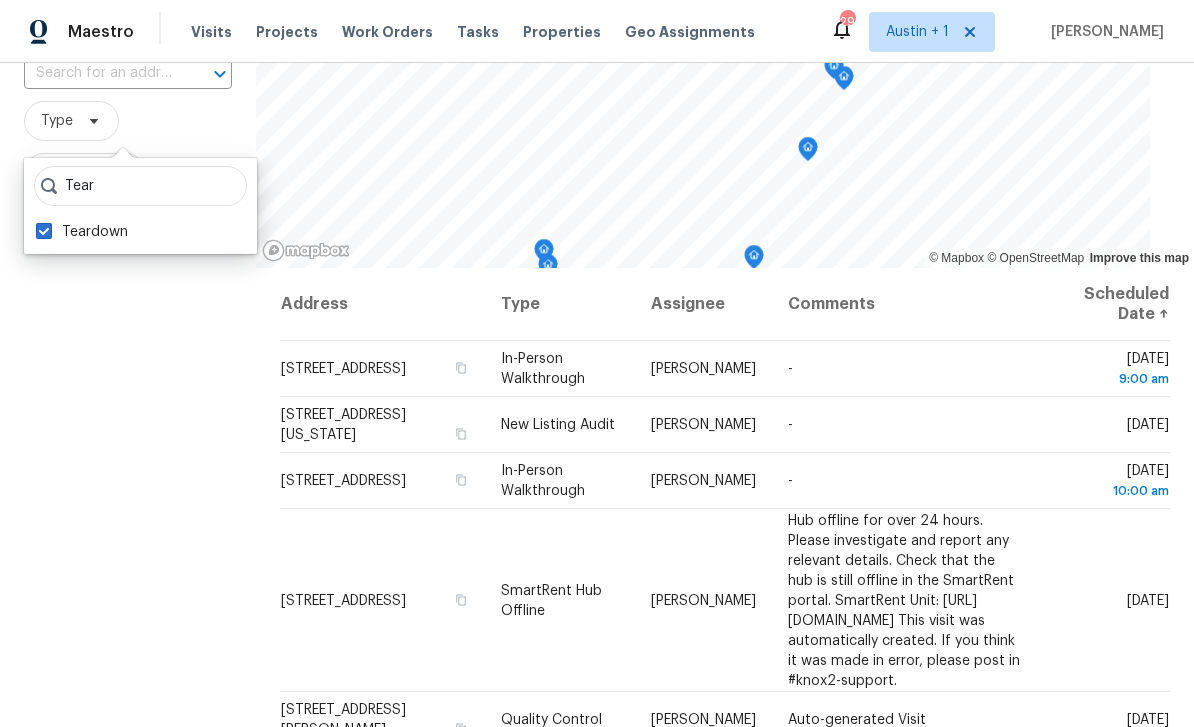 checkbox on "true" 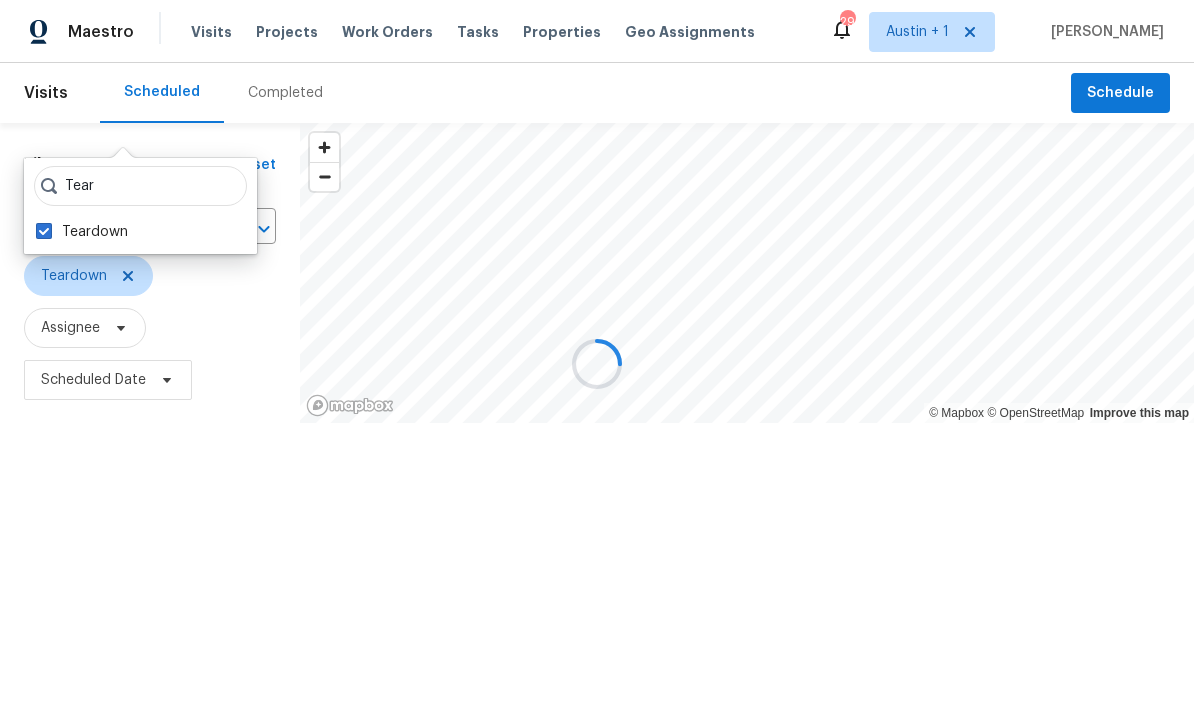 scroll, scrollTop: 0, scrollLeft: 0, axis: both 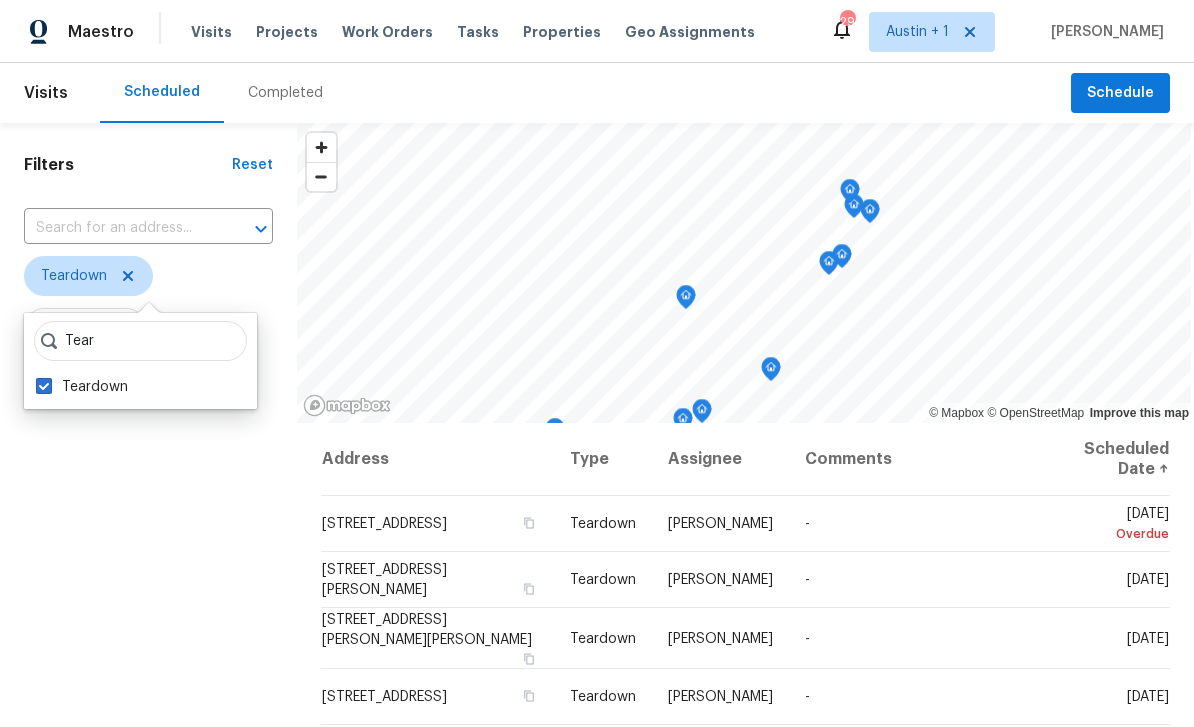 click on "Filters Reset ​ Teardown Assignee Scheduled Date" at bounding box center [148, 564] 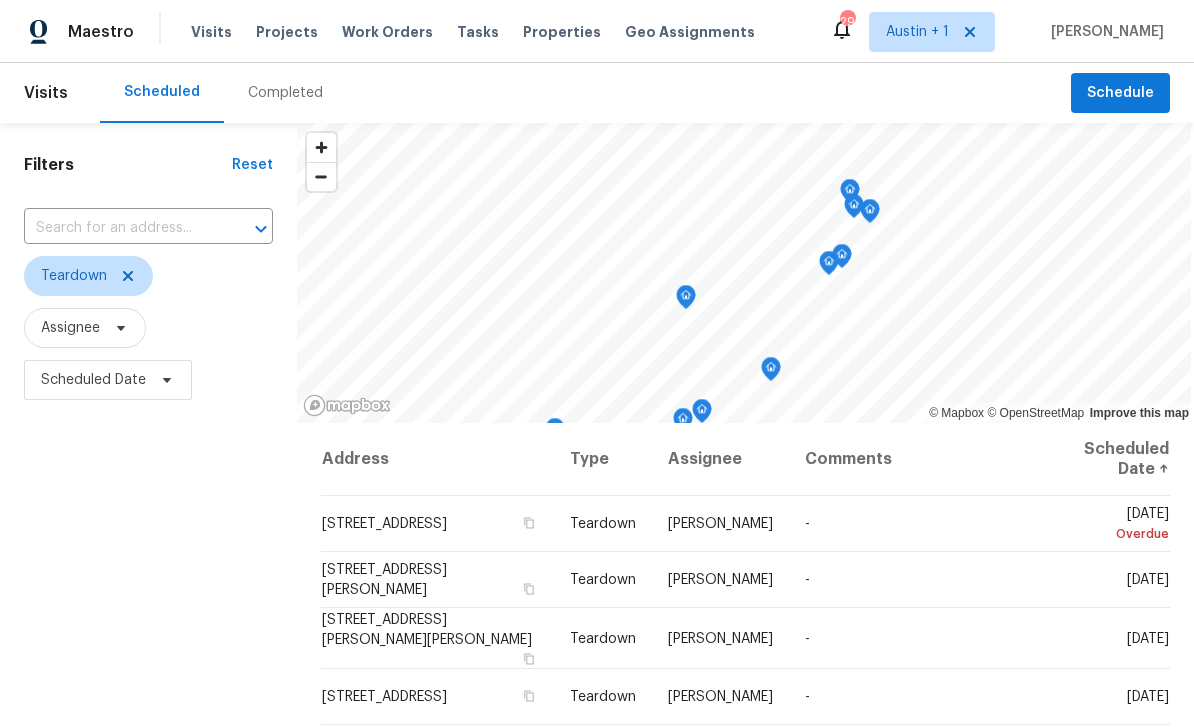 scroll, scrollTop: 35, scrollLeft: 0, axis: vertical 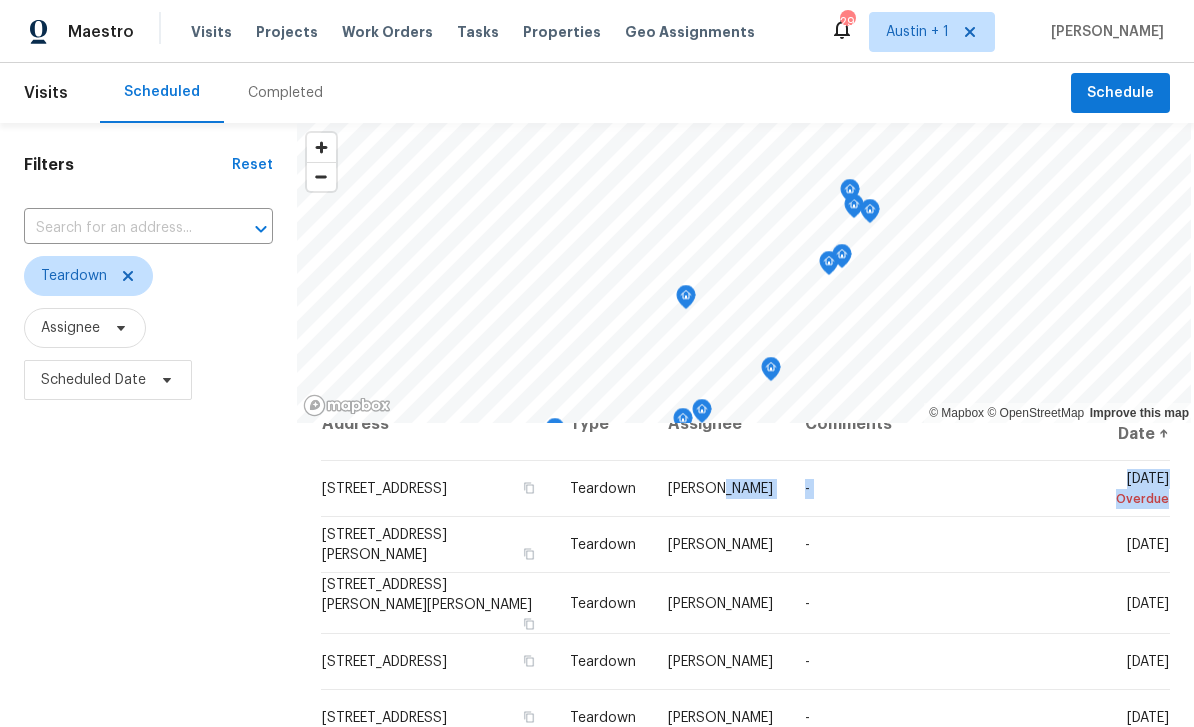 click on "Filters Reset ​ Teardown Assignee Scheduled Date" at bounding box center (148, 564) 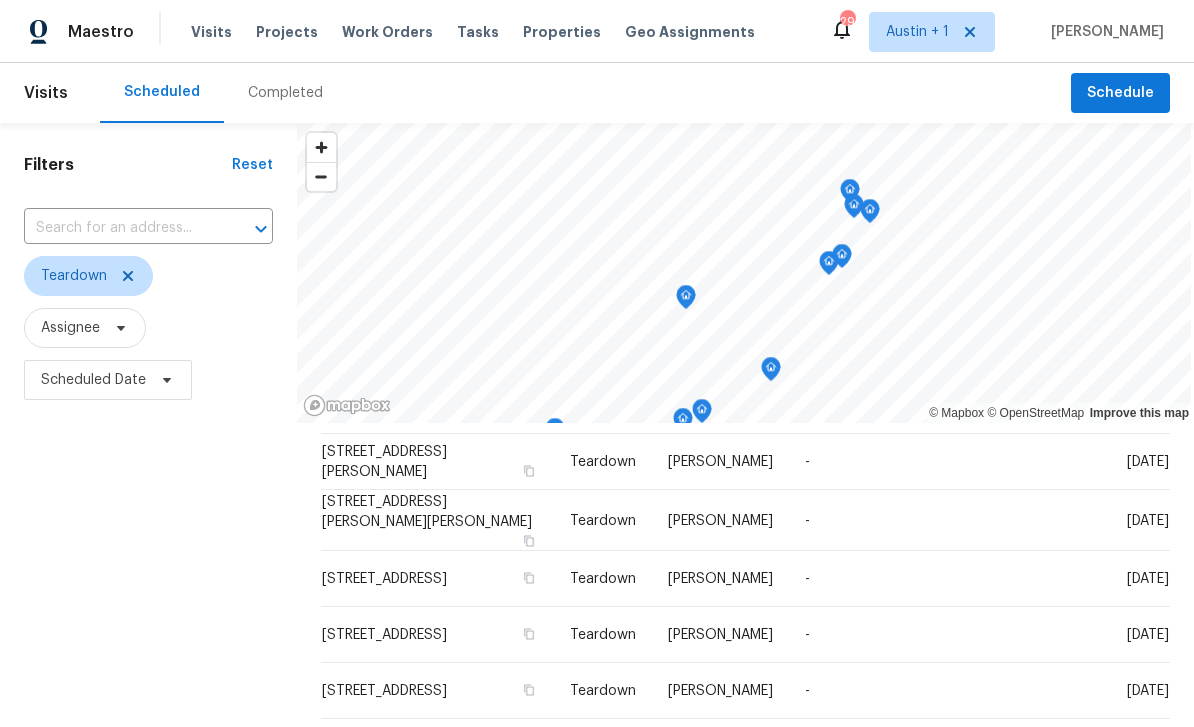 scroll, scrollTop: 117, scrollLeft: 0, axis: vertical 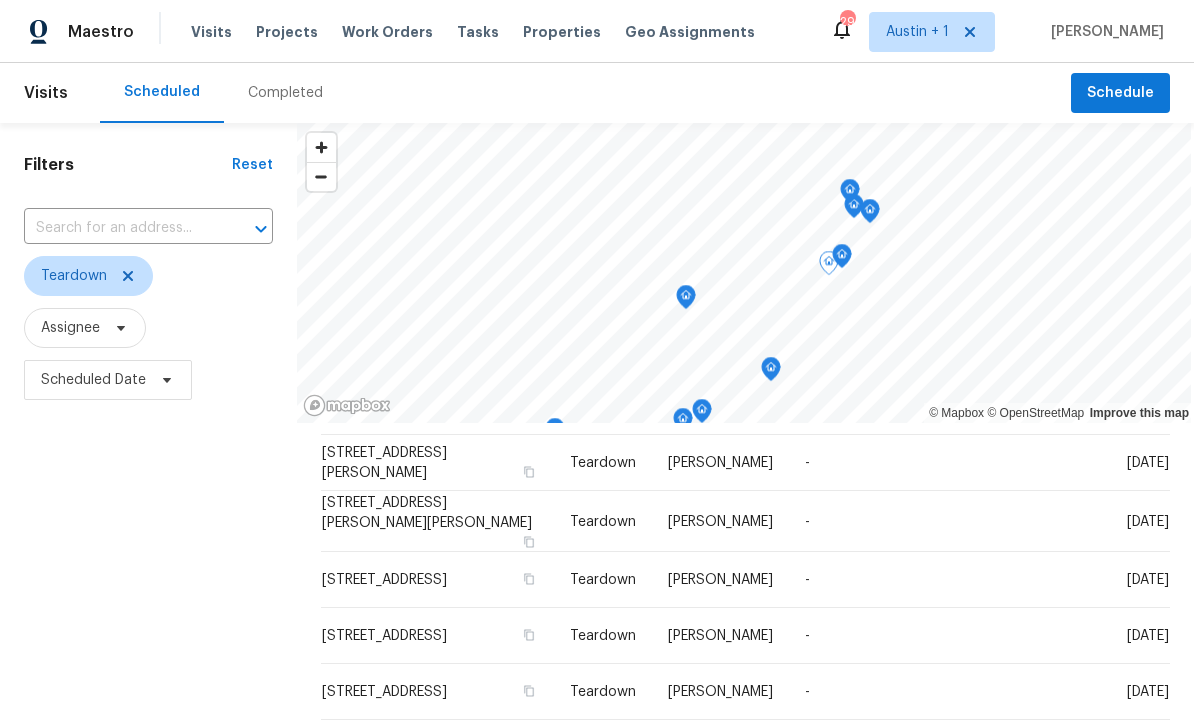 click 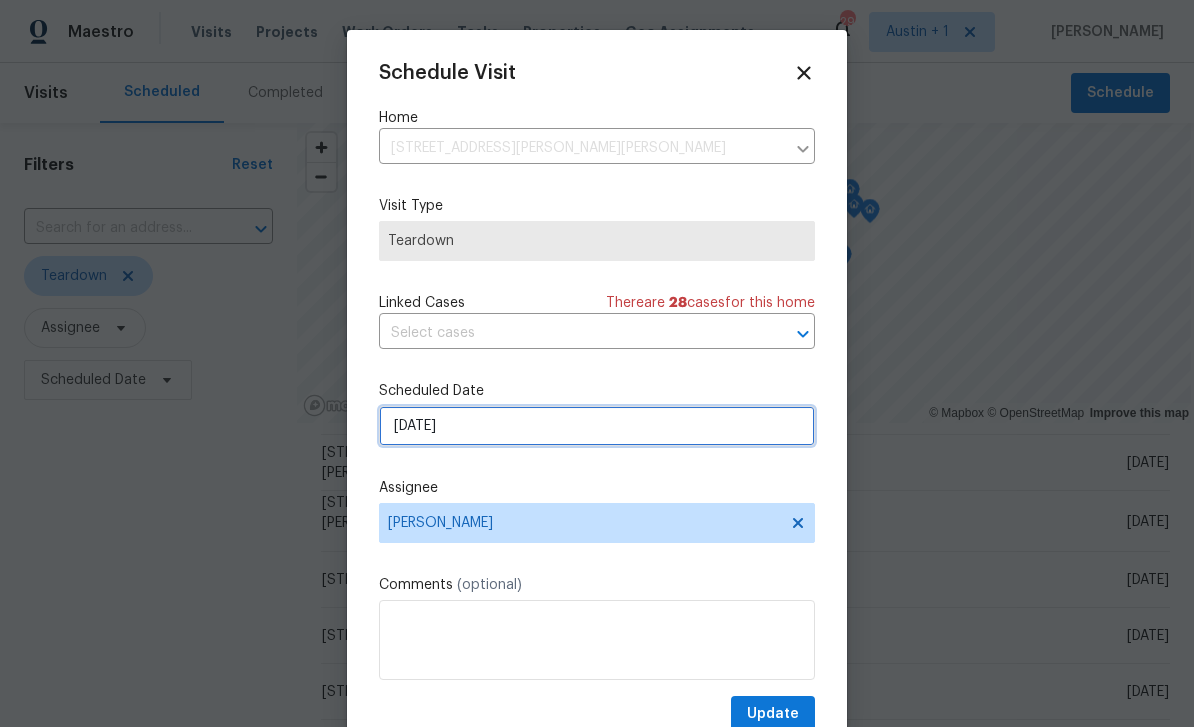click on "[DATE]" at bounding box center [597, 426] 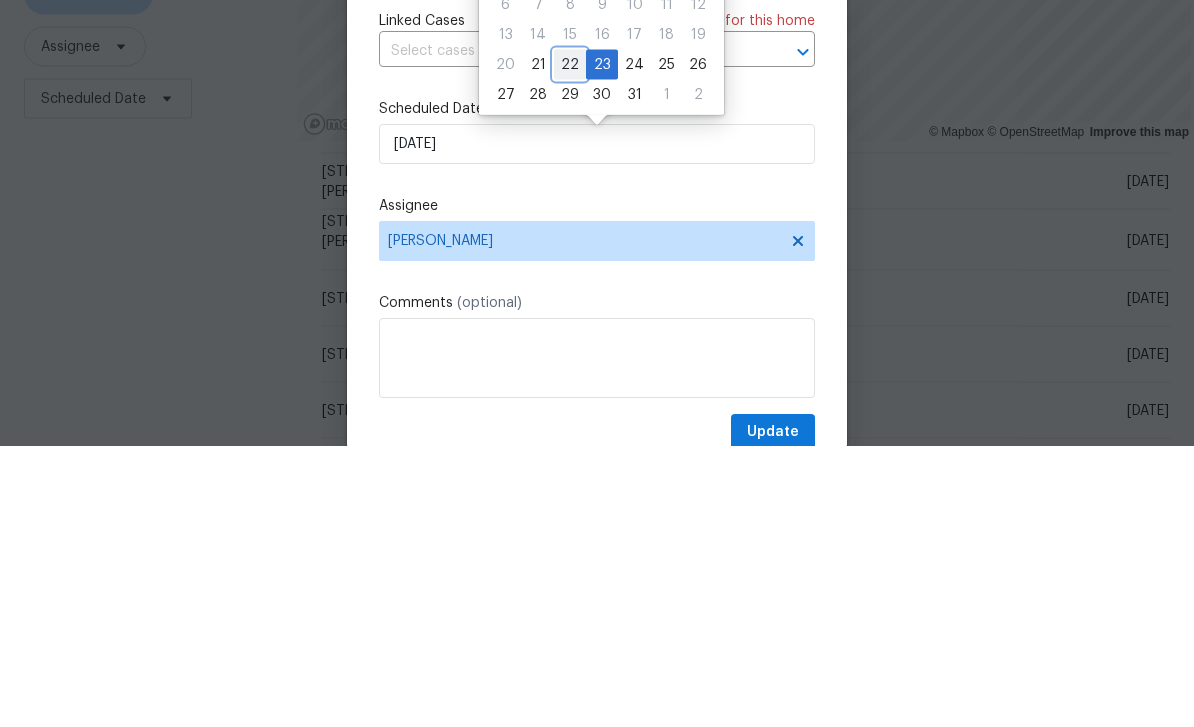 click on "22" at bounding box center (570, 346) 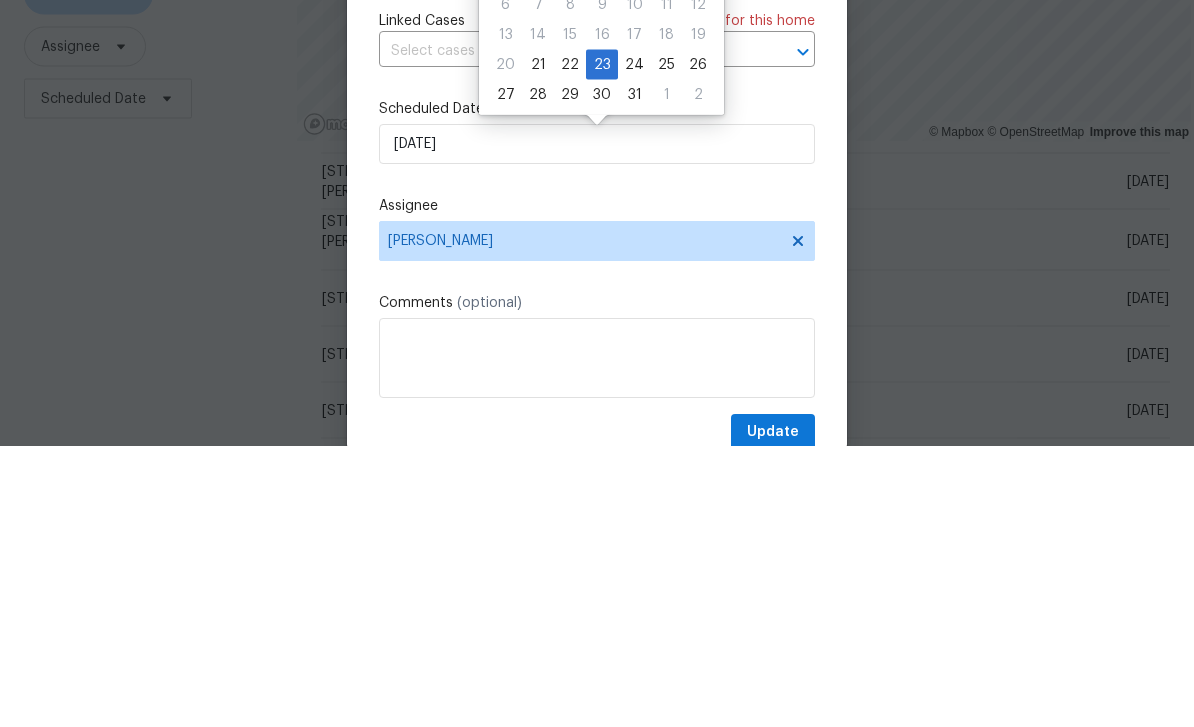 scroll, scrollTop: 64, scrollLeft: 0, axis: vertical 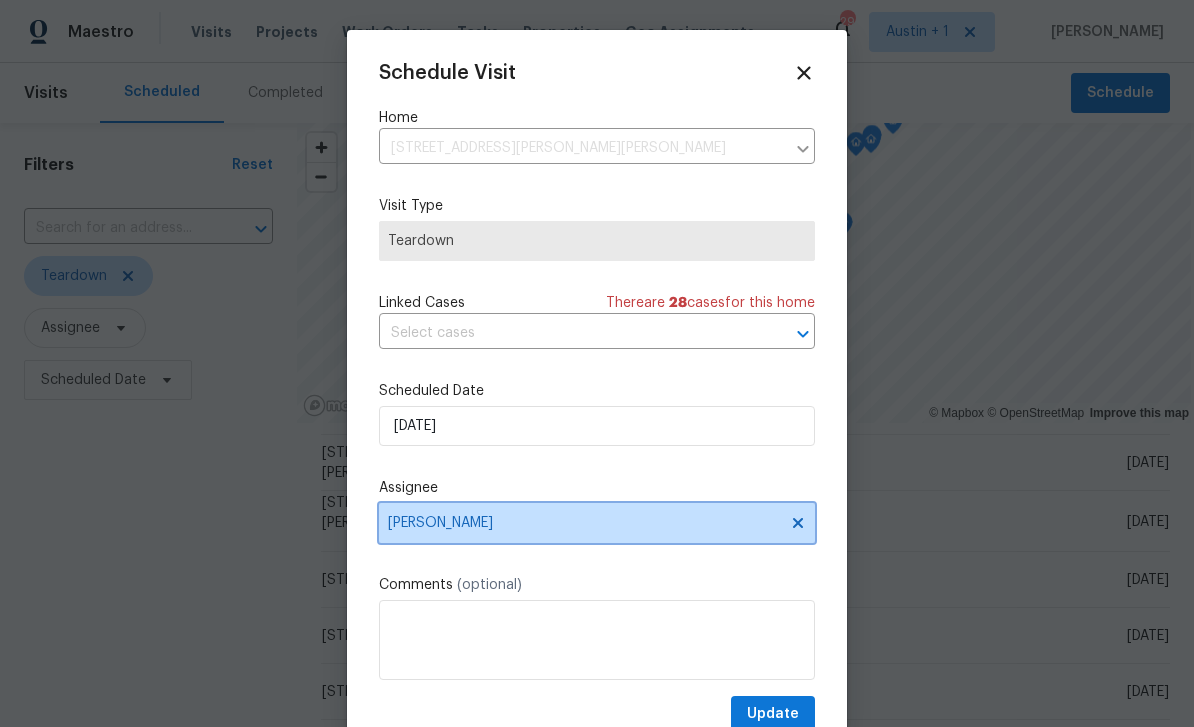 click on "[PERSON_NAME]" at bounding box center [584, 523] 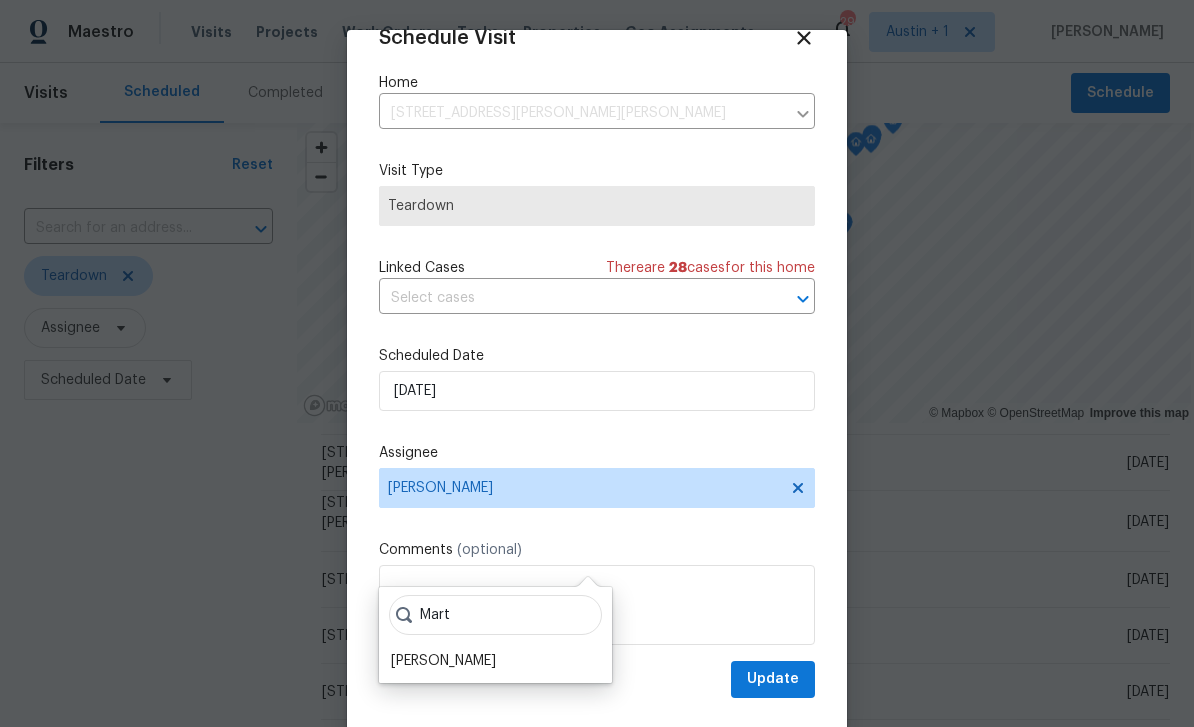 scroll, scrollTop: 39, scrollLeft: 0, axis: vertical 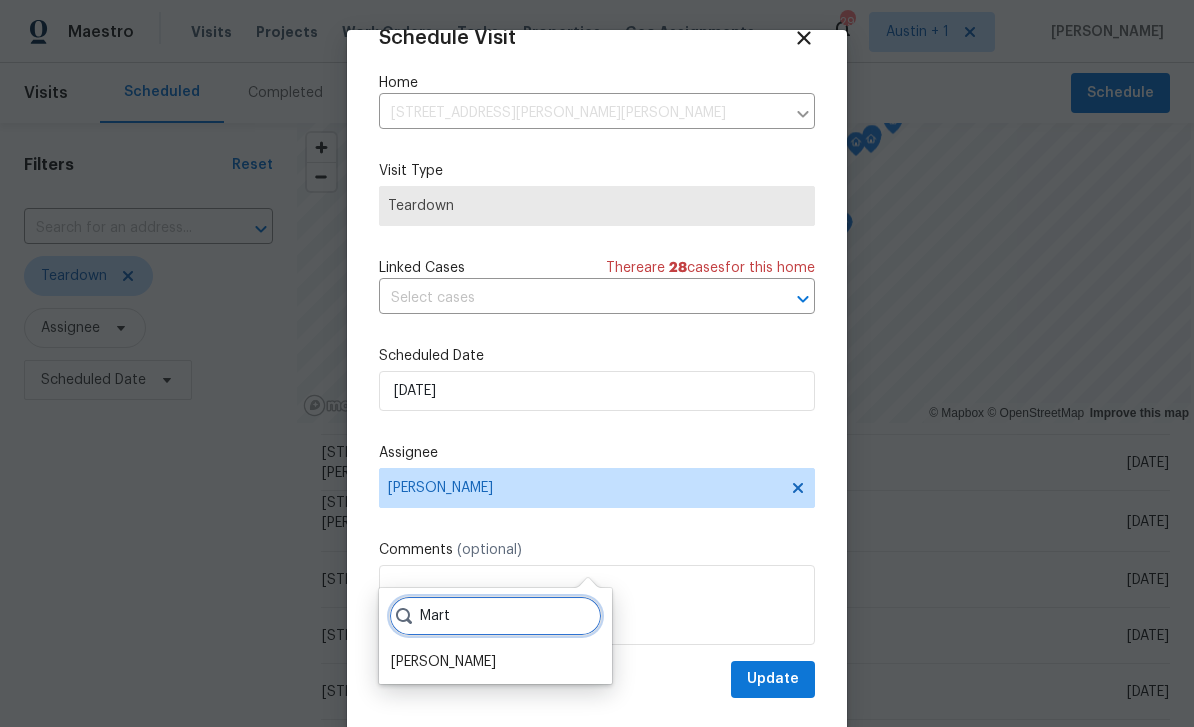 type on "Mart" 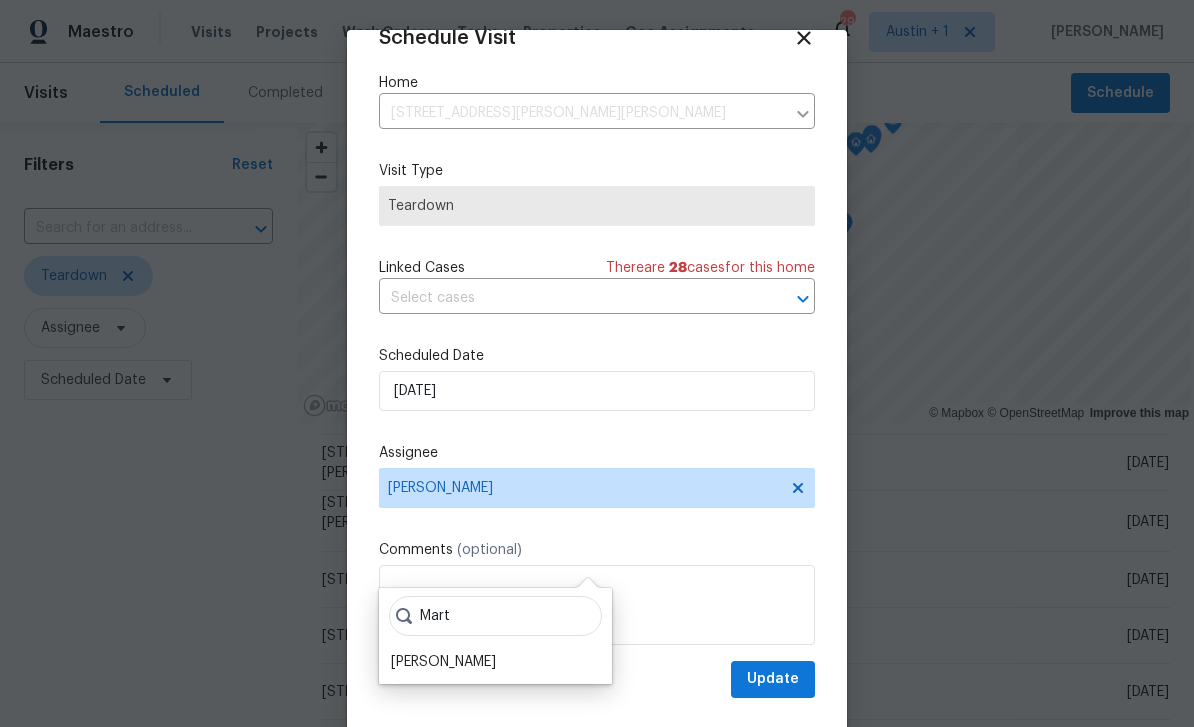 click on "[PERSON_NAME]" at bounding box center (443, 662) 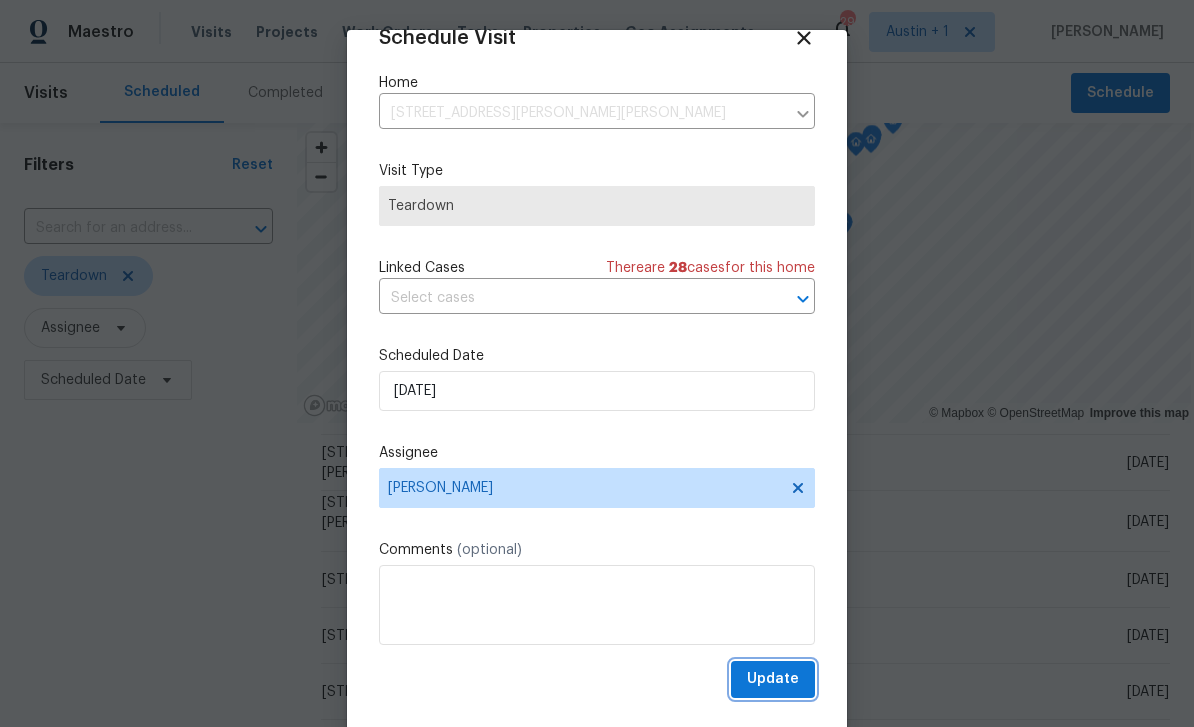 click on "Update" at bounding box center (773, 679) 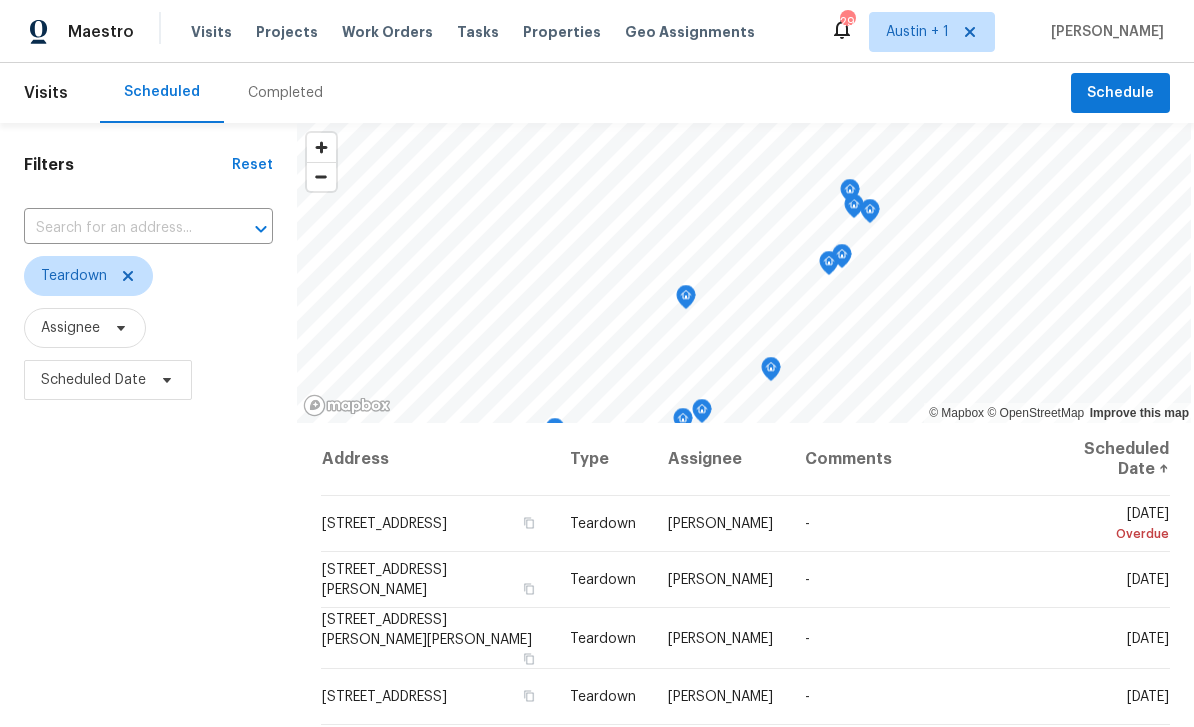 scroll, scrollTop: 0, scrollLeft: 0, axis: both 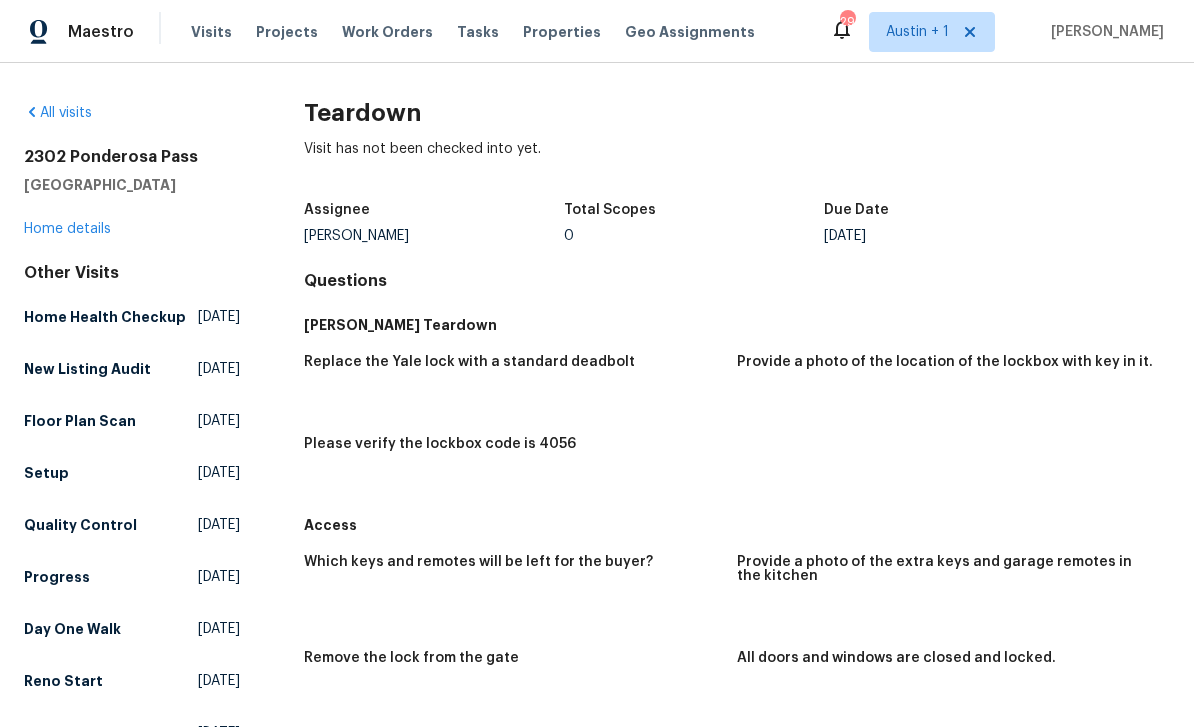 click on "Home details" at bounding box center [67, 229] 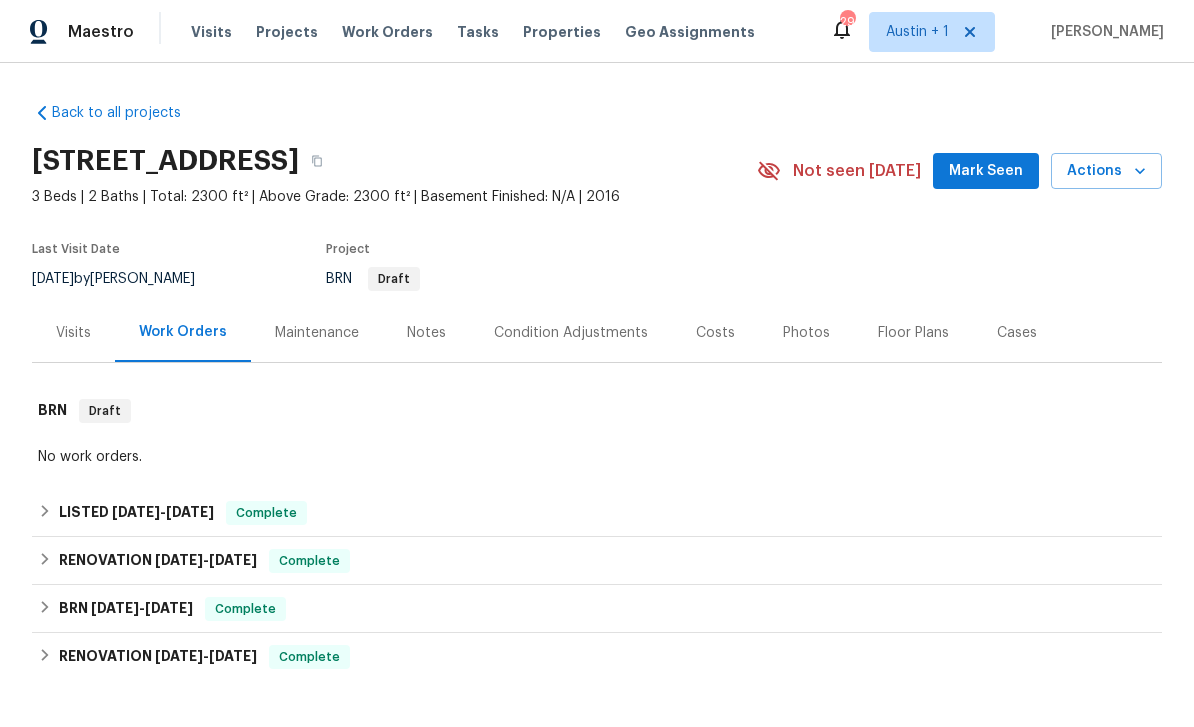 click on "Visits" at bounding box center [73, 333] 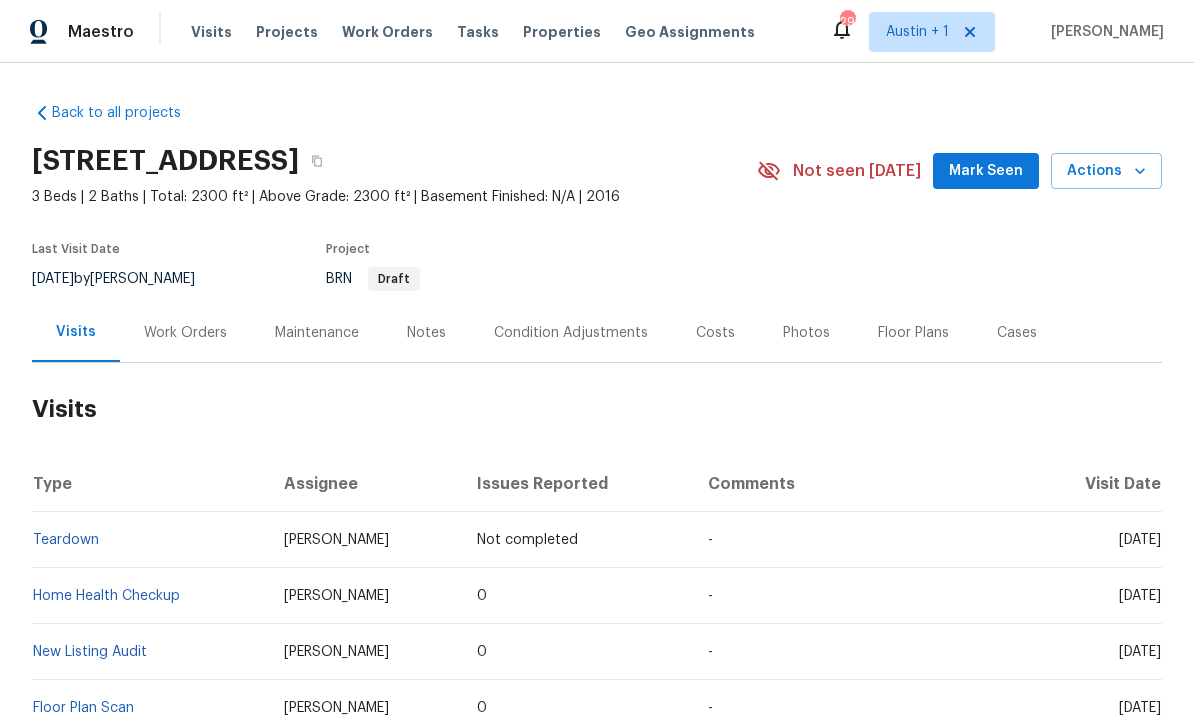click on "Visits" at bounding box center (211, 32) 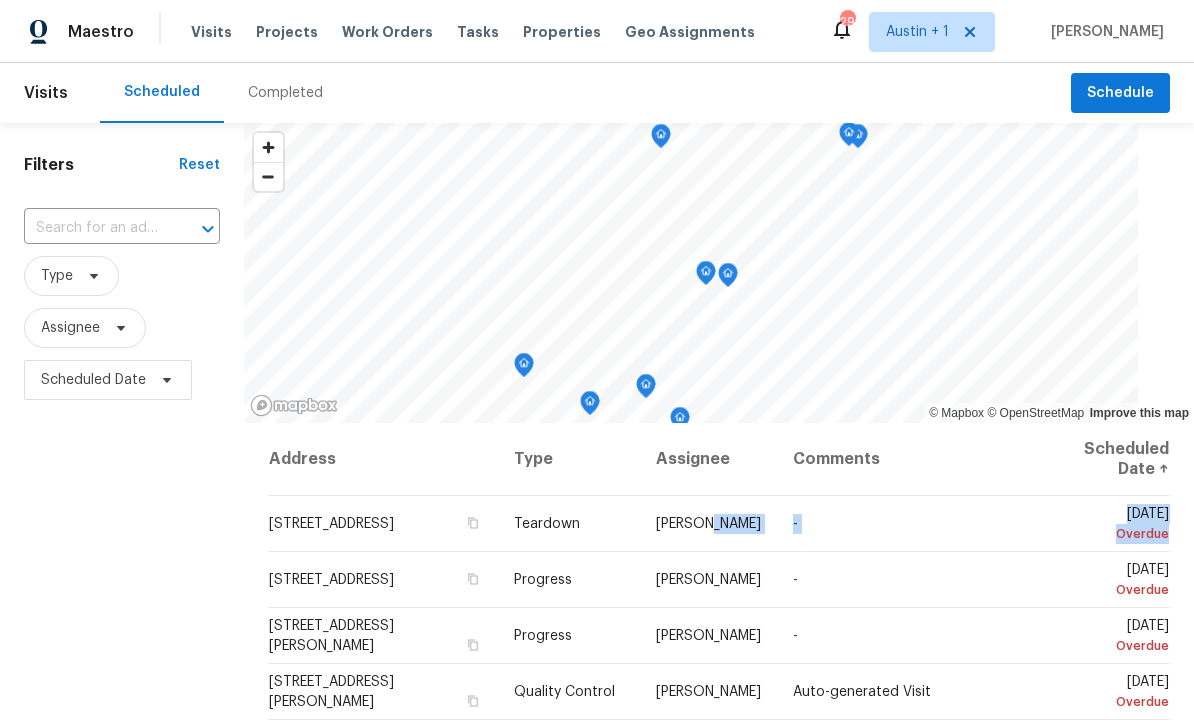 click 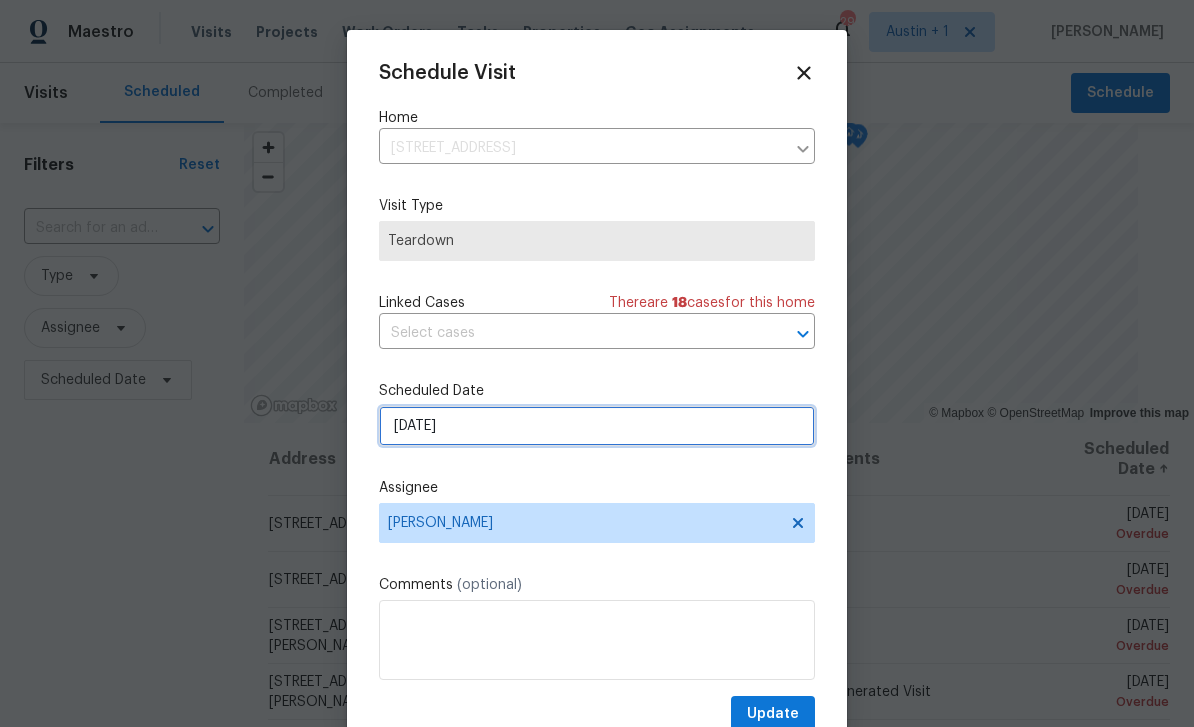 click on "[DATE]" at bounding box center (597, 426) 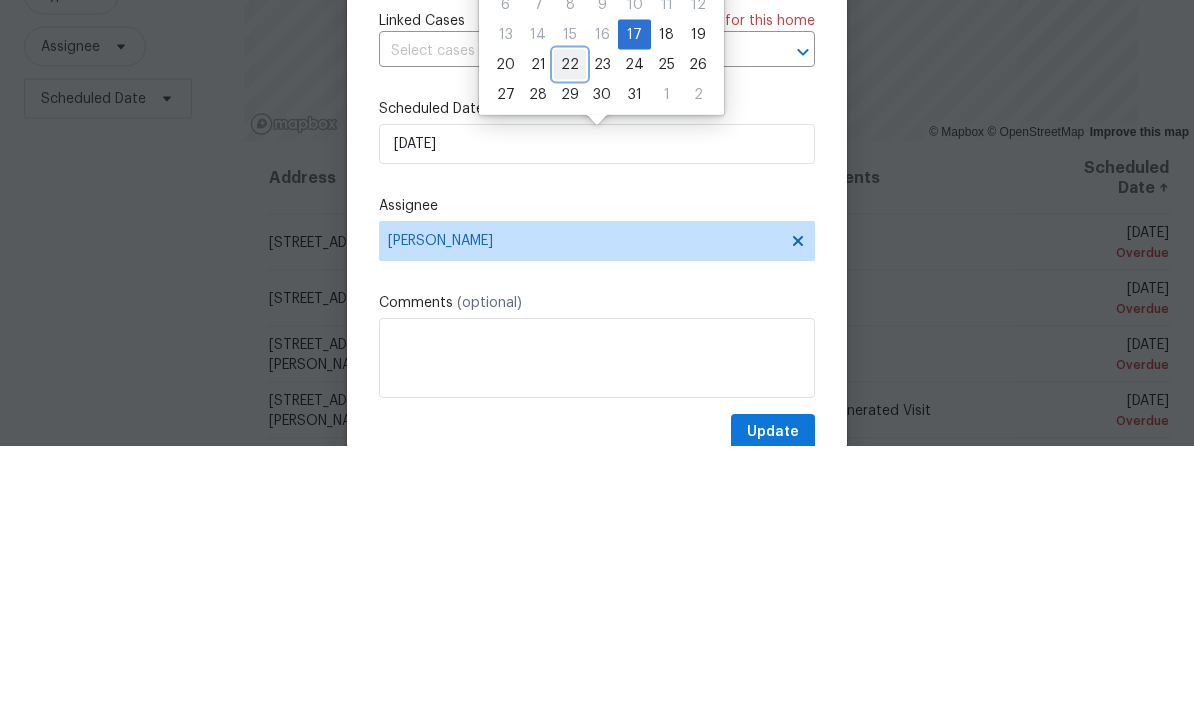 click on "22" at bounding box center [570, 346] 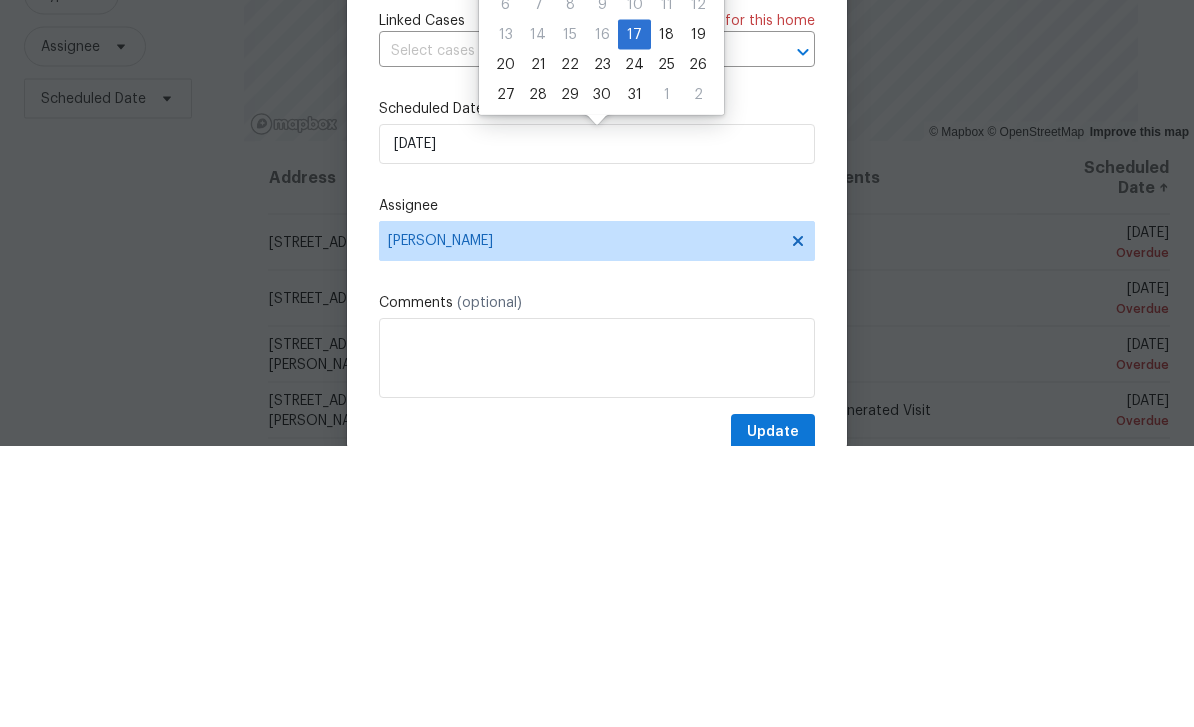 scroll, scrollTop: 64, scrollLeft: 0, axis: vertical 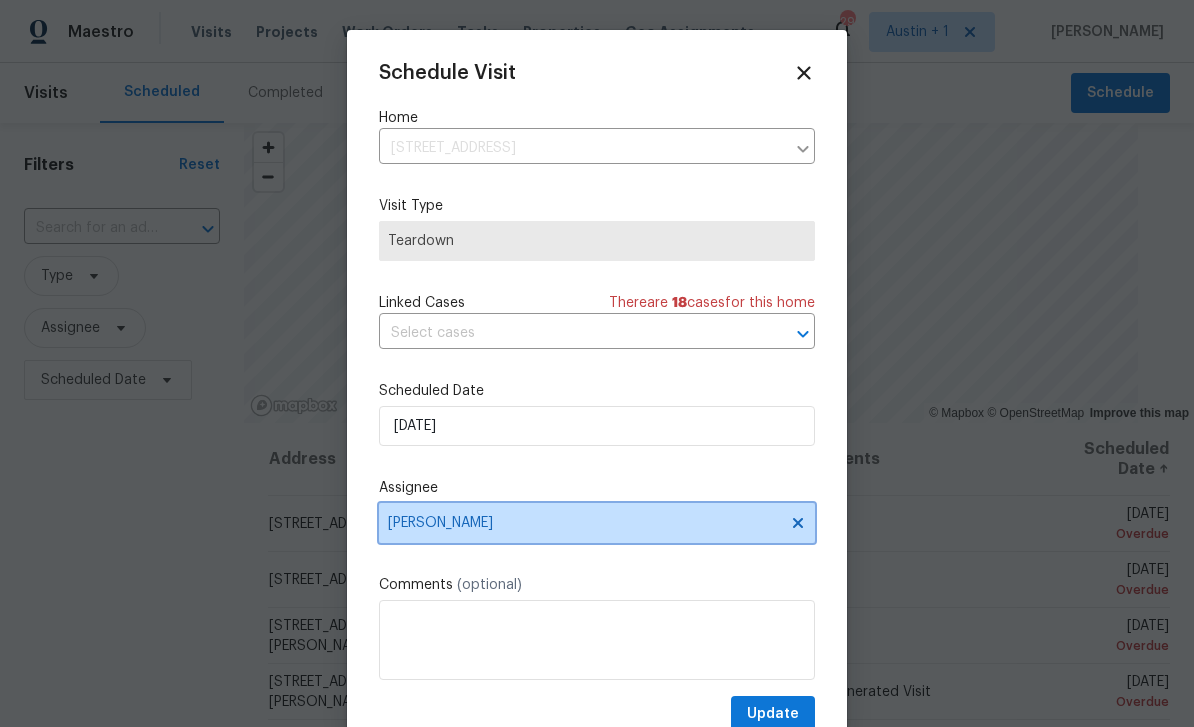 click on "[PERSON_NAME]" at bounding box center [584, 523] 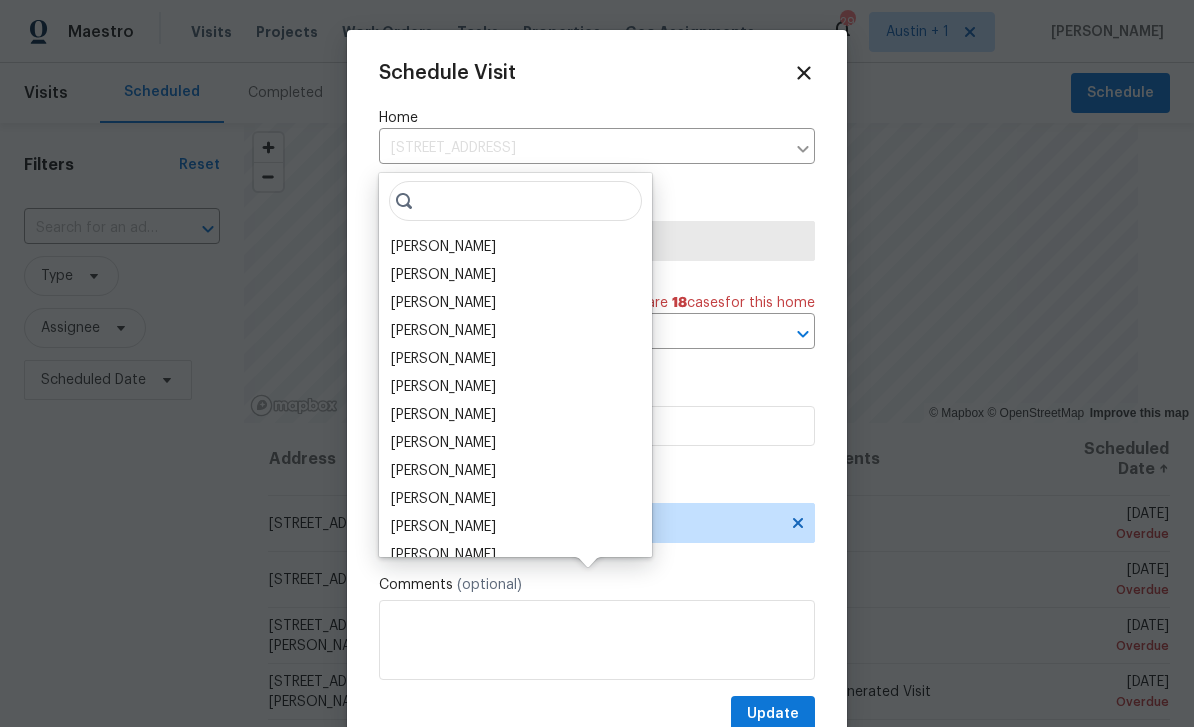 click on "[PERSON_NAME]" at bounding box center (443, 275) 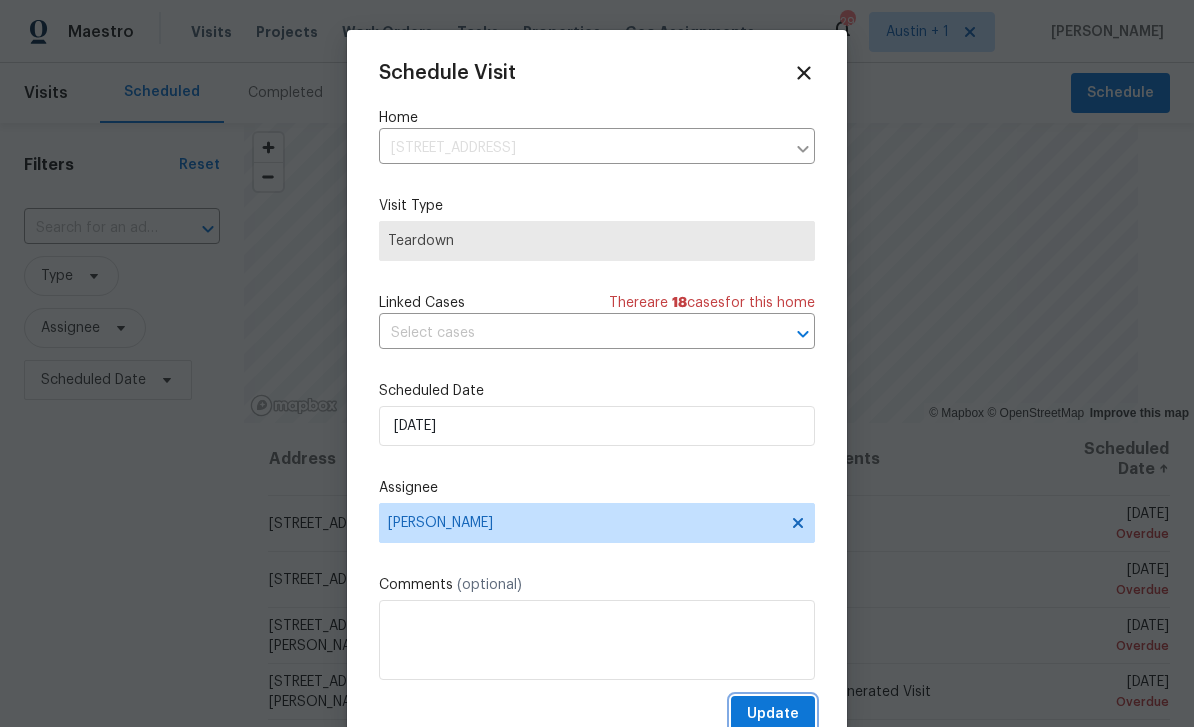 click on "Update" at bounding box center [773, 714] 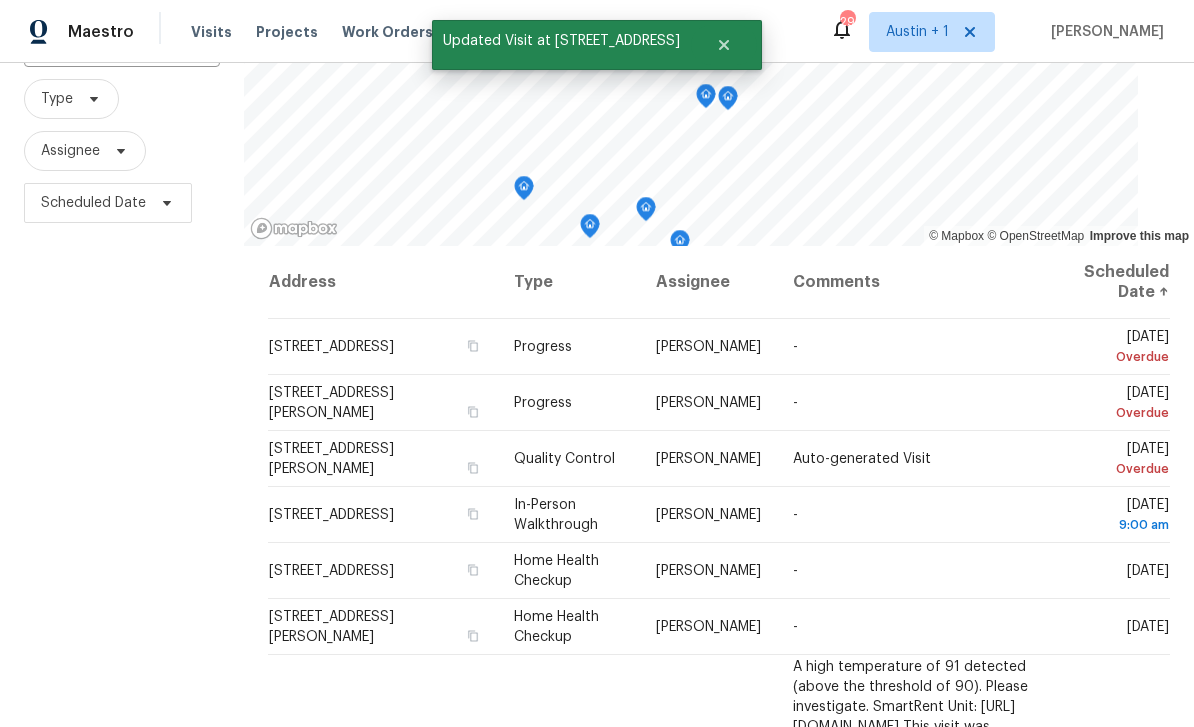 scroll, scrollTop: 178, scrollLeft: 0, axis: vertical 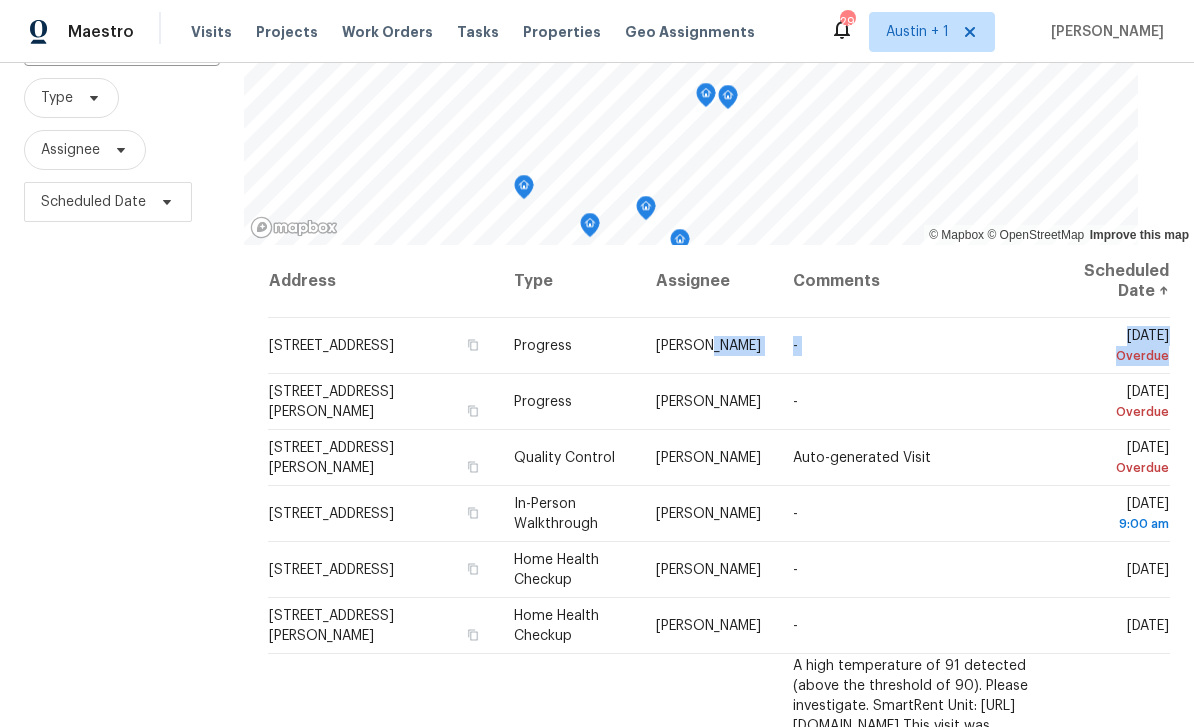 click 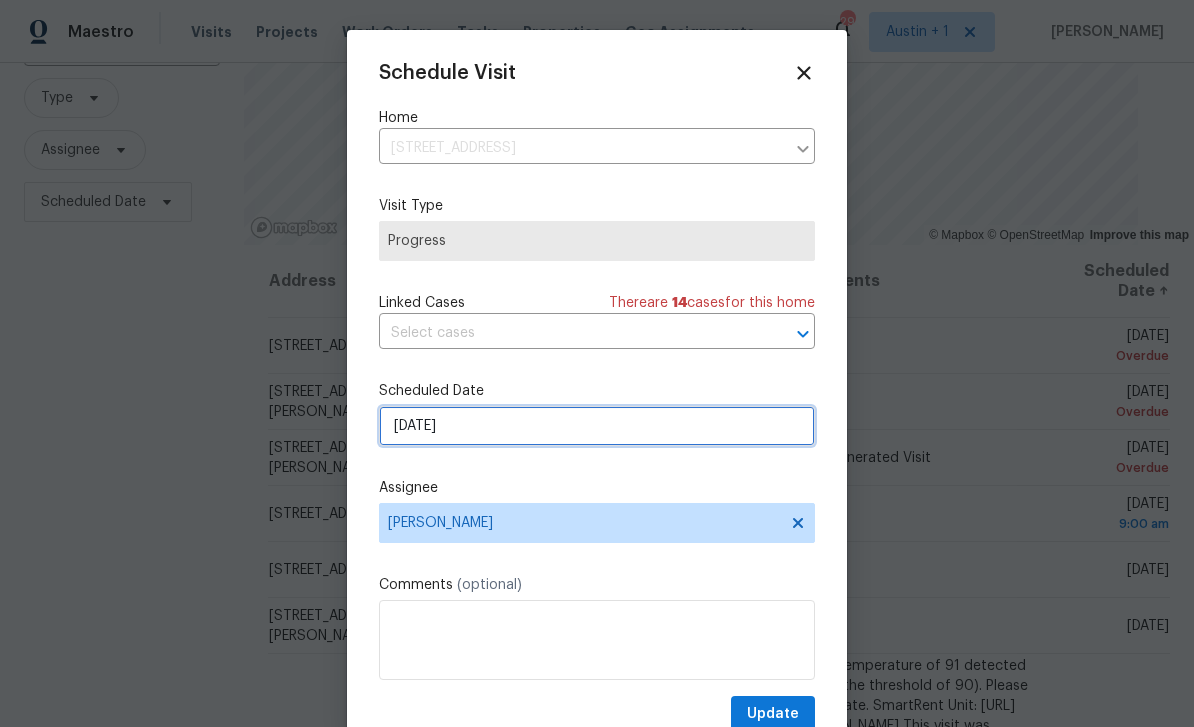 click on "[DATE]" at bounding box center (597, 426) 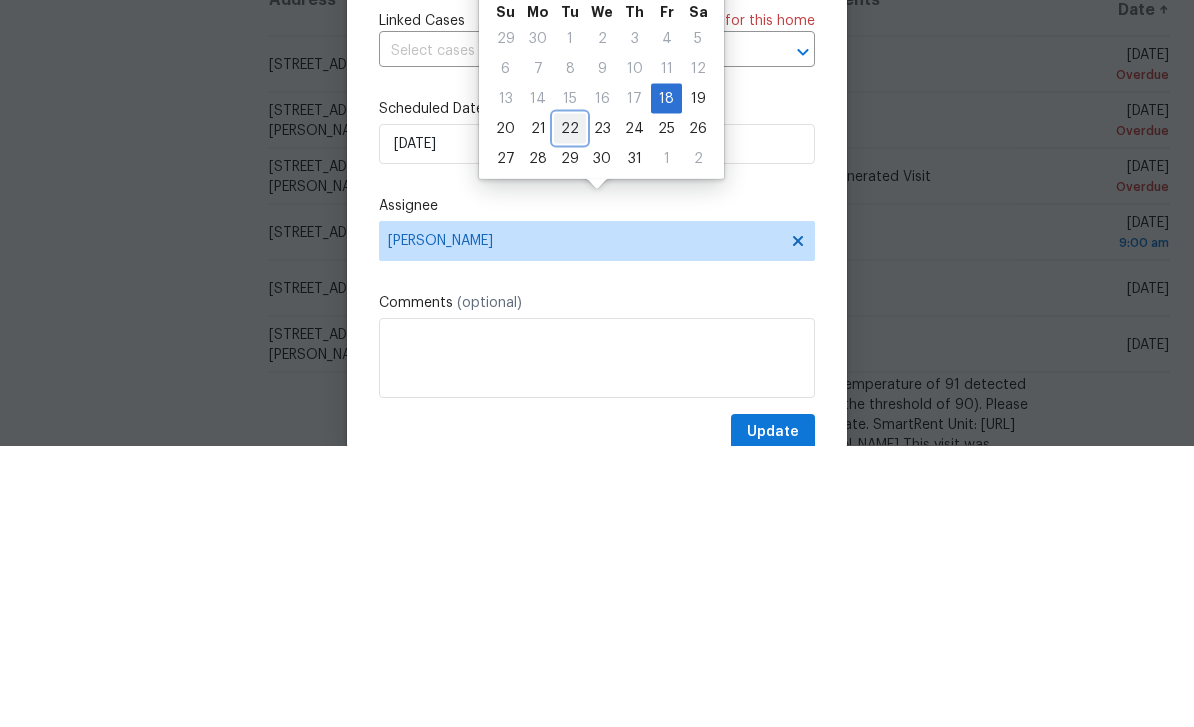 click on "22" at bounding box center [570, 410] 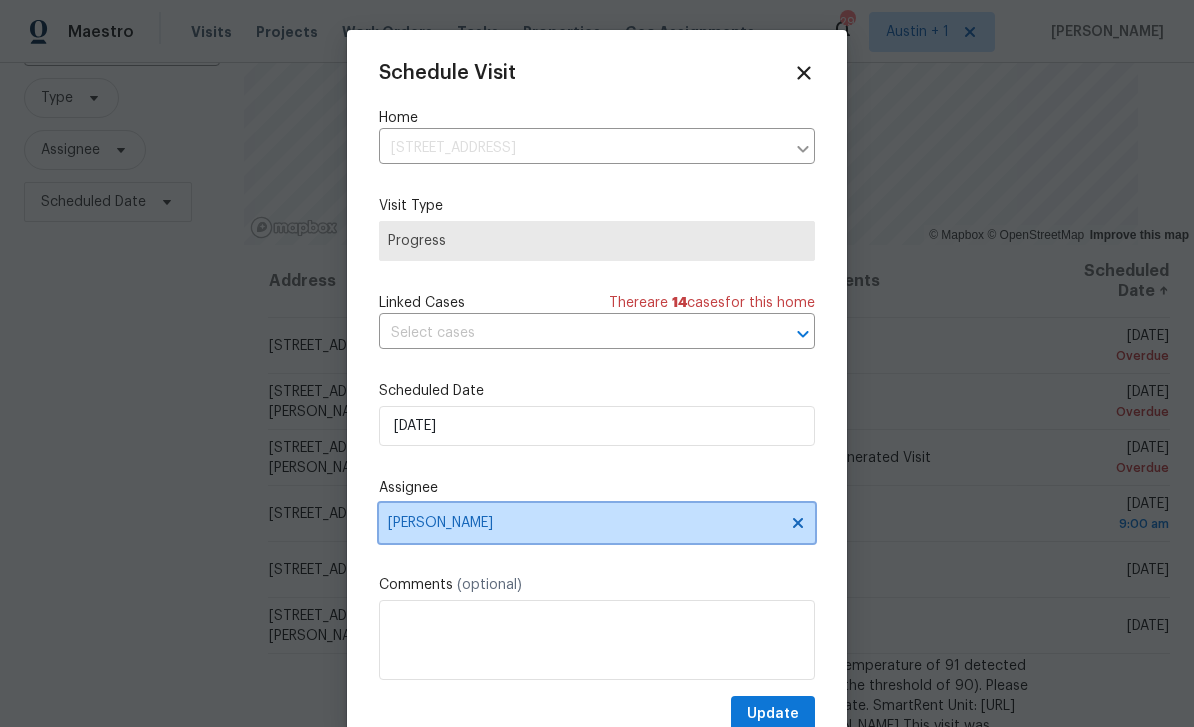 click on "[PERSON_NAME]" at bounding box center (584, 523) 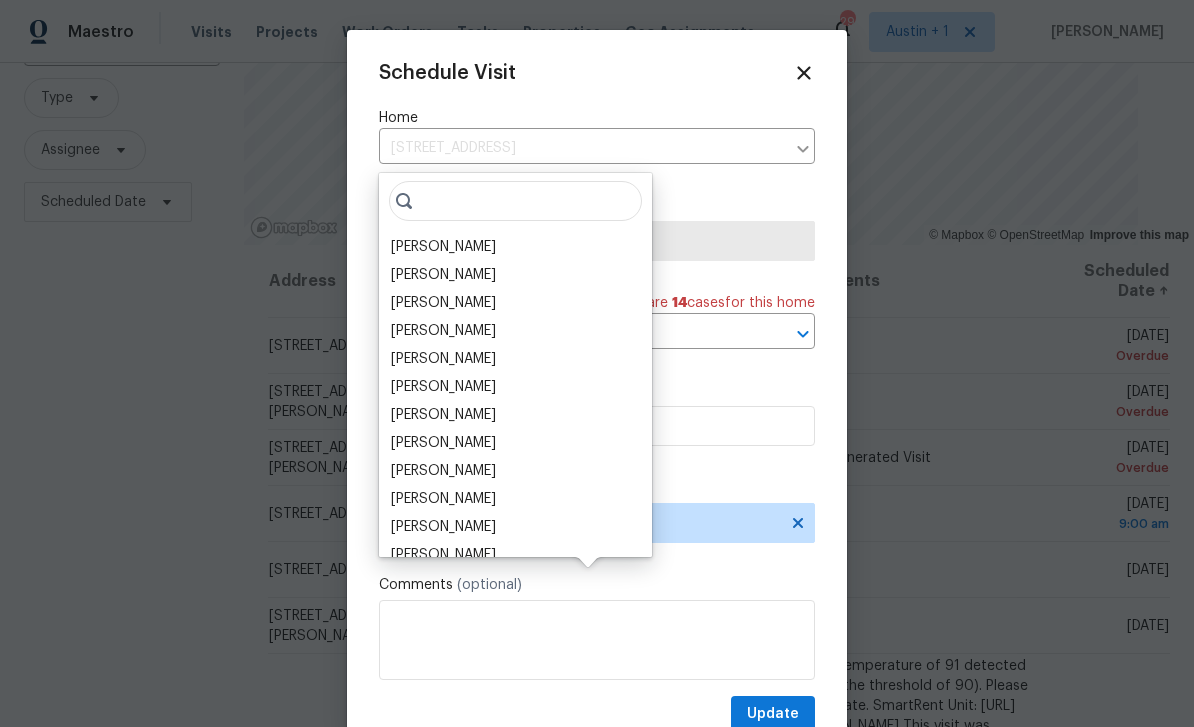 click on "[PERSON_NAME]" at bounding box center (443, 275) 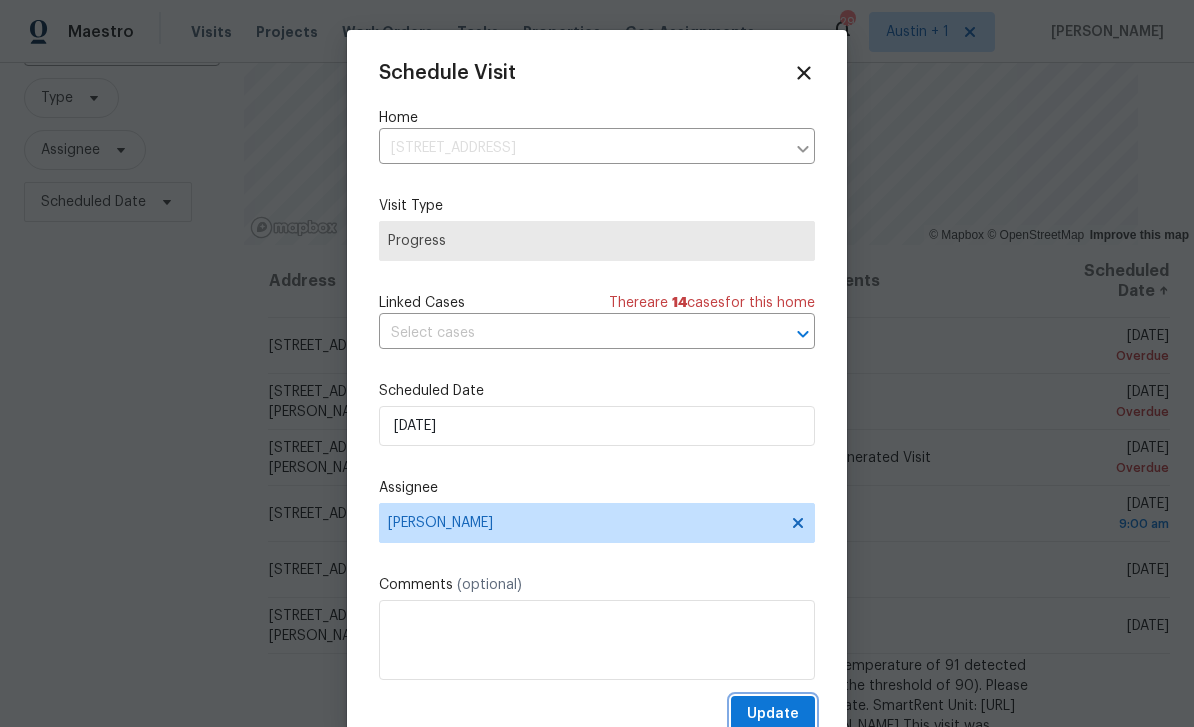 click on "Update" at bounding box center (773, 714) 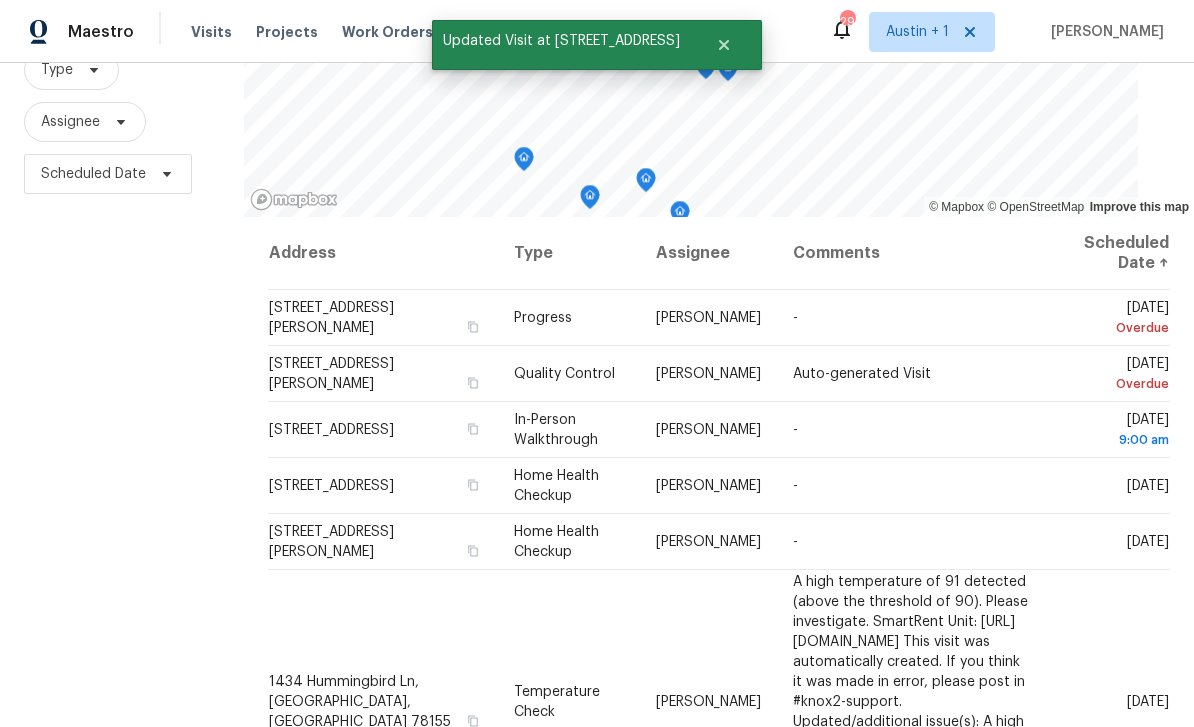 scroll, scrollTop: 204, scrollLeft: 0, axis: vertical 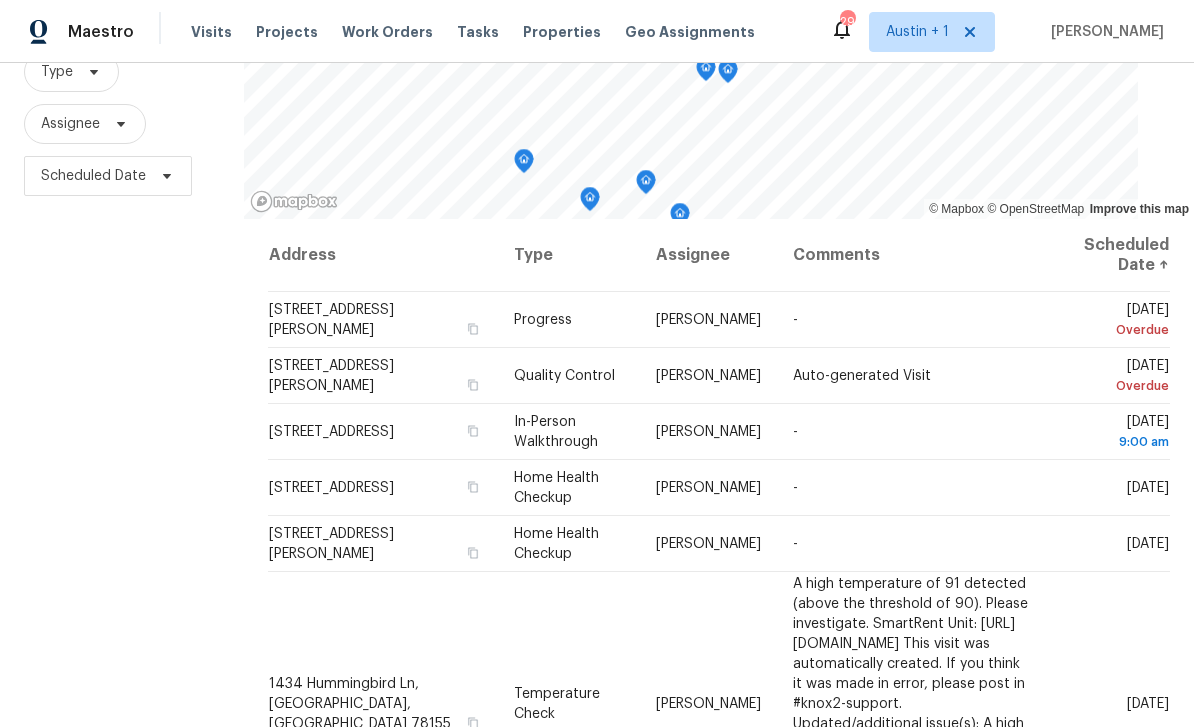 click 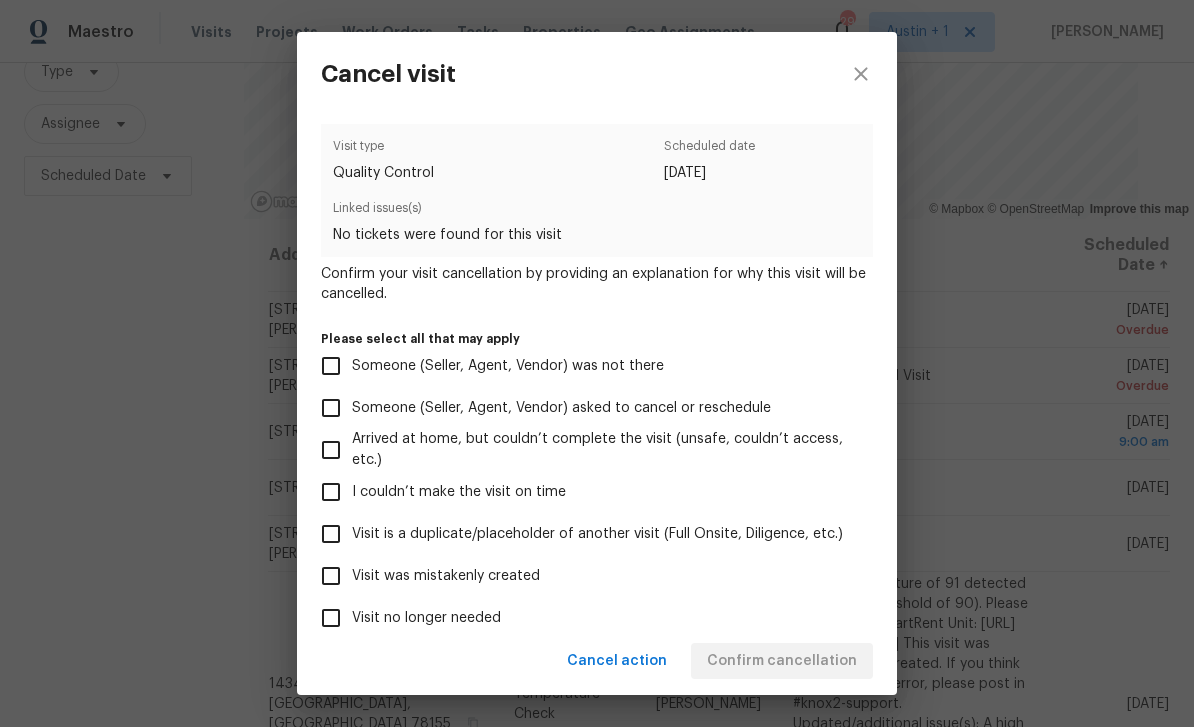 click on "Visit was mistakenly created" at bounding box center [331, 576] 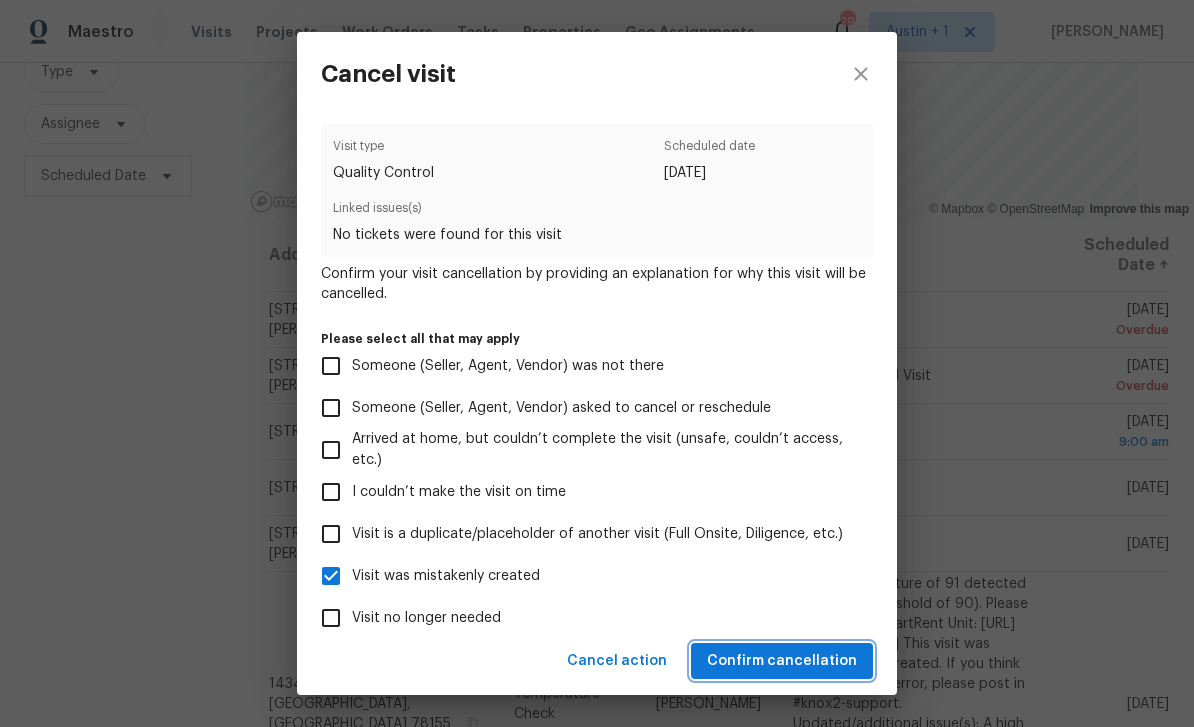 click on "Confirm cancellation" at bounding box center [782, 661] 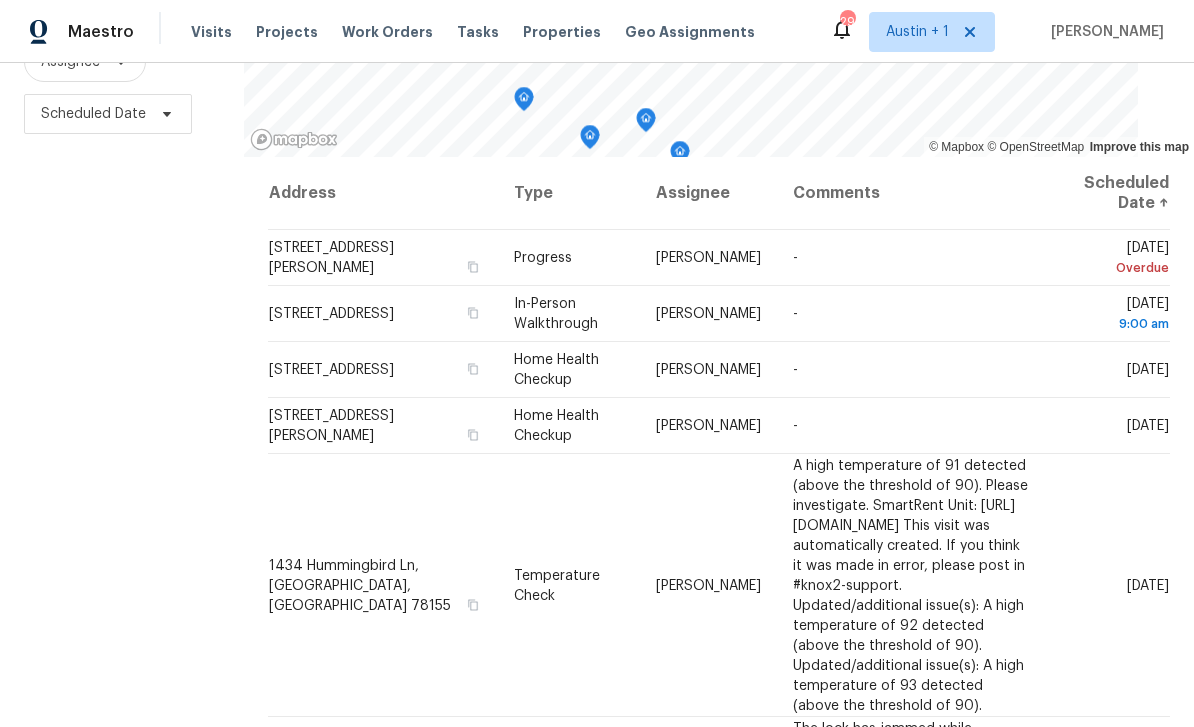 scroll, scrollTop: 265, scrollLeft: 0, axis: vertical 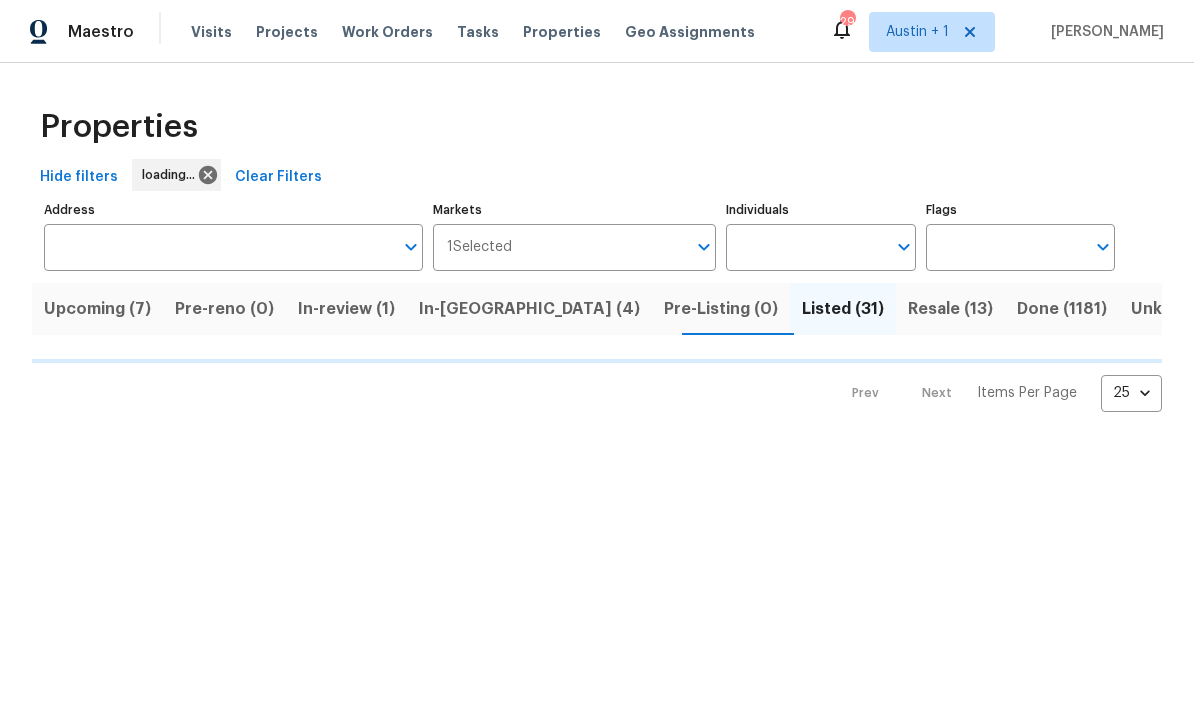 click on "Visits" at bounding box center (211, 32) 